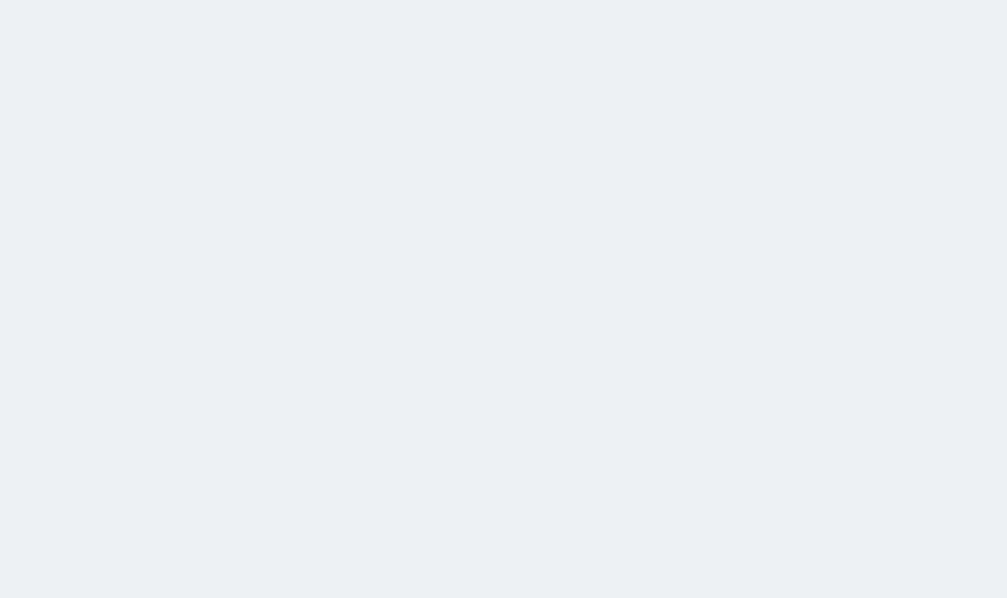 scroll, scrollTop: 0, scrollLeft: 0, axis: both 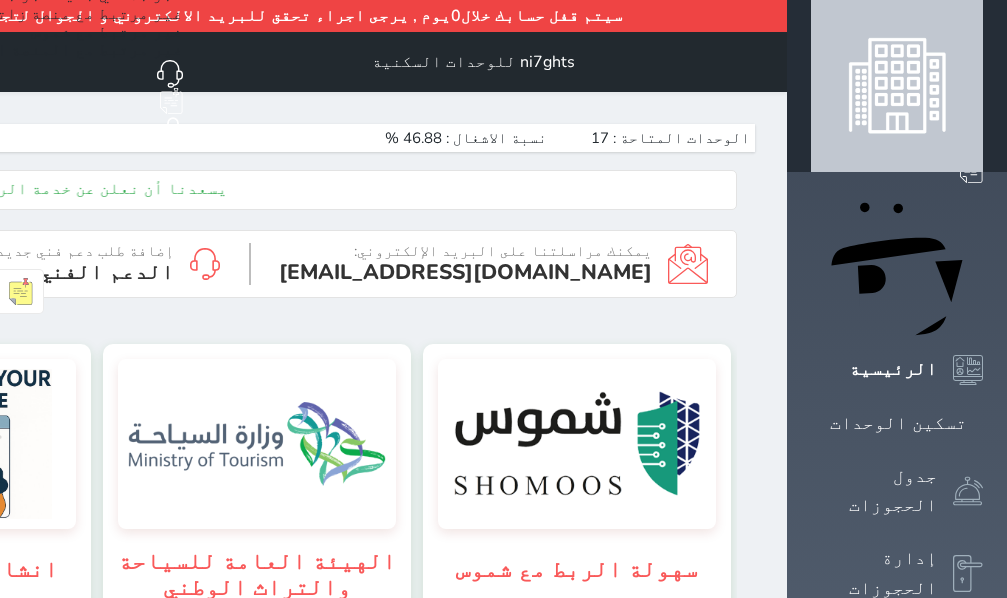 click on "ni7ghts للوحدات السكنية
حجز جماعي جديد   حجز جديد   غير مرتبط مع منصة زاتكا المرحلة الثانية   غير مرتبط مع شموس   غير مرتبط مع المنصة الوطنية للرصد السياحي             إشعار   الغرفة   النزيل   المصدر
هيثم" at bounding box center (257, 62) 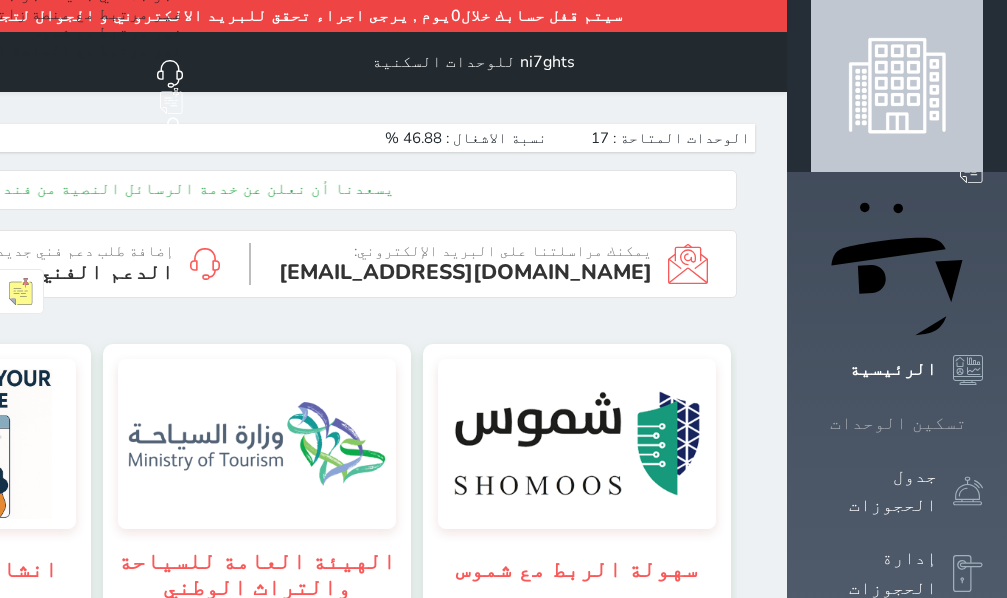 click on "تسكين الوحدات" at bounding box center [898, 423] 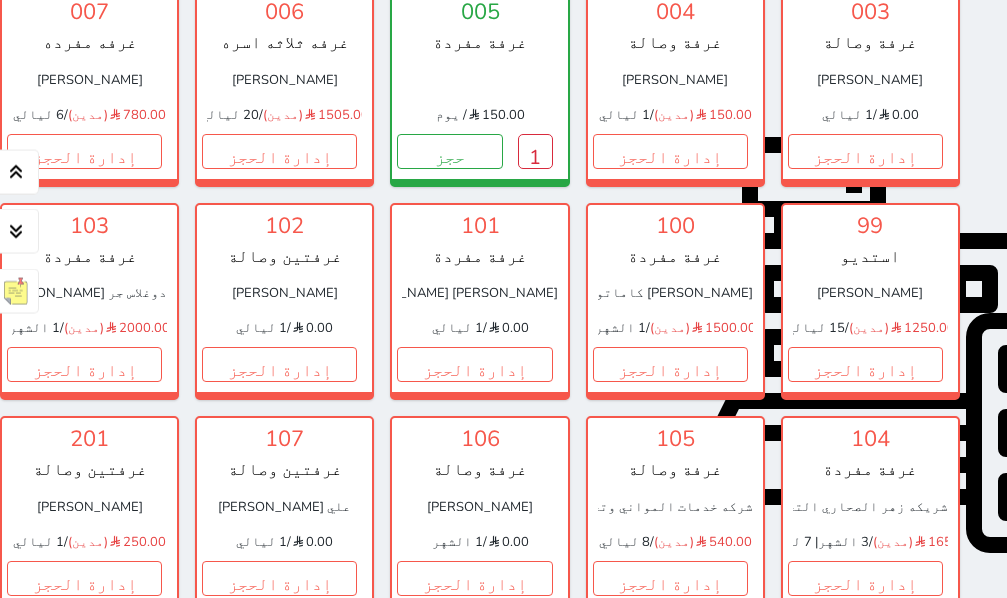 scroll, scrollTop: 0, scrollLeft: -223, axis: horizontal 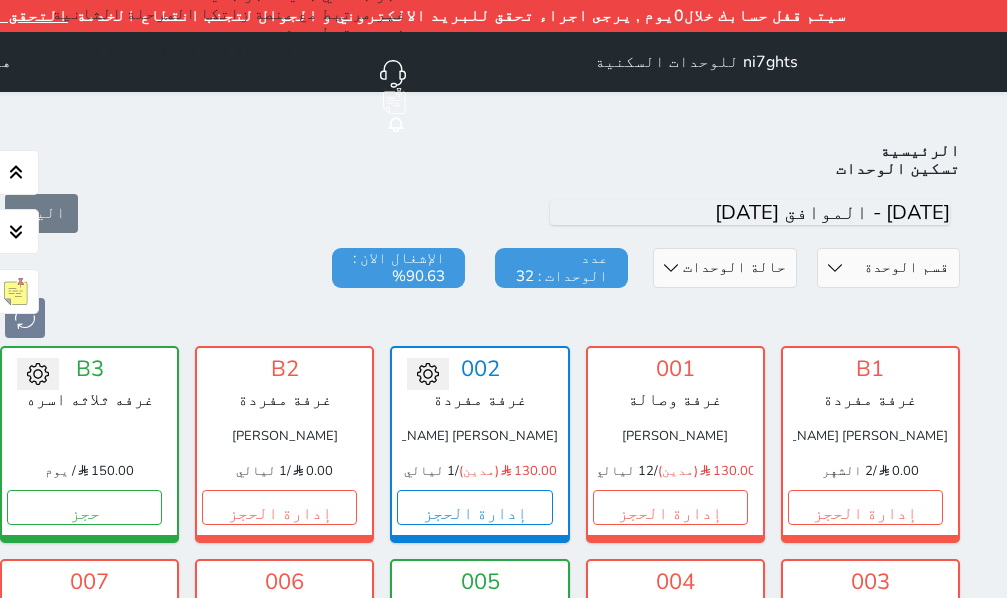 drag, startPoint x: 516, startPoint y: 61, endPoint x: 504, endPoint y: 34, distance: 29.546574 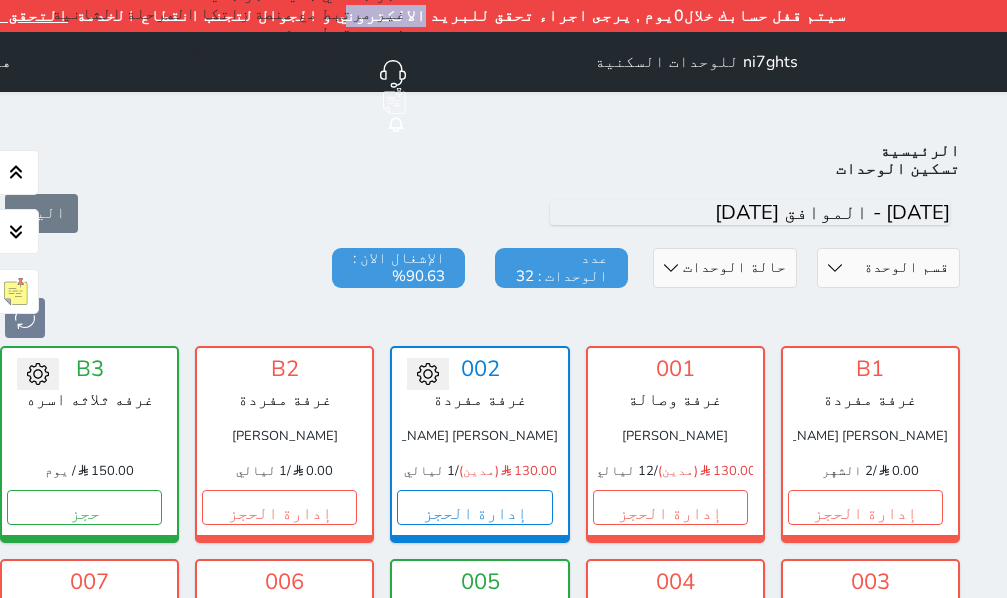 drag, startPoint x: 443, startPoint y: 19, endPoint x: 506, endPoint y: 27, distance: 63.505905 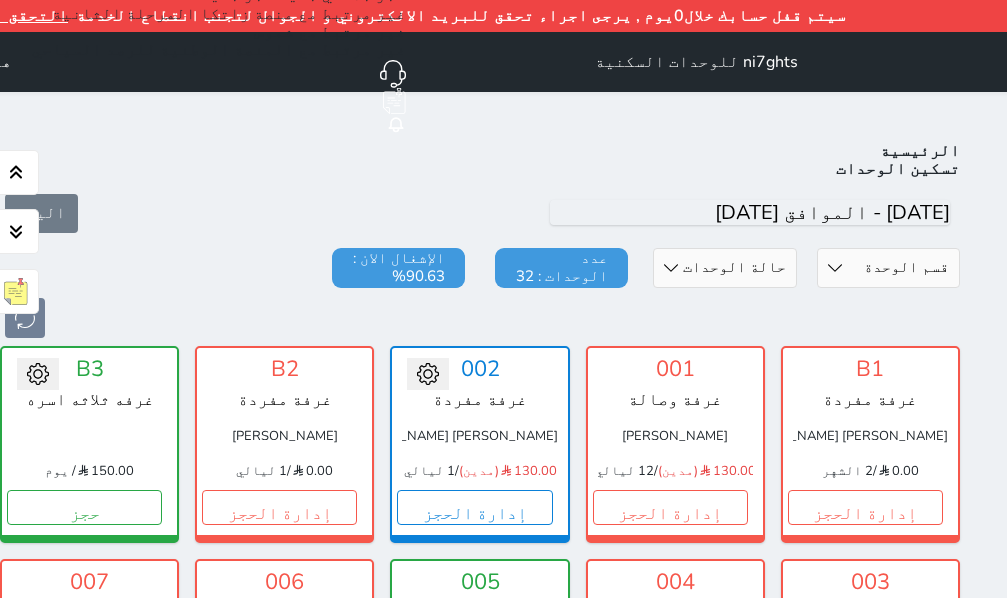 click on "ni7ghts للوحدات السكنية
حجز جماعي جديد   حجز جديد   غير مرتبط مع منصة زاتكا المرحلة الثانية   غير مرتبط مع شموس   غير مرتبط مع المنصة الوطنية للرصد السياحي             إشعار   الغرفة   النزيل   المصدر
هيثم" at bounding box center (480, 62) 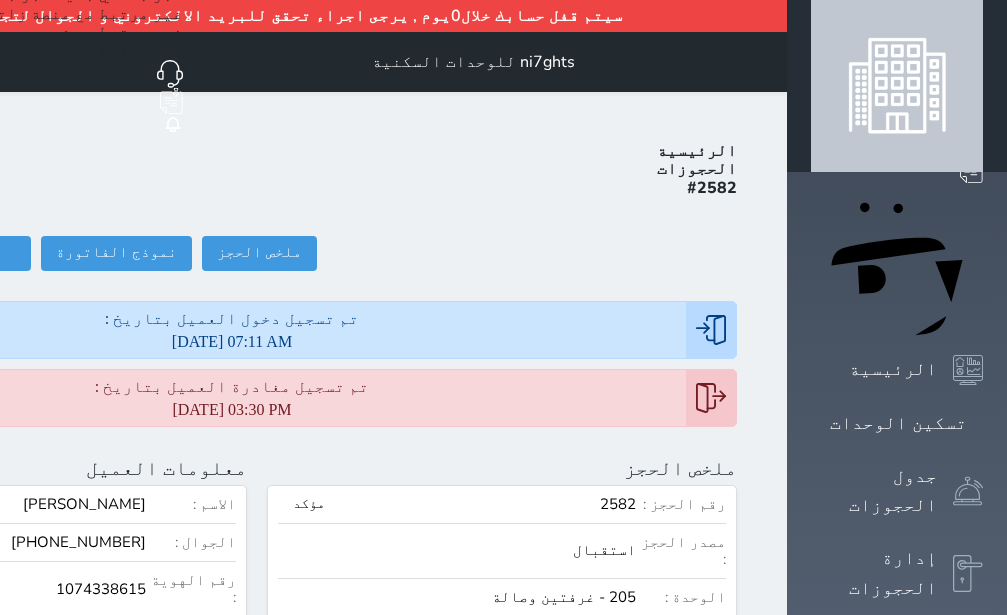 scroll, scrollTop: 0, scrollLeft: 0, axis: both 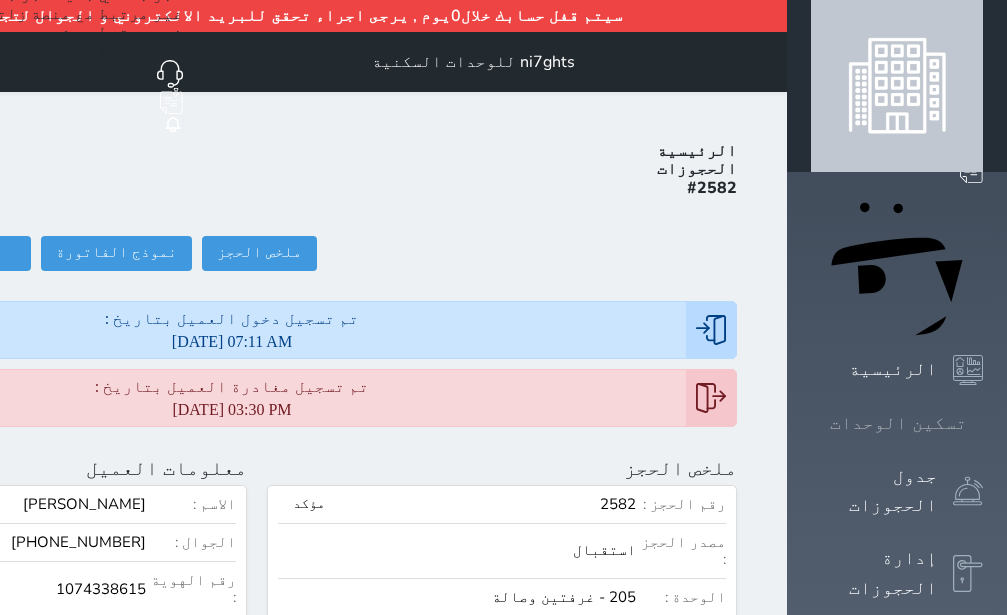 click at bounding box center (983, 423) 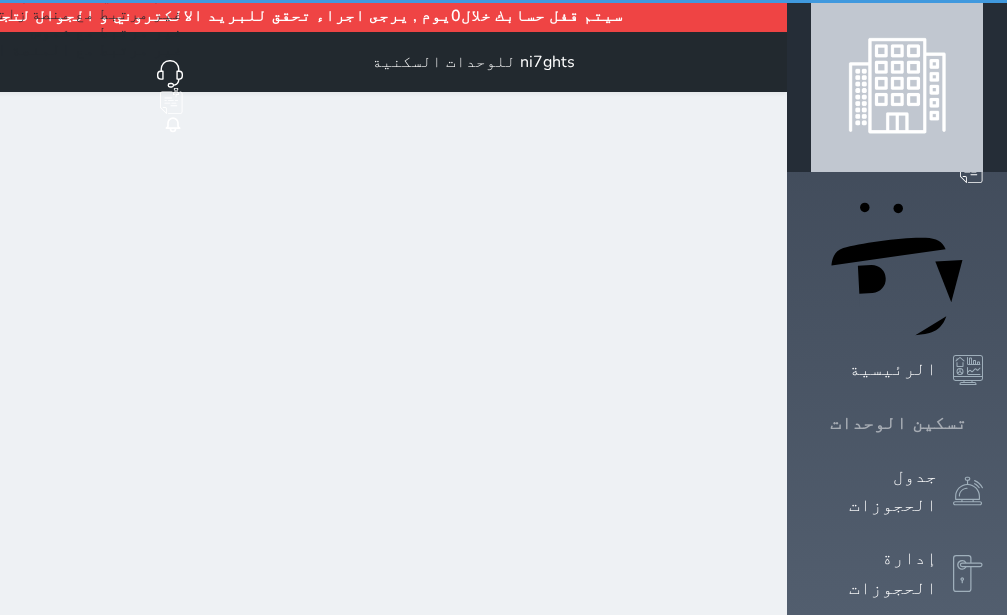 click at bounding box center (983, 423) 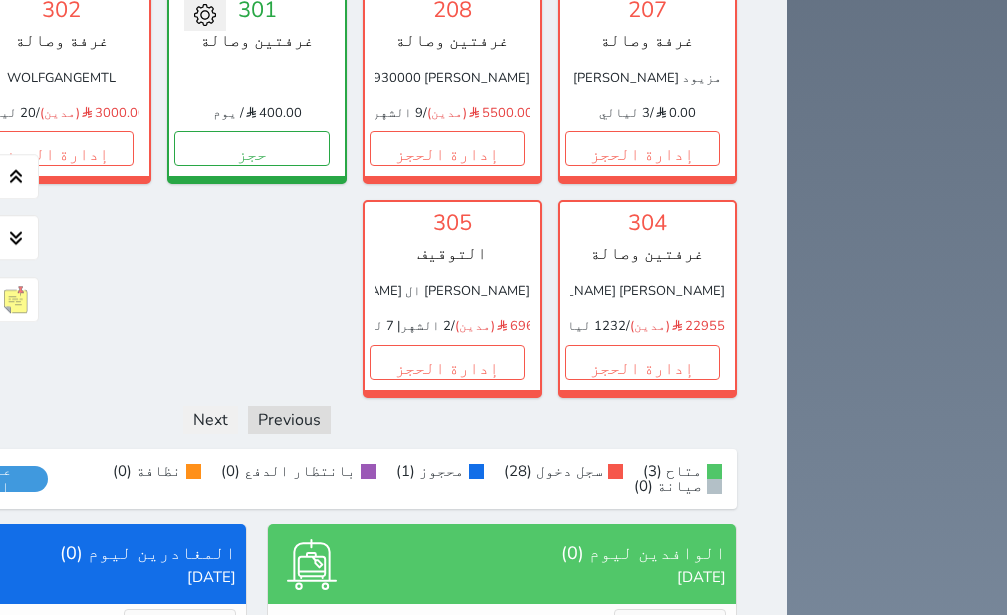 scroll, scrollTop: 1370, scrollLeft: 0, axis: vertical 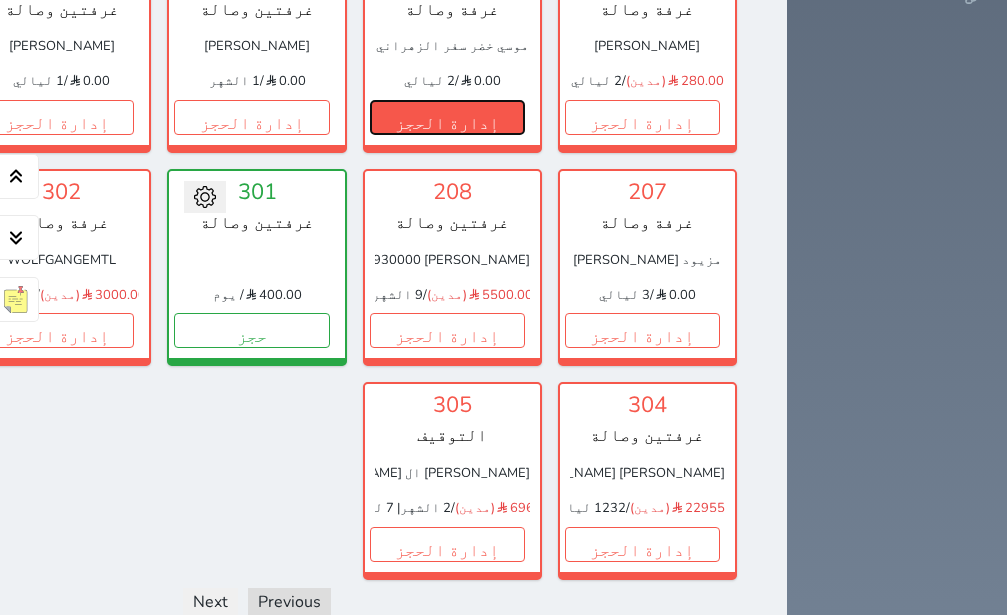 click on "إدارة الحجز" at bounding box center (447, 117) 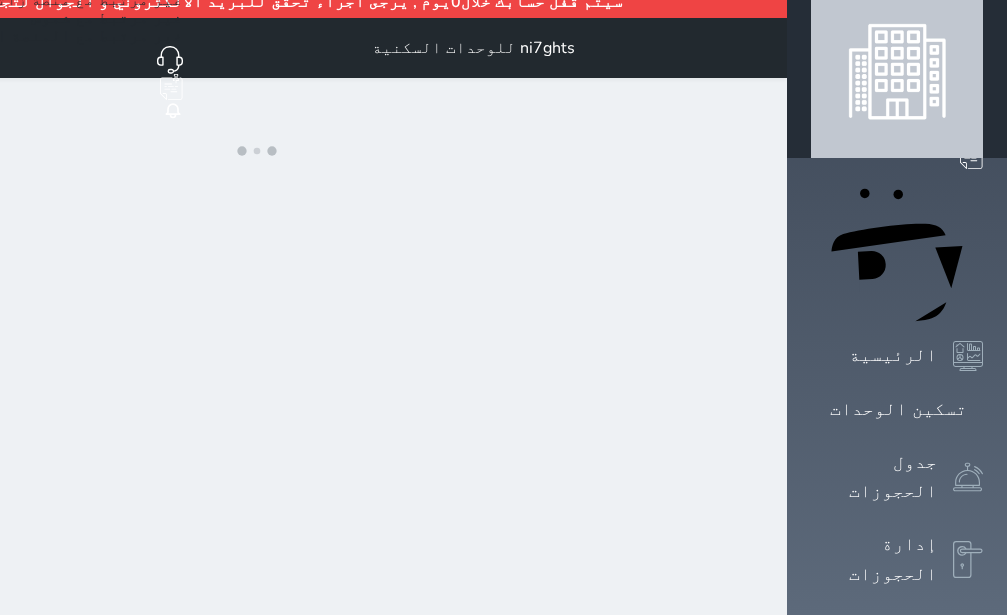 scroll, scrollTop: 0, scrollLeft: 0, axis: both 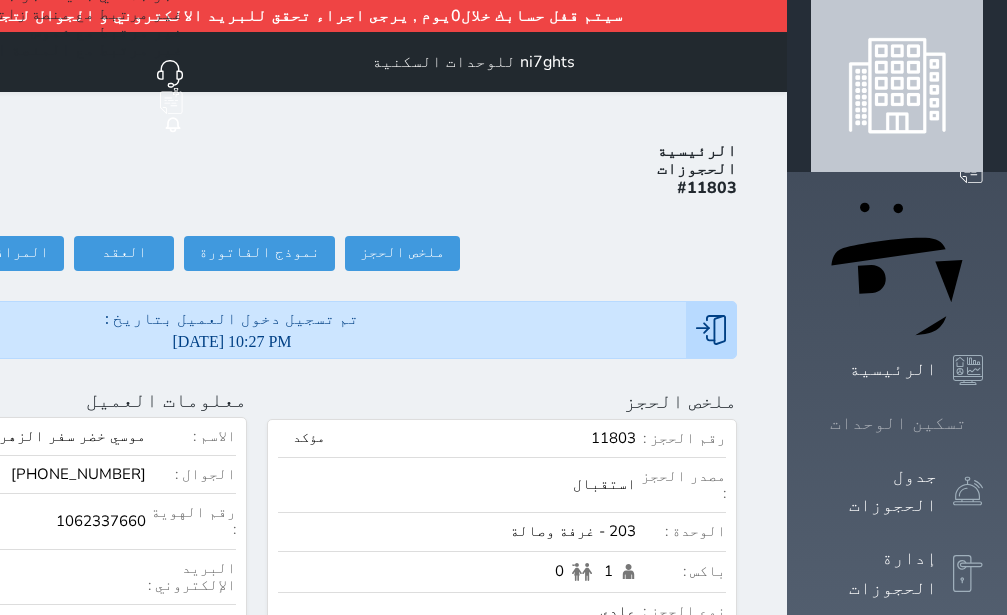 click on "تسكين الوحدات" at bounding box center (897, 423) 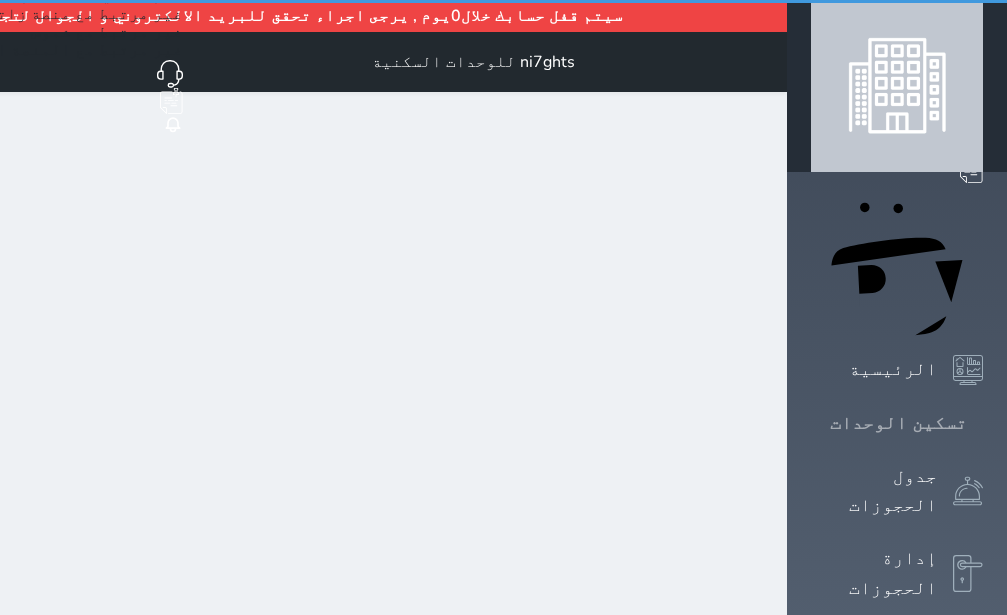 click on "تسكين الوحدات" at bounding box center (897, 423) 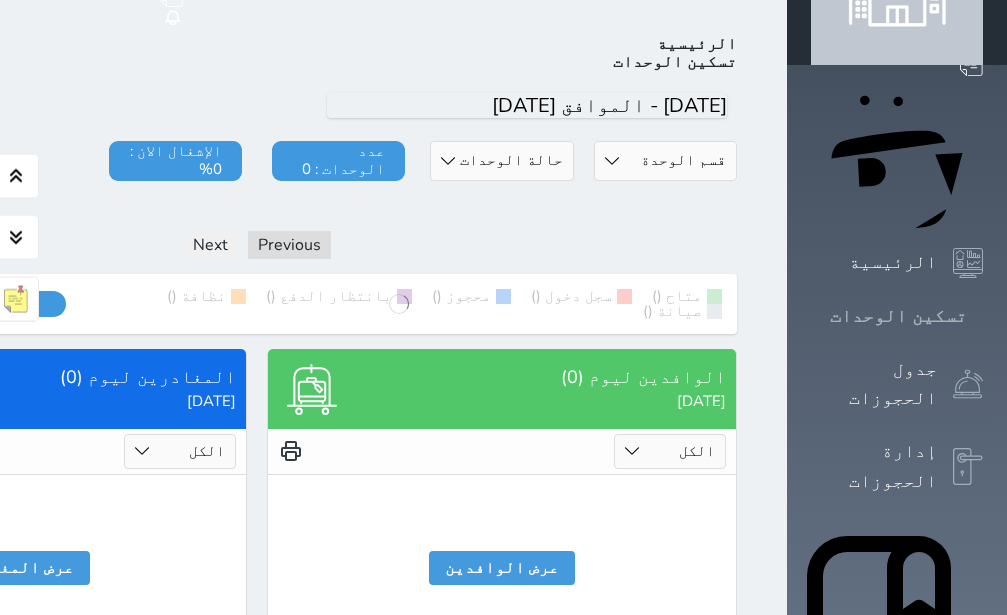 scroll, scrollTop: 110, scrollLeft: 0, axis: vertical 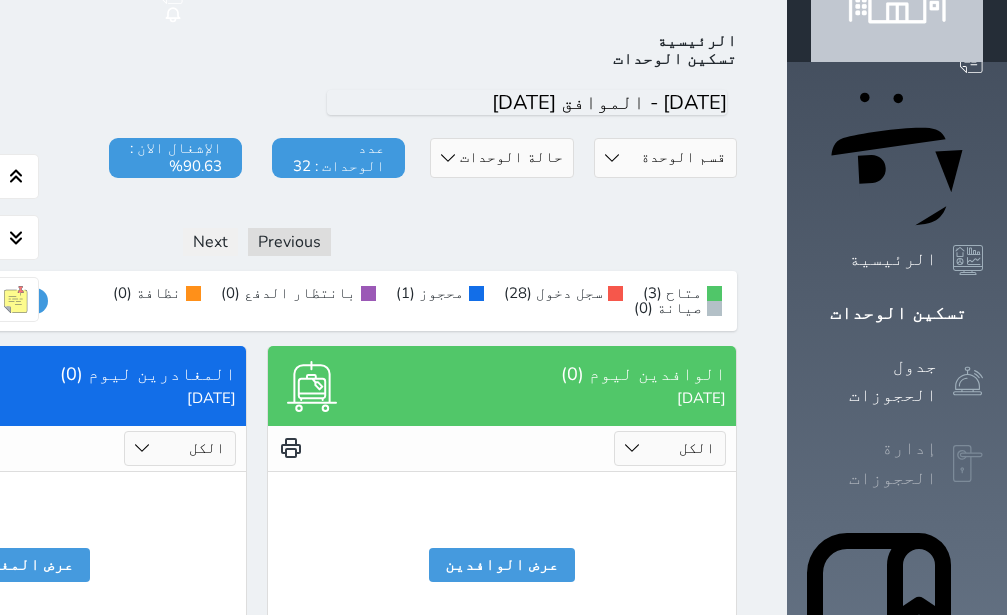 click on "إدارة الحجوزات" at bounding box center [897, 463] 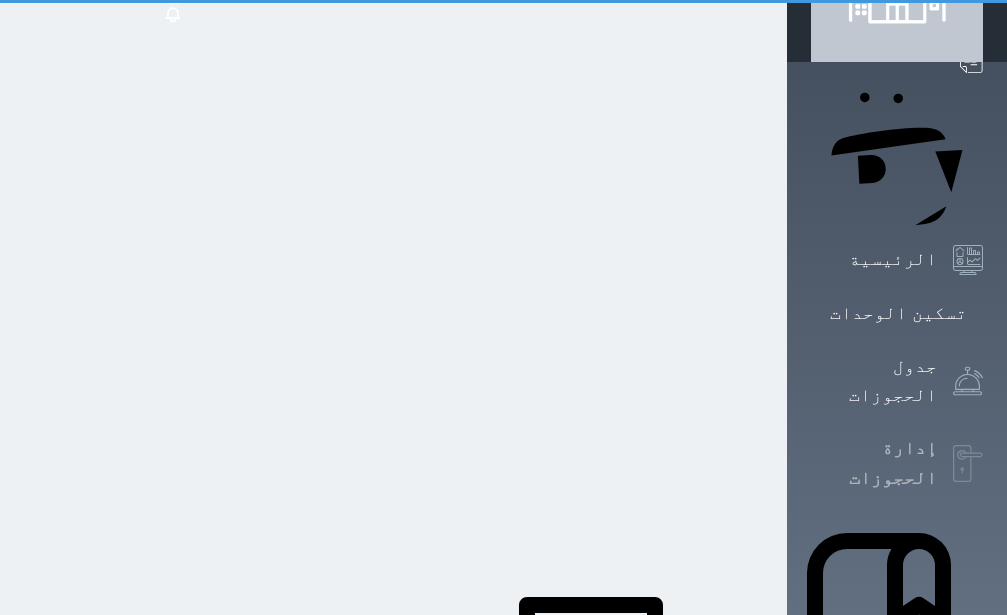 scroll, scrollTop: 30, scrollLeft: 0, axis: vertical 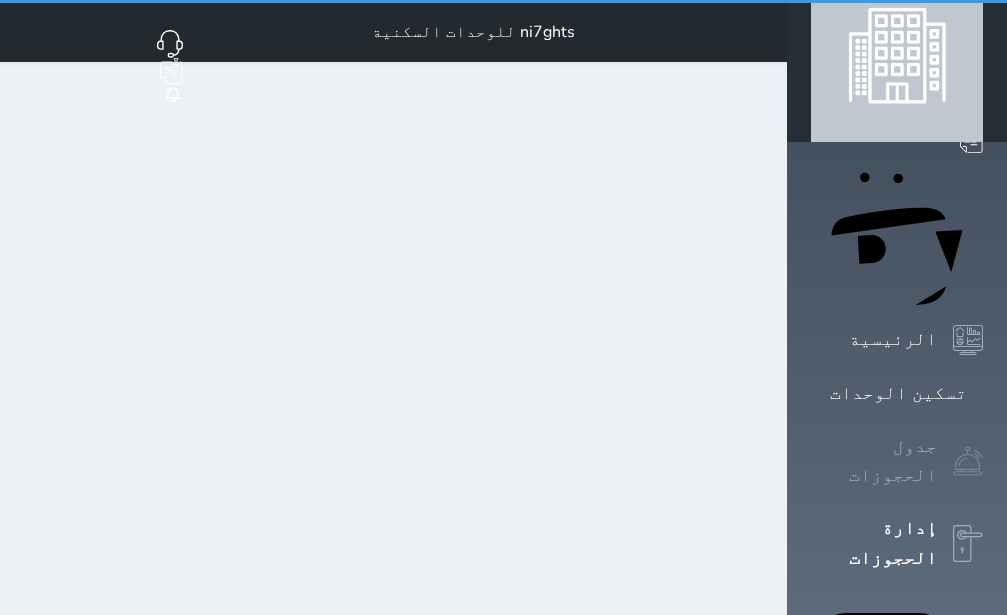select on "open_all" 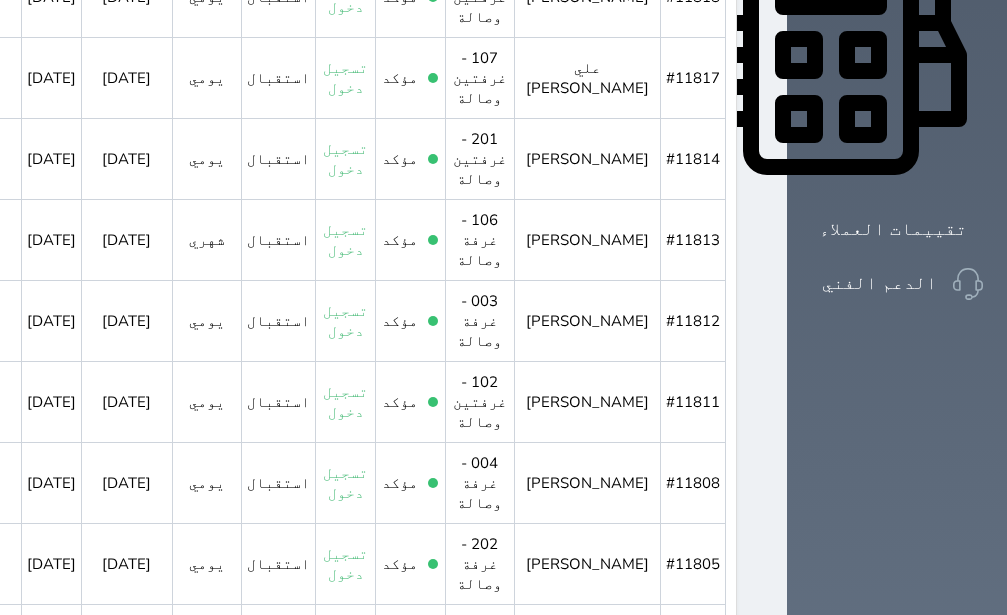 scroll, scrollTop: 1008, scrollLeft: 0, axis: vertical 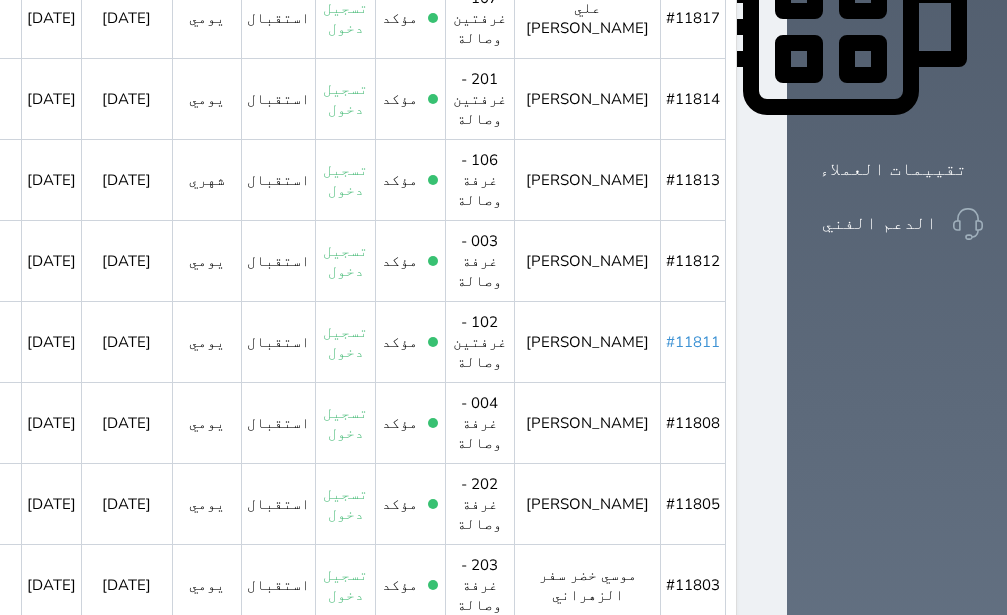 click on "#11811" at bounding box center [693, 342] 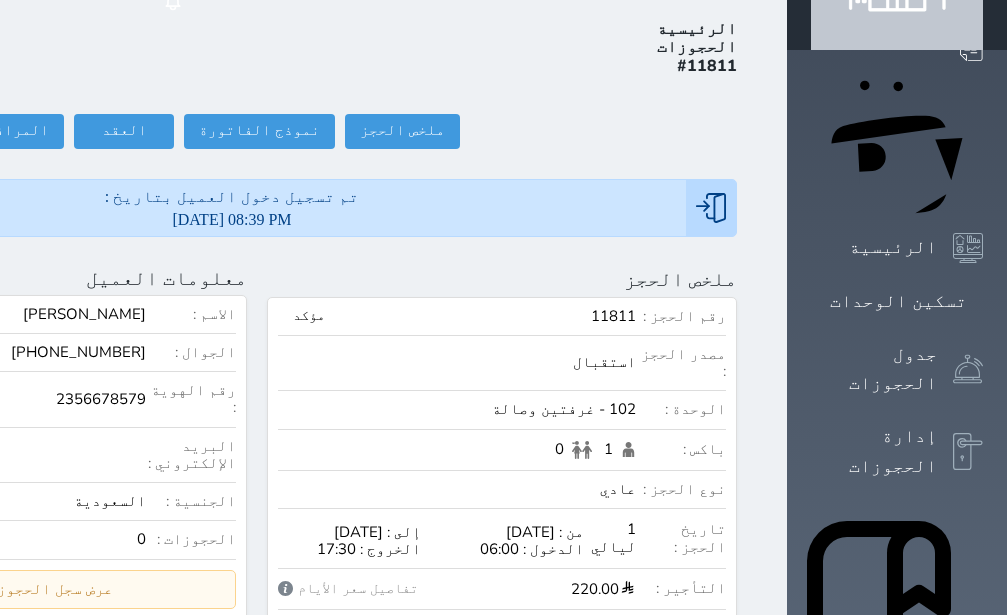 scroll, scrollTop: 126, scrollLeft: 0, axis: vertical 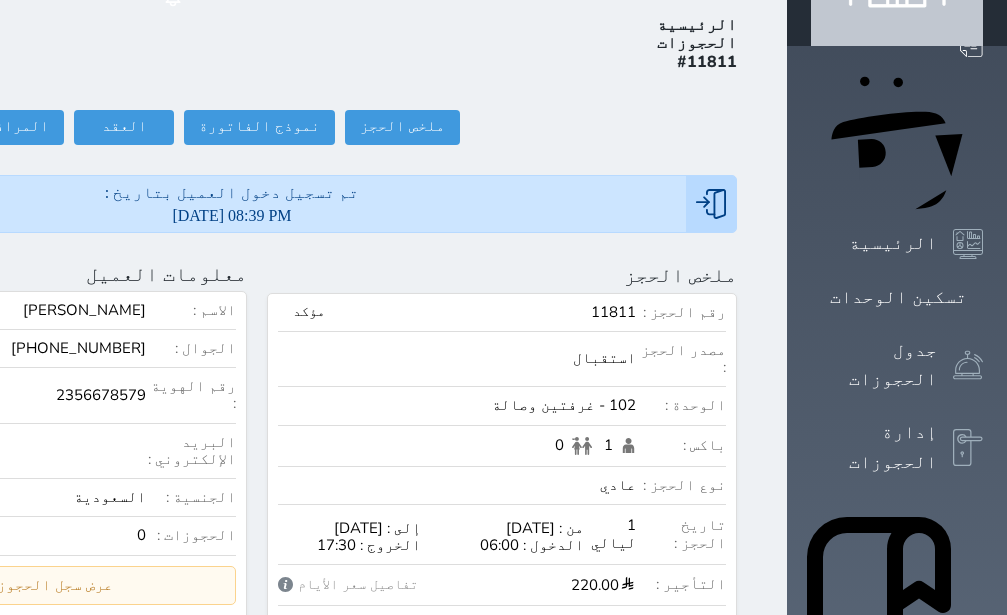click on "2356678579" at bounding box center [-33, 395] 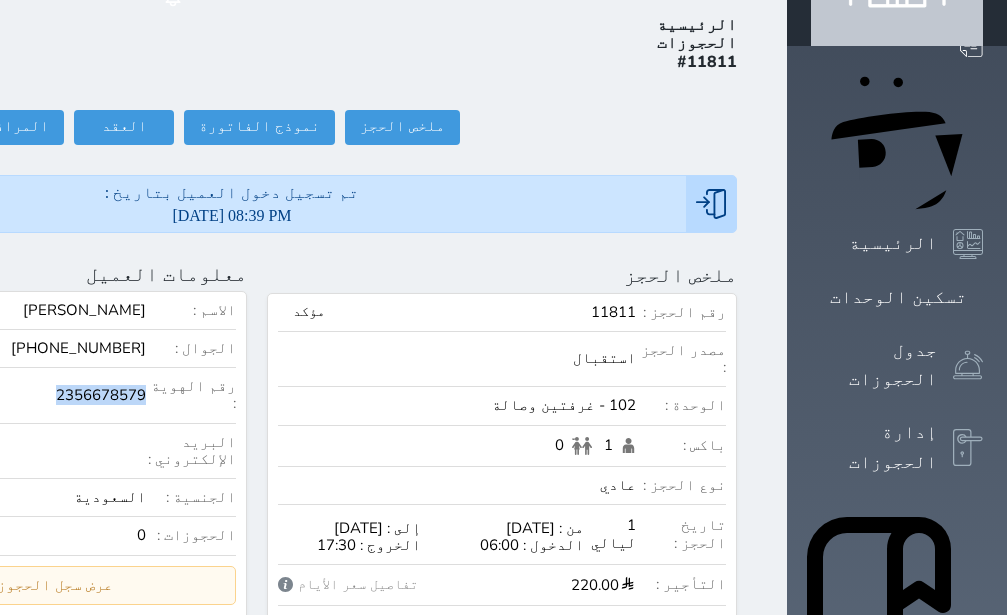 click on "2356678579" at bounding box center (-33, 395) 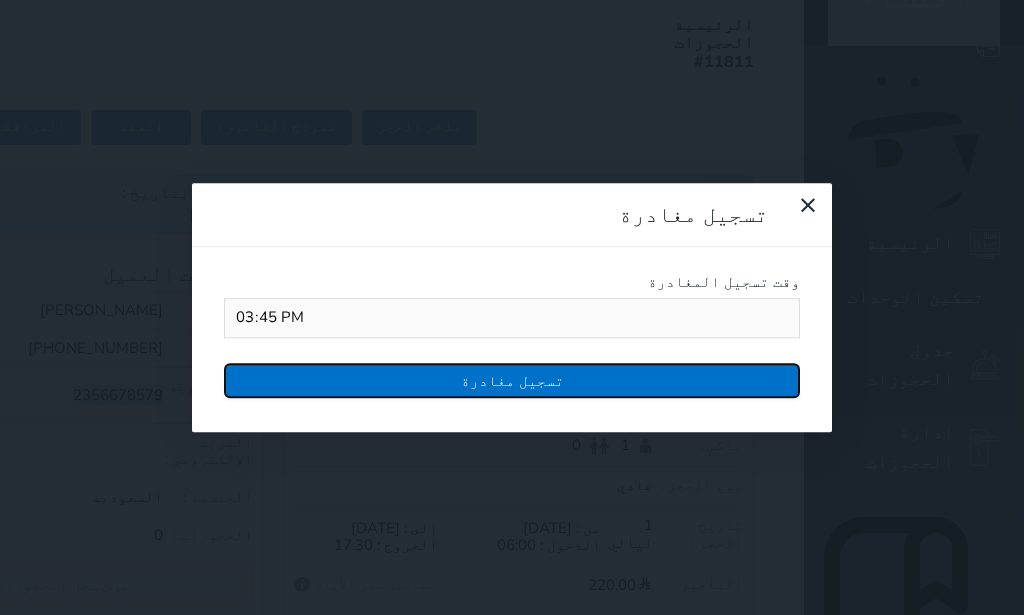 click on "تسجيل مغادرة" at bounding box center (512, 380) 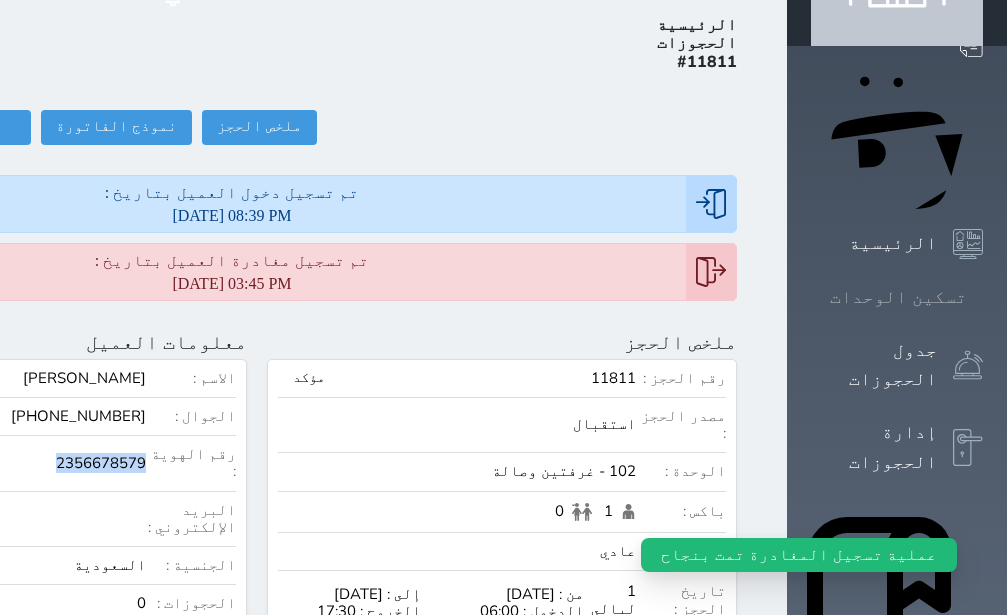 click on "تسكين الوحدات" at bounding box center [898, 297] 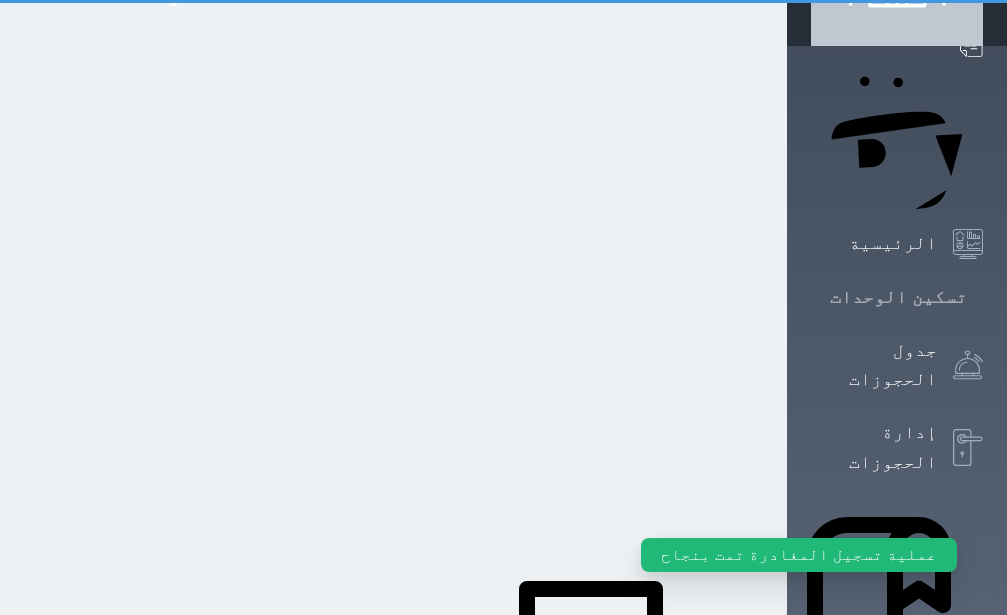 click on "تسكين الوحدات" at bounding box center (898, 297) 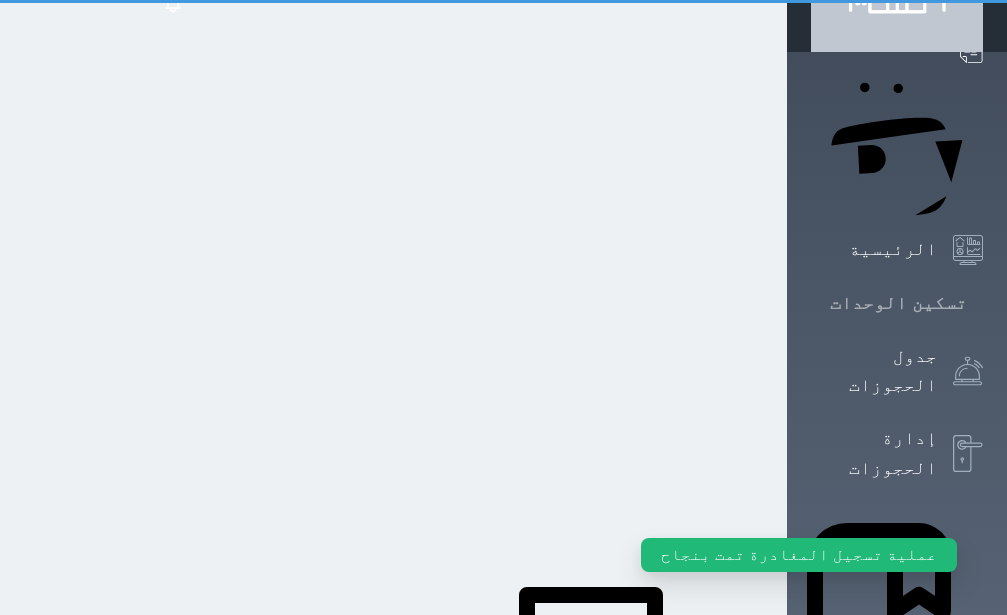 click on "تسكين الوحدات" at bounding box center (898, 303) 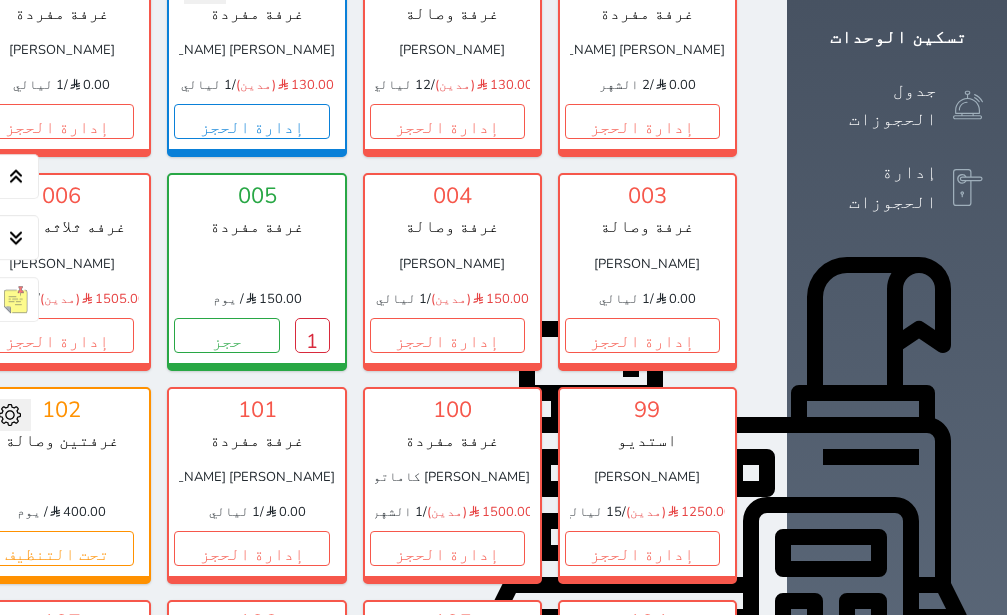 scroll, scrollTop: 488, scrollLeft: 0, axis: vertical 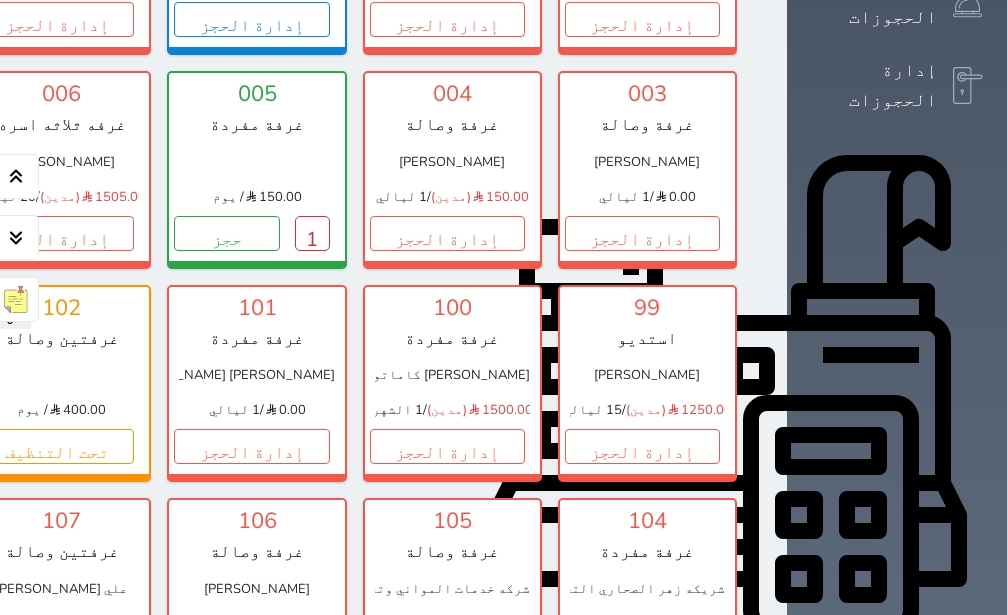 drag, startPoint x: 491, startPoint y: 477, endPoint x: 500, endPoint y: 490, distance: 15.811388 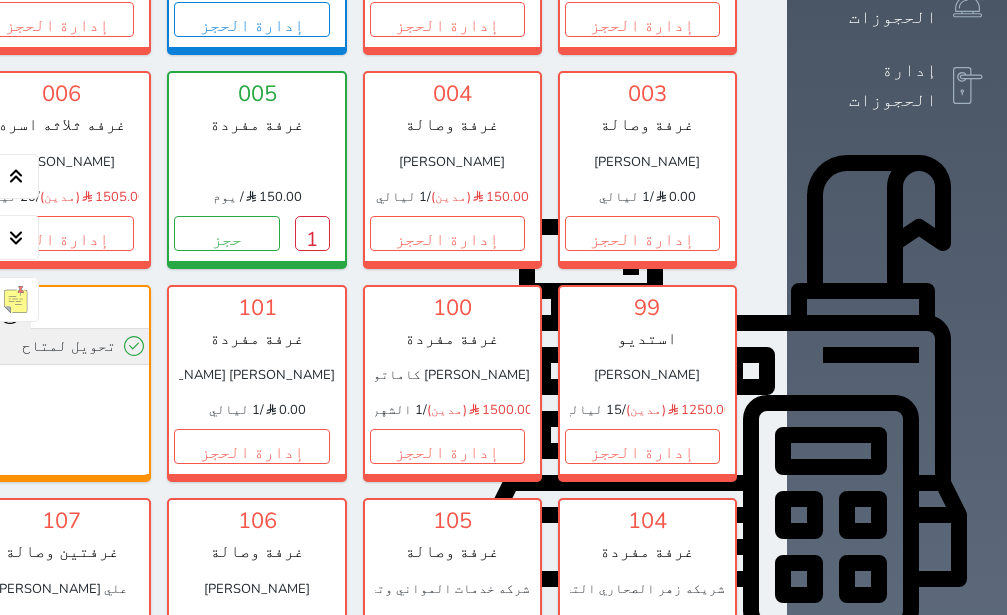 click on "تحويل لمتاح" at bounding box center [61, 346] 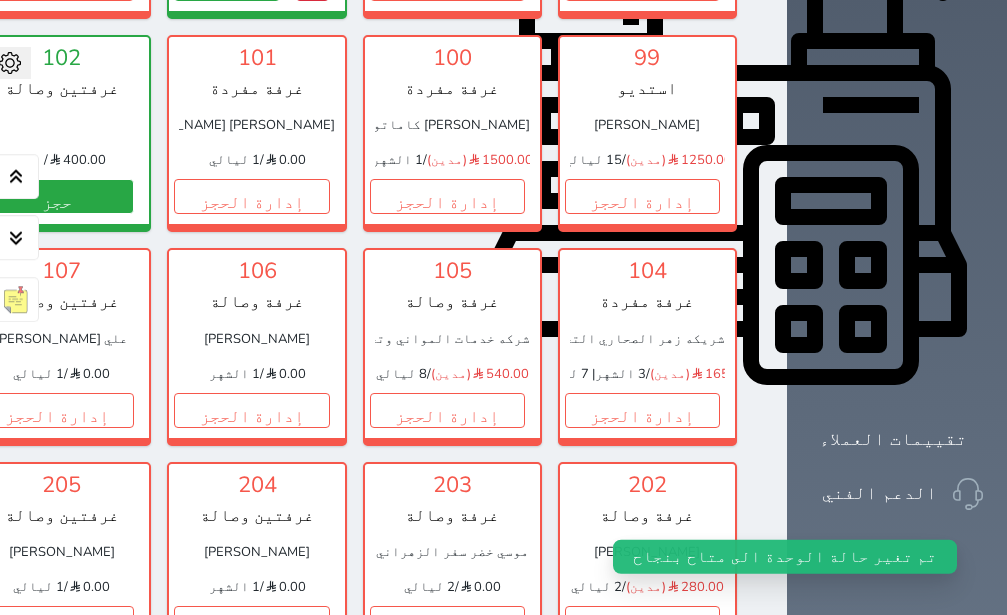 scroll, scrollTop: 740, scrollLeft: 0, axis: vertical 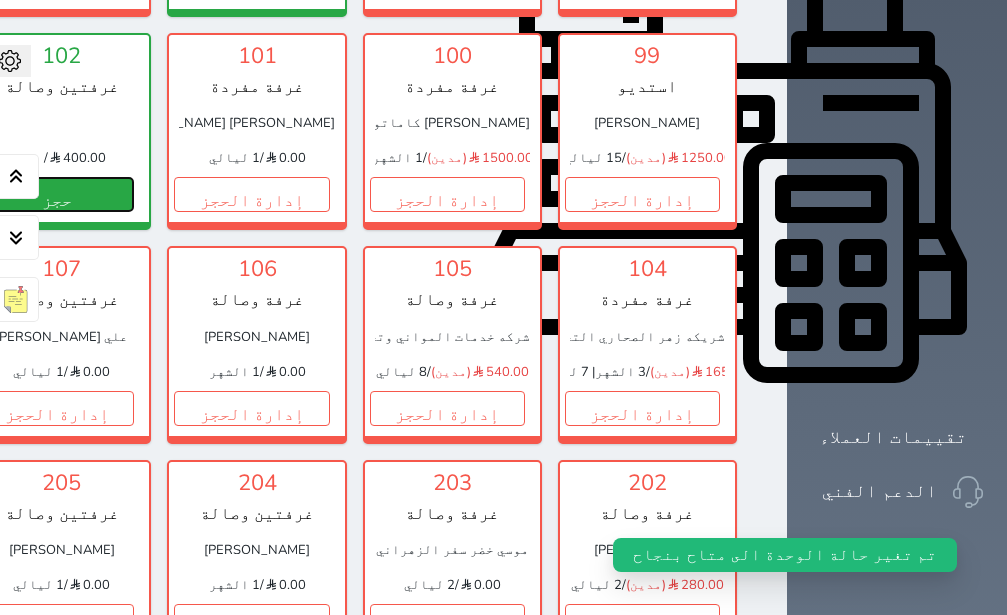 click on "حجز" at bounding box center (56, 194) 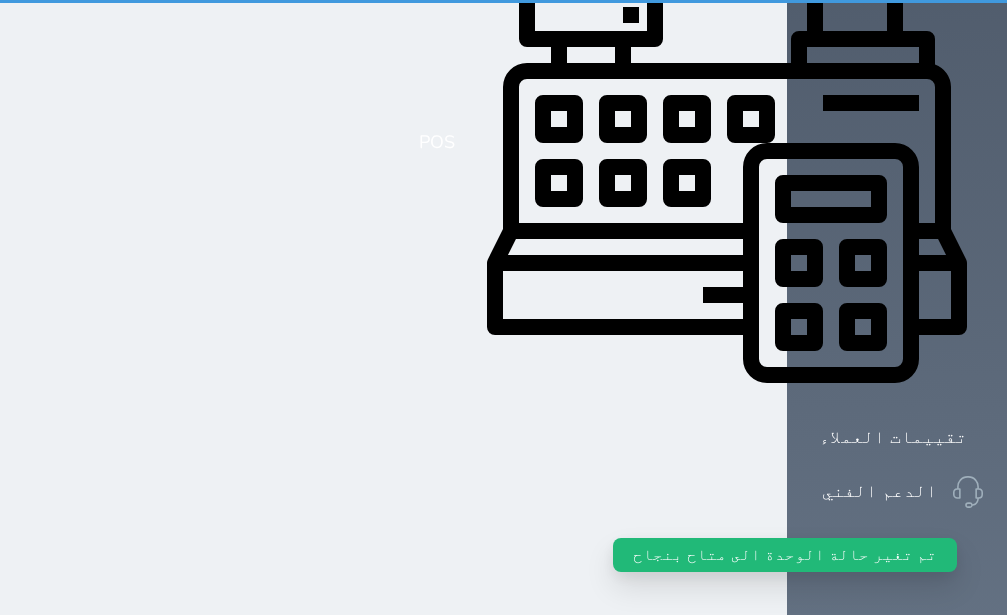select on "1" 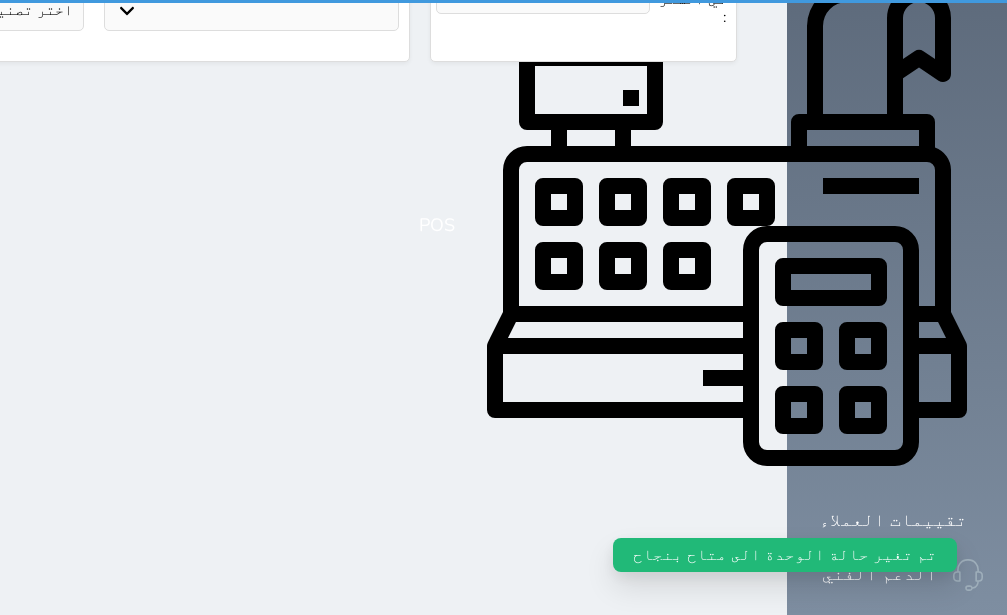 scroll, scrollTop: 0, scrollLeft: 0, axis: both 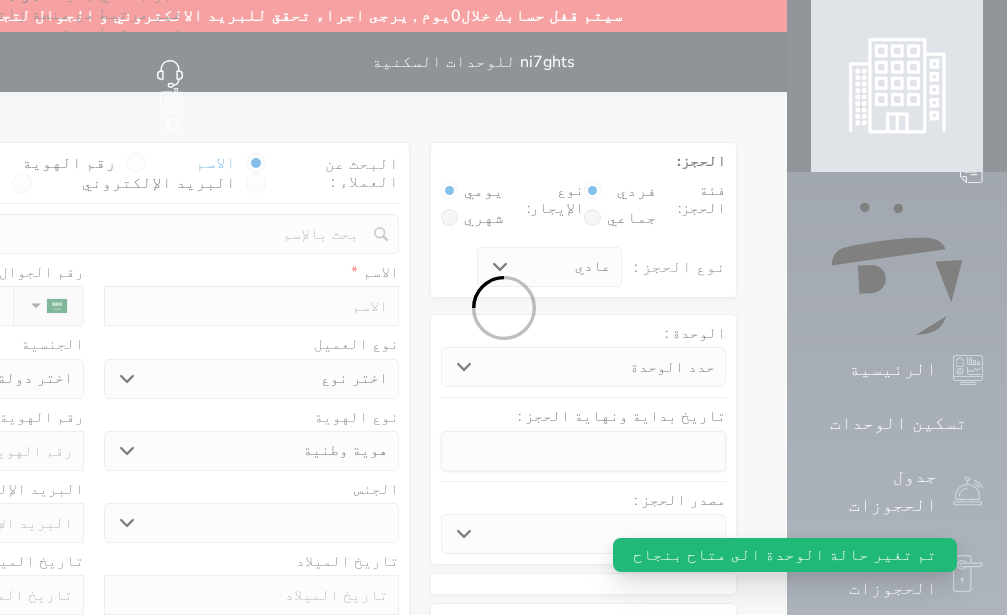select 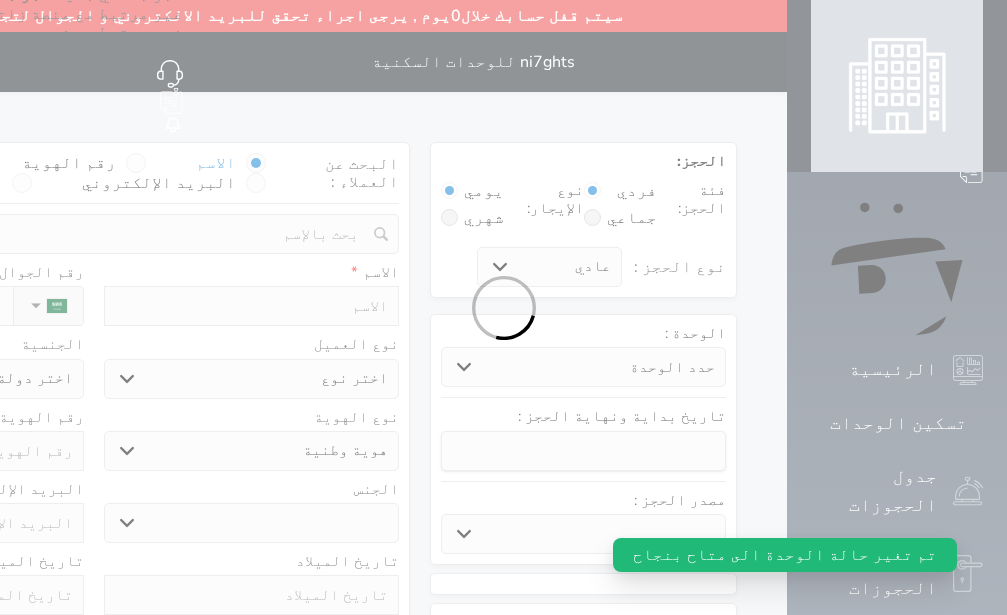 select 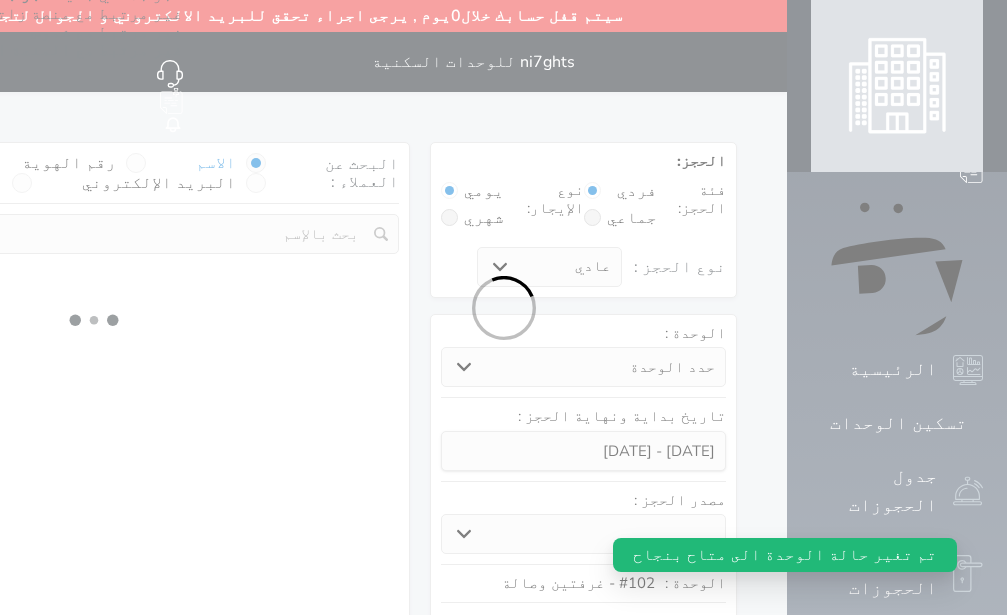 select 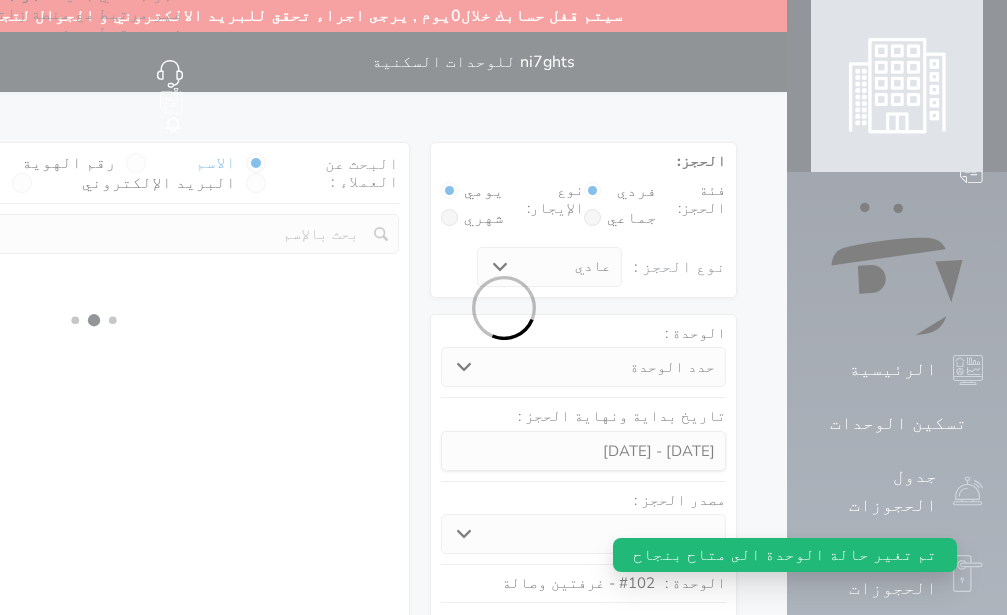select on "113" 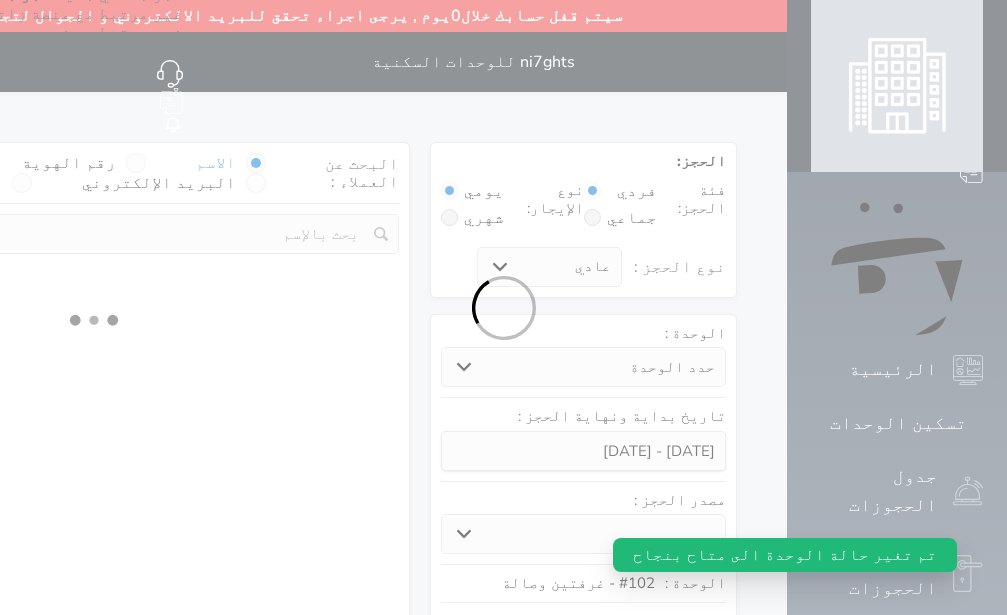 select on "1" 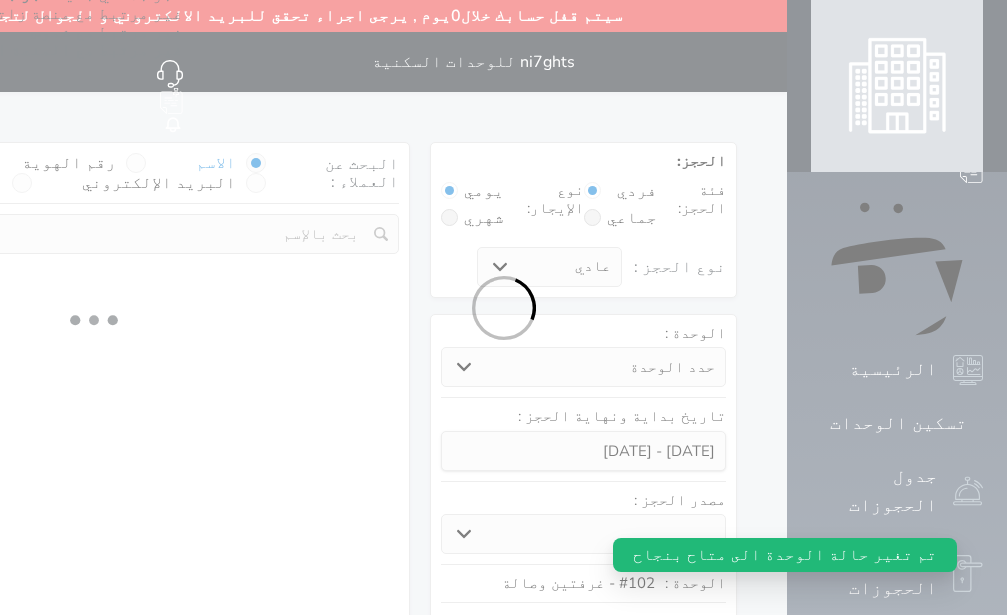 select 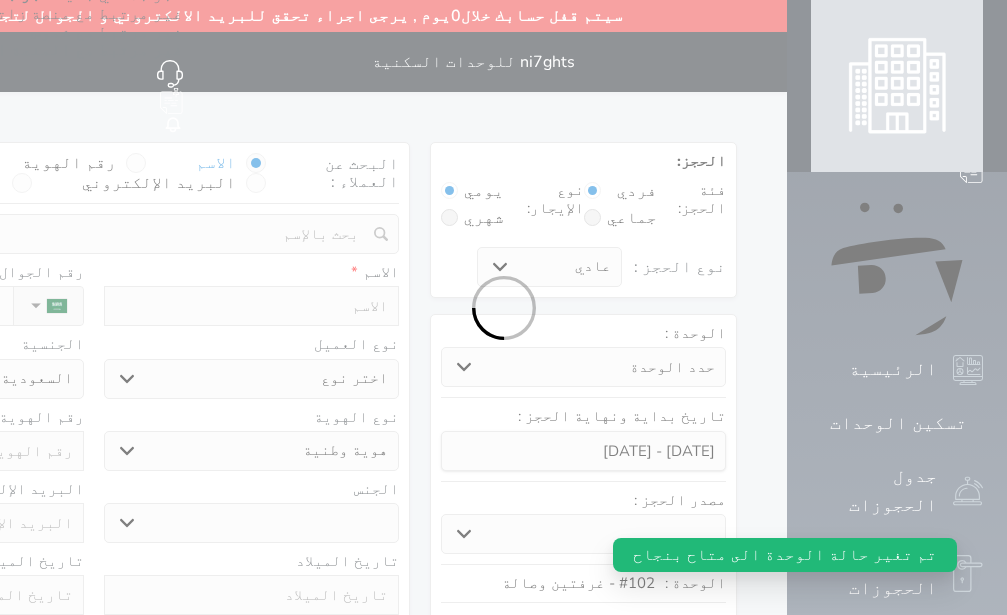 select 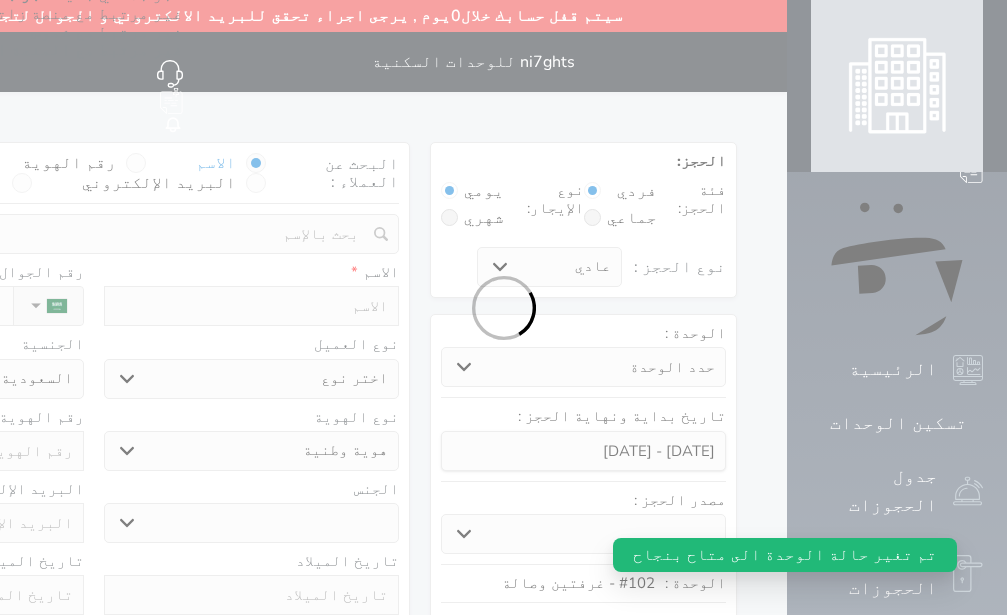 select 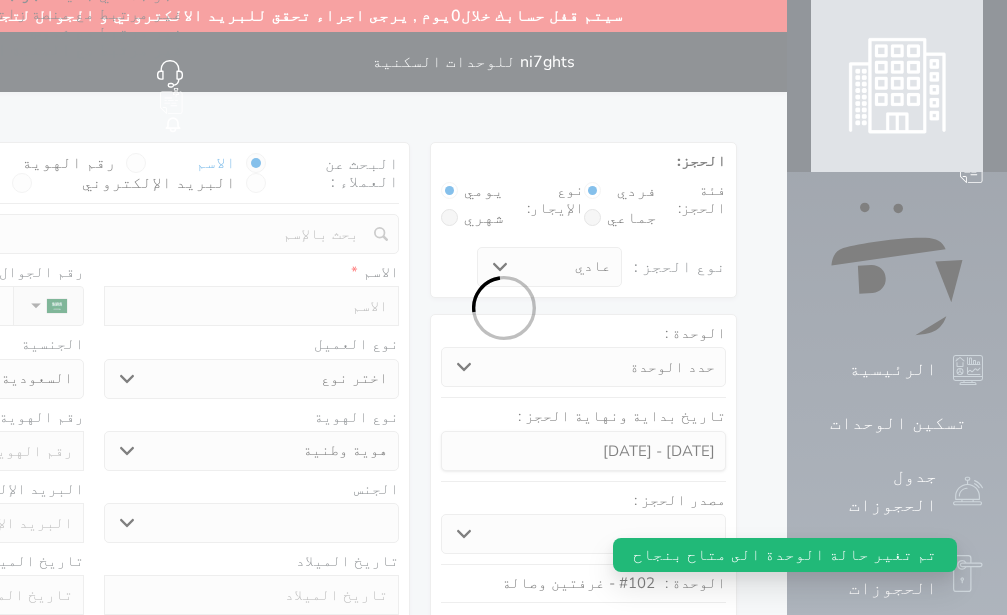 select 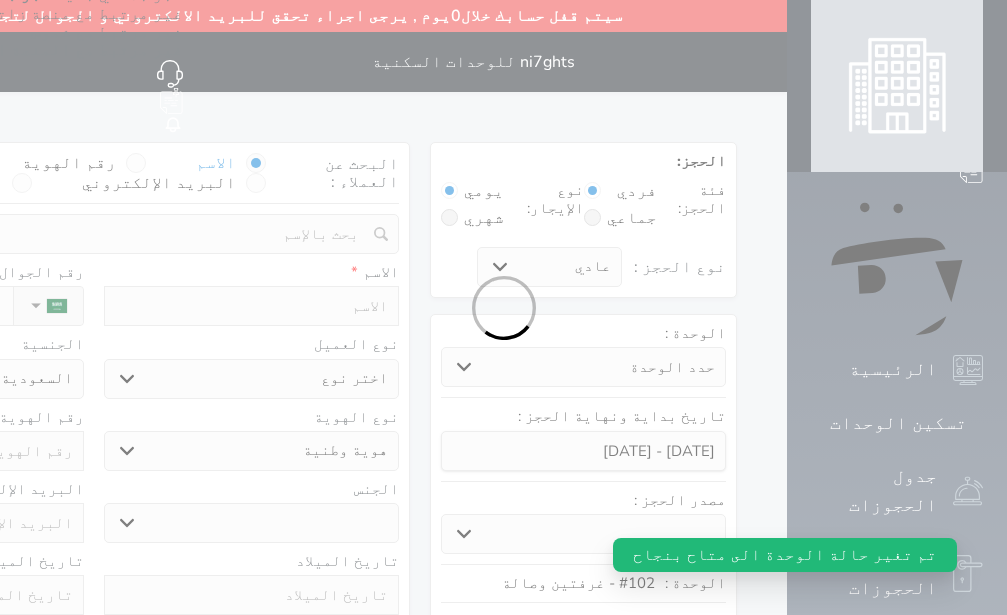 select 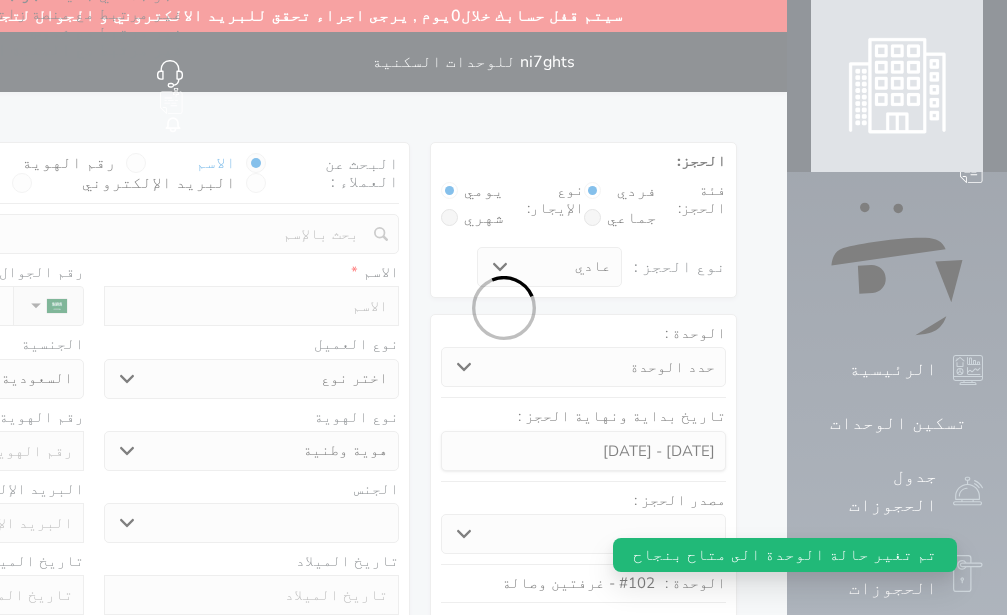 select on "1" 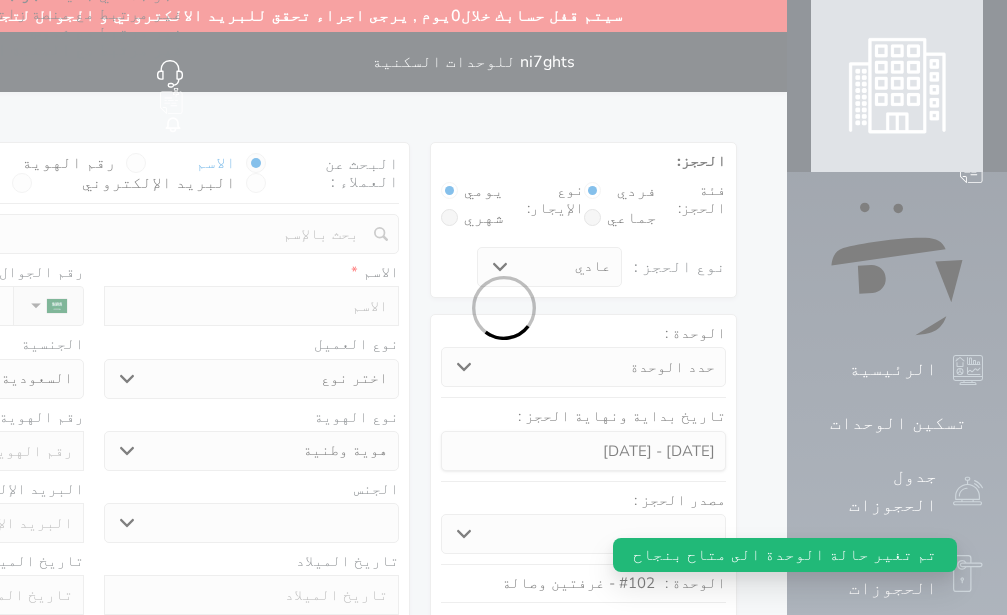 select on "7" 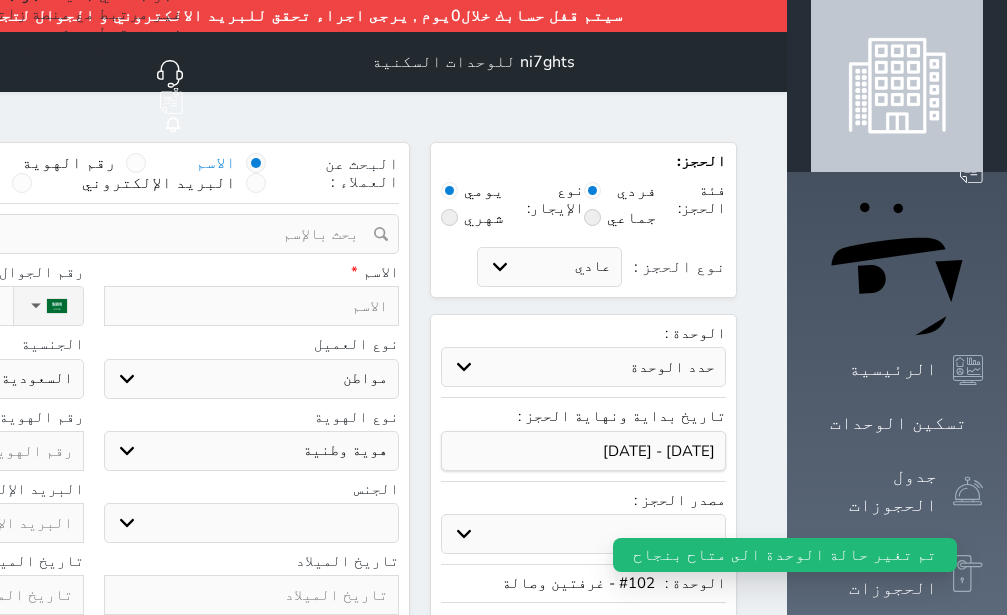 select 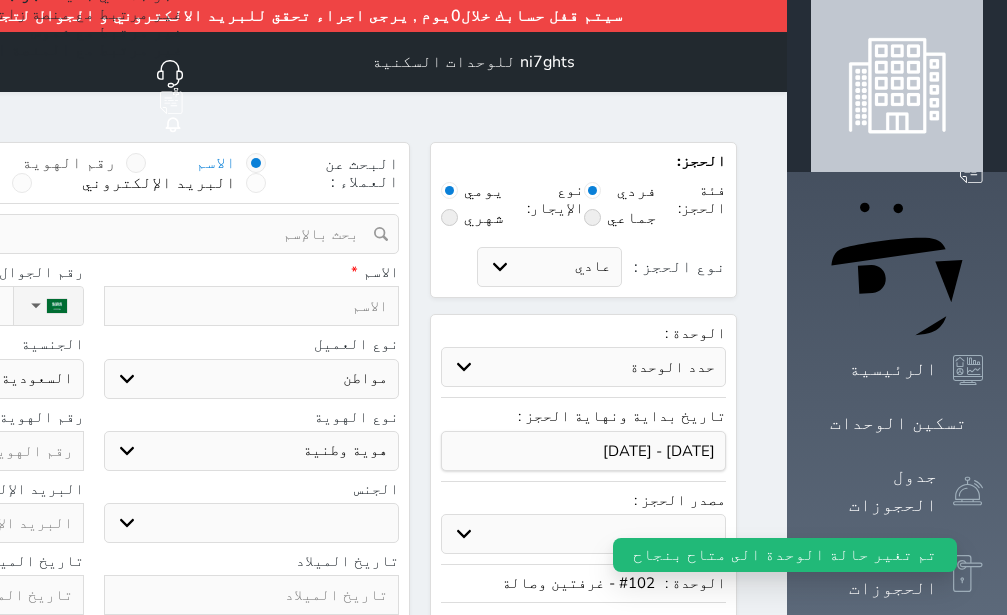 click at bounding box center (136, 163) 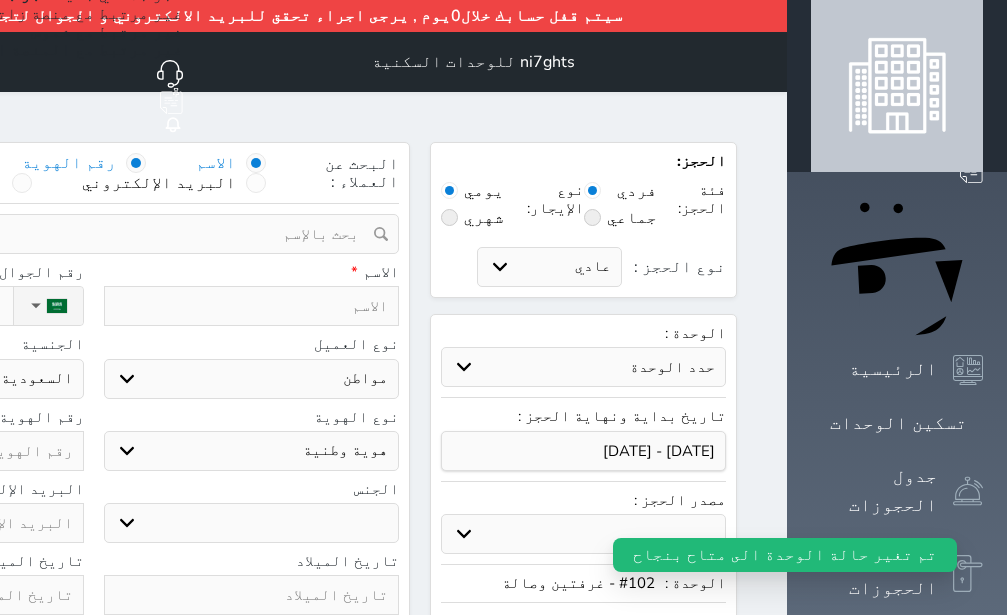 radio on "false" 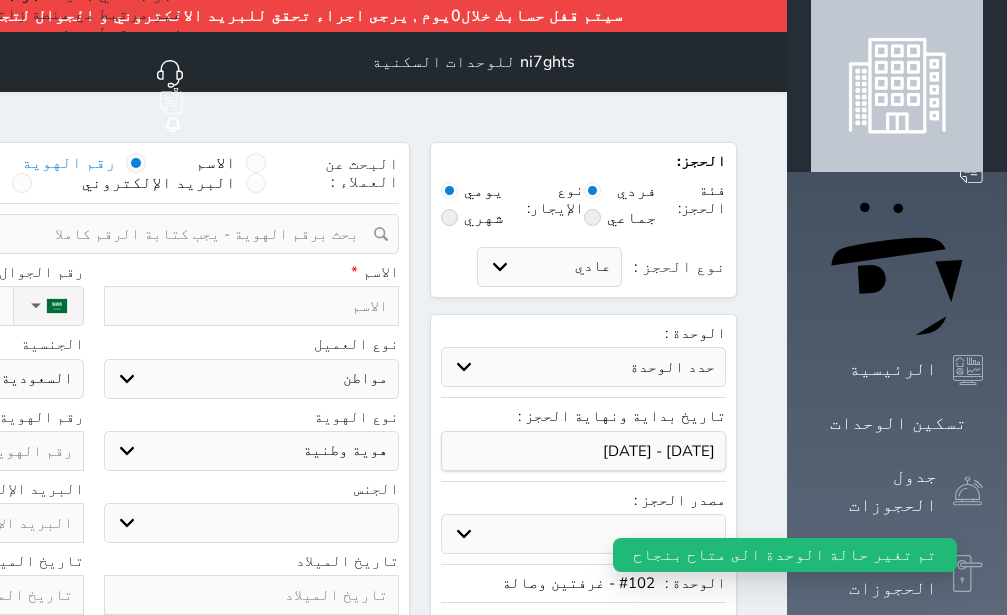 click at bounding box center (86, 234) 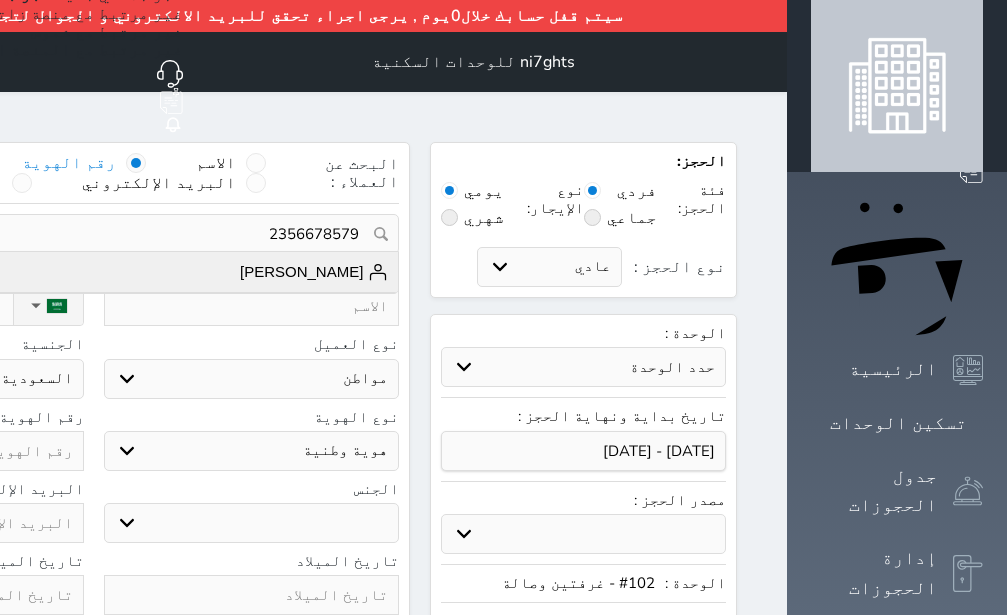 type on "2356678579" 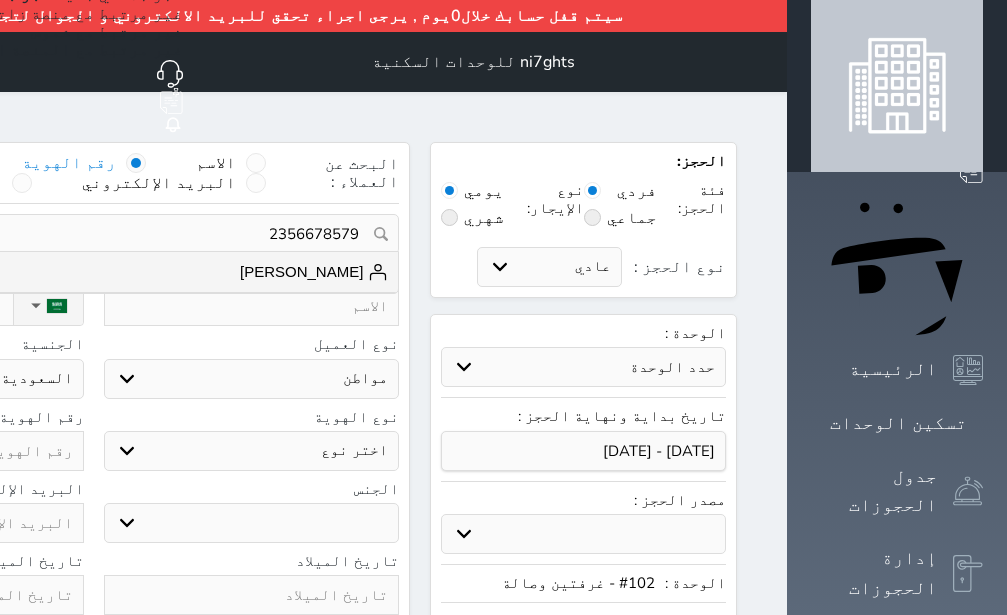 type on "[PERSON_NAME]  ||  [PHONE_NUMBER]" 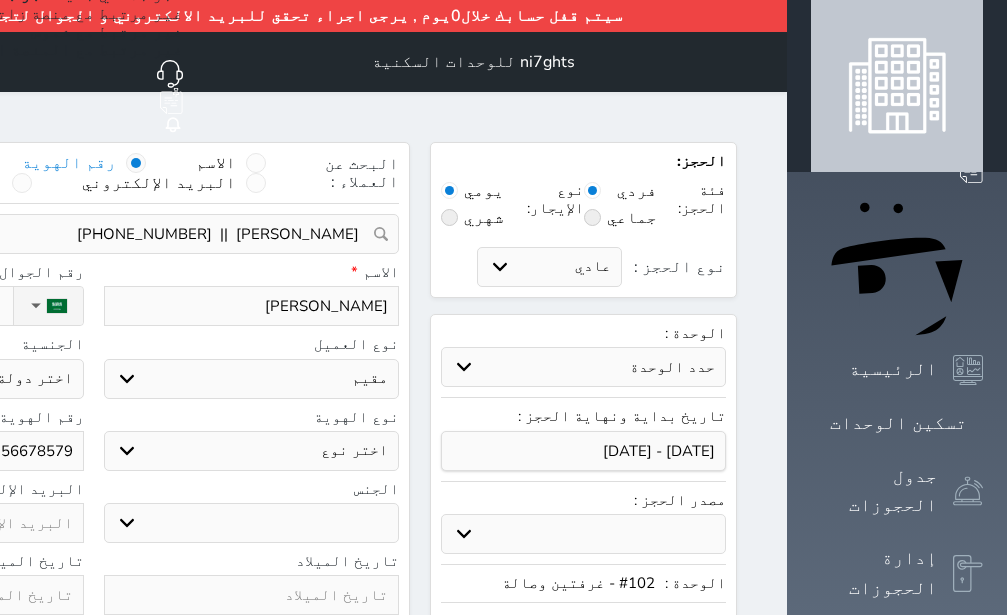 select 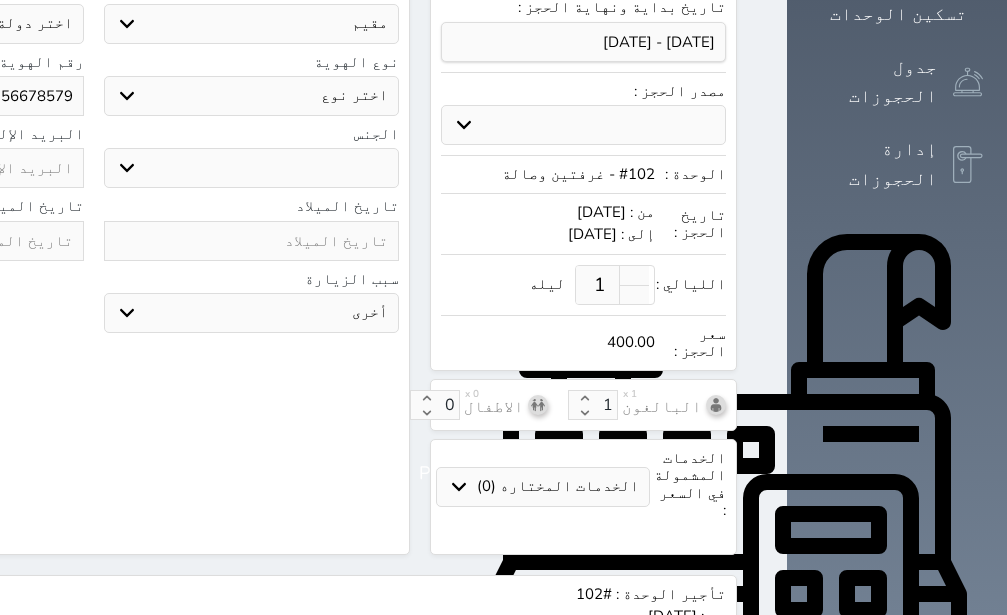 scroll, scrollTop: 596, scrollLeft: 0, axis: vertical 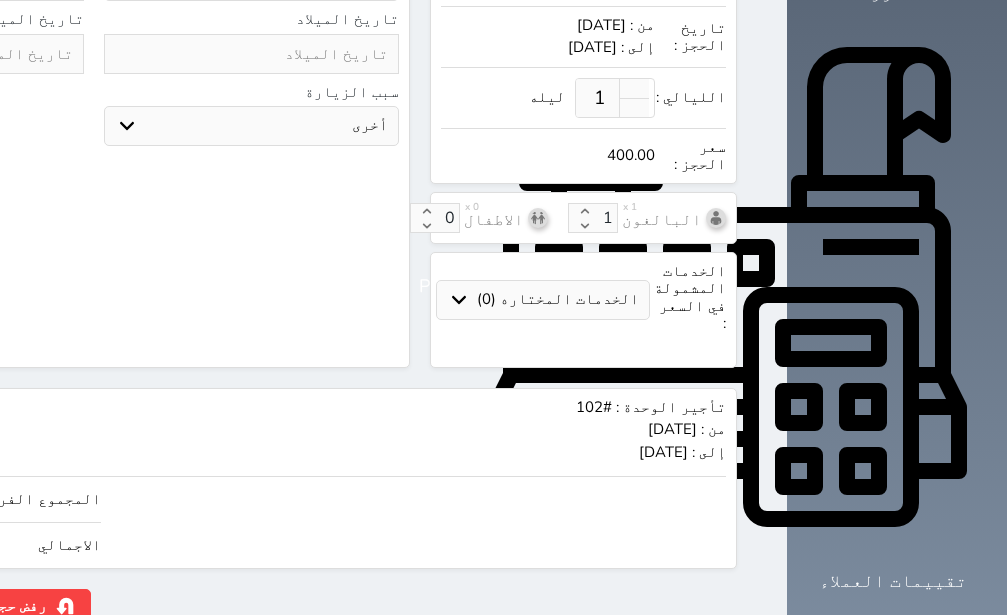 click on "400" at bounding box center [-147, 499] 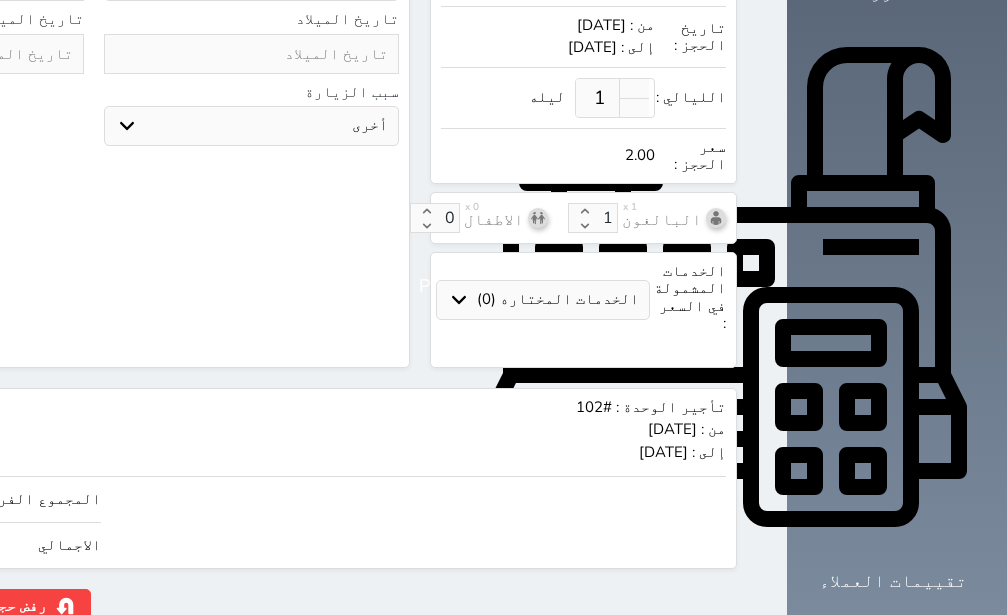 type on "22" 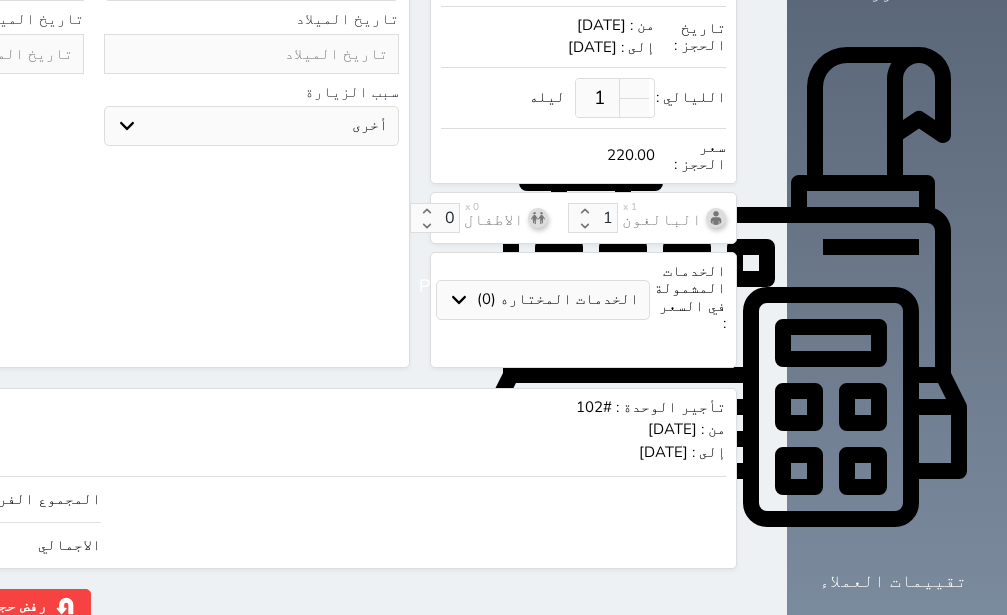 type on "220.00" 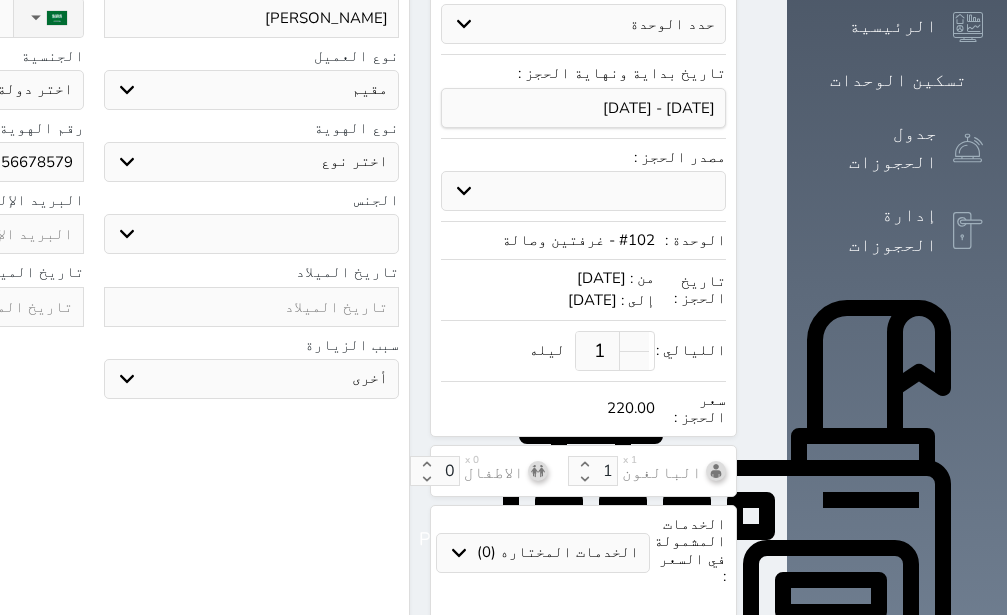 scroll, scrollTop: 0, scrollLeft: 0, axis: both 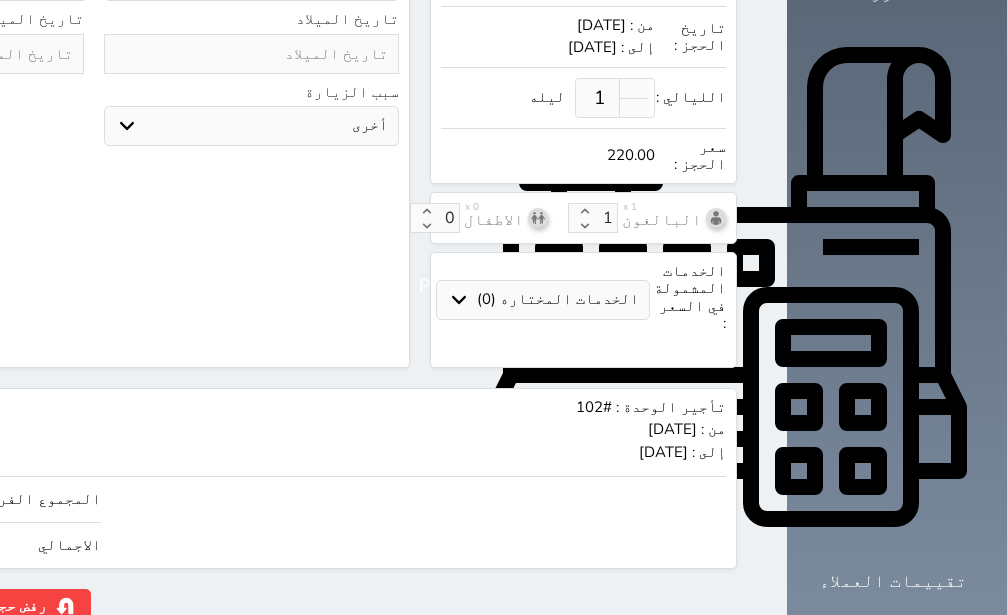 click on "حجز" at bounding box center (-130, 606) 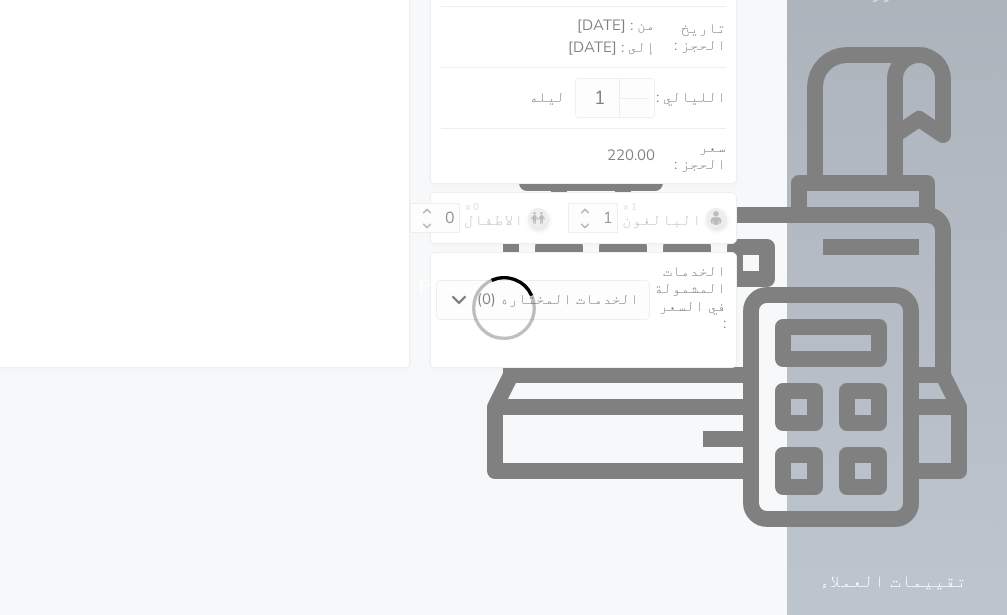 scroll, scrollTop: 338, scrollLeft: 0, axis: vertical 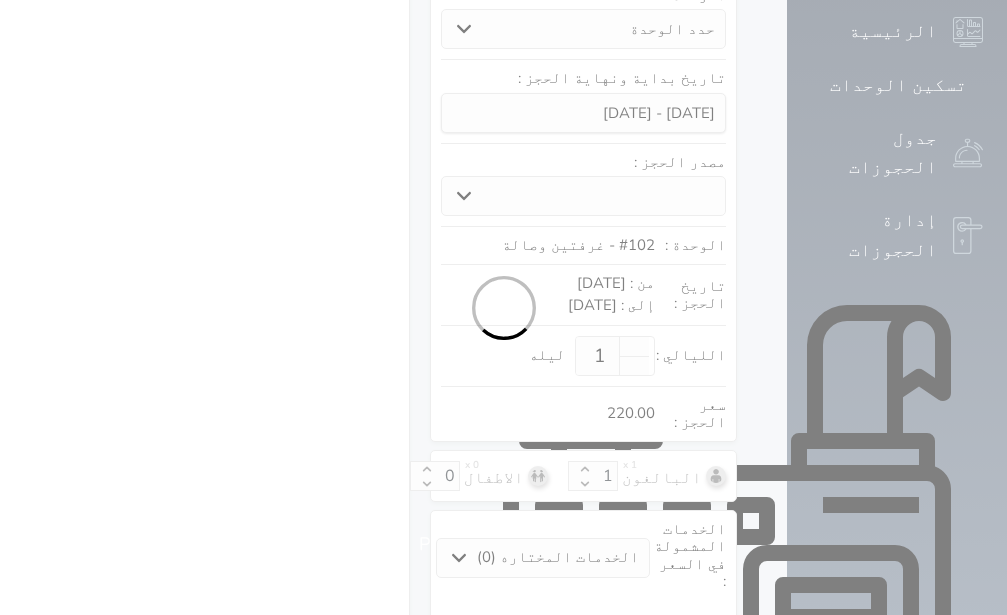 select on "4" 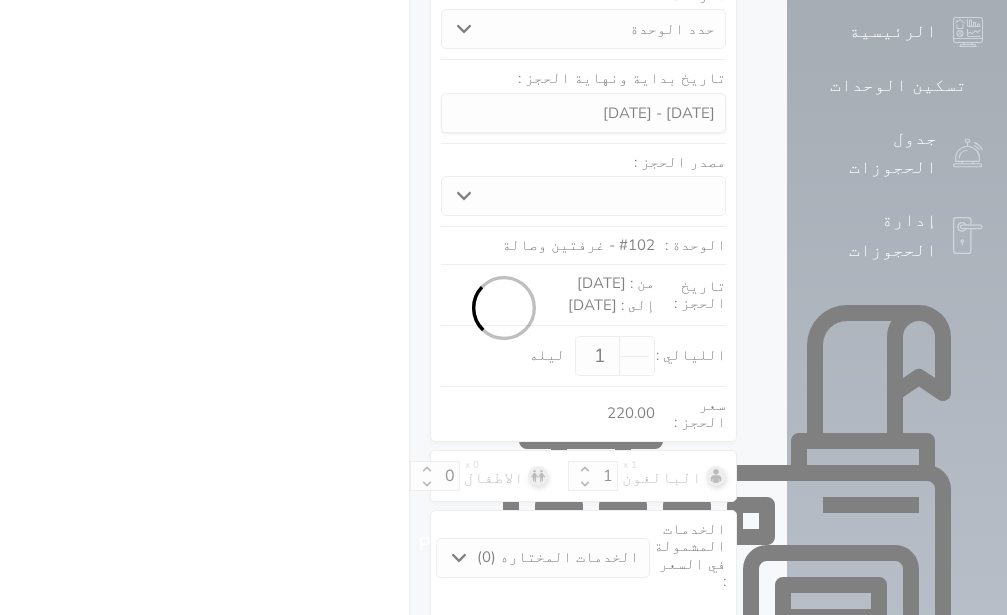 select on "7" 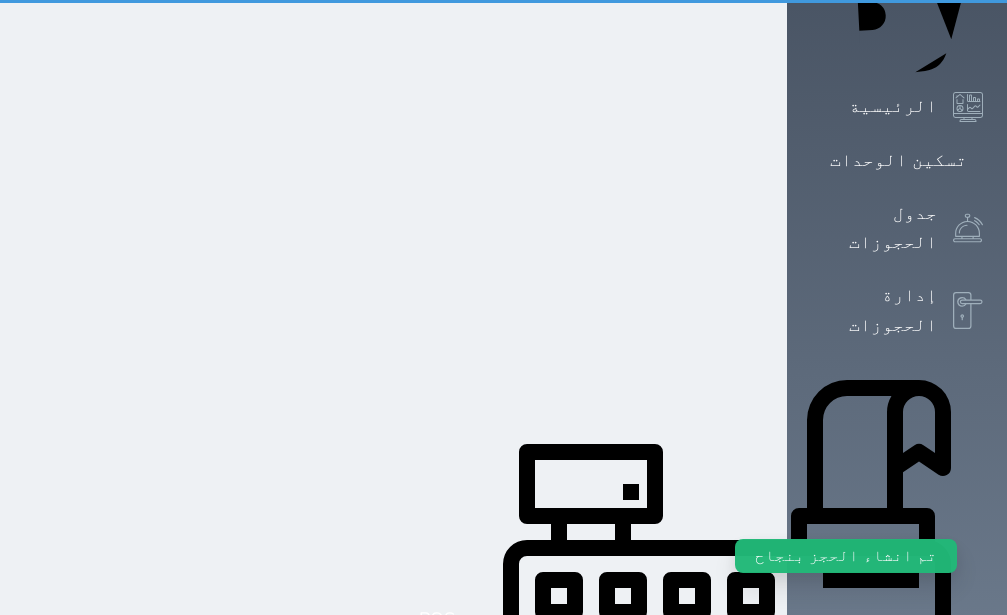 scroll, scrollTop: 0, scrollLeft: 0, axis: both 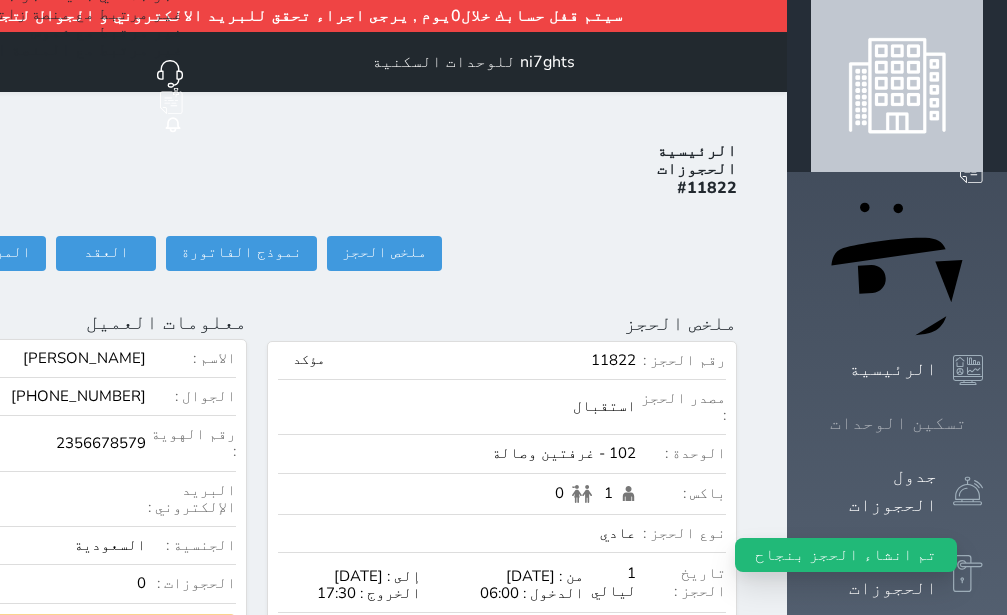 click 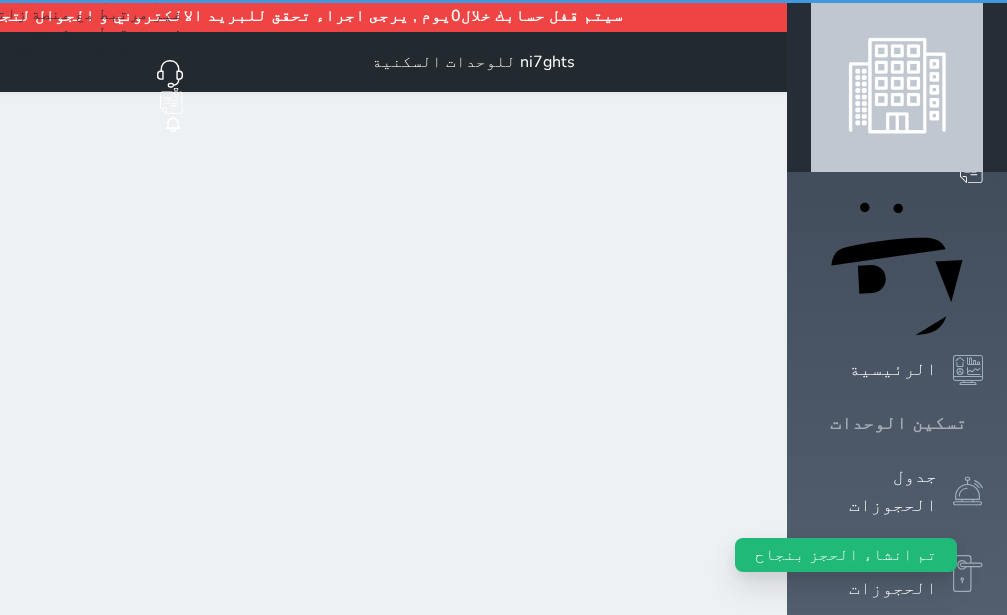 click 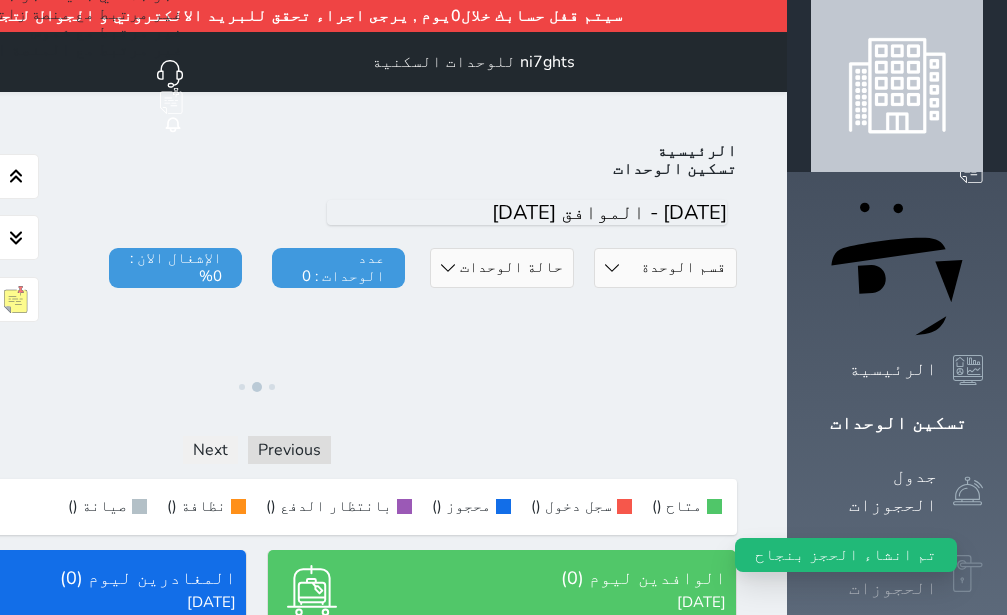 click on "إدارة الحجوزات" at bounding box center [897, 573] 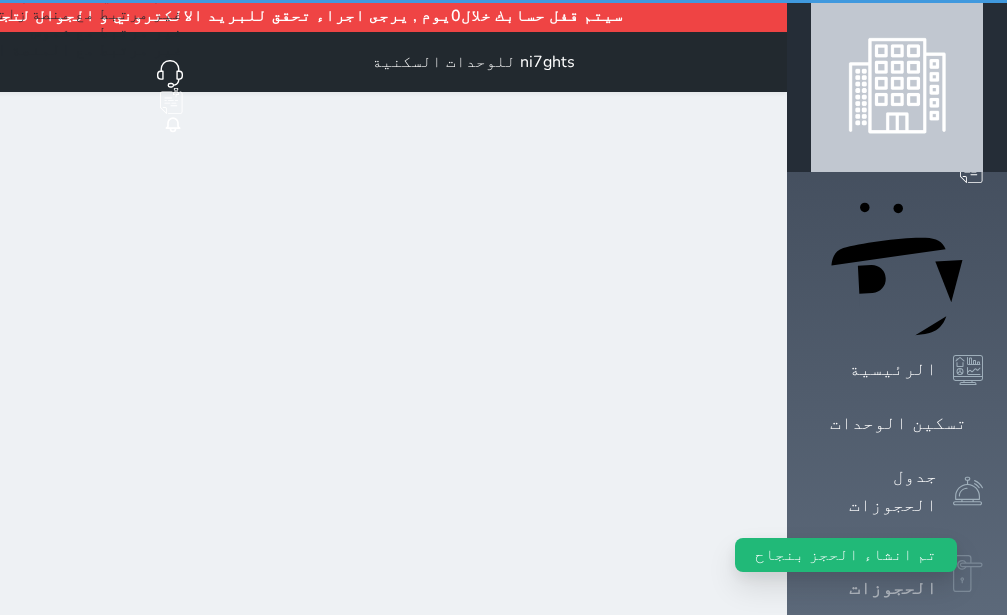 click on "إدارة الحجوزات" at bounding box center (897, 573) 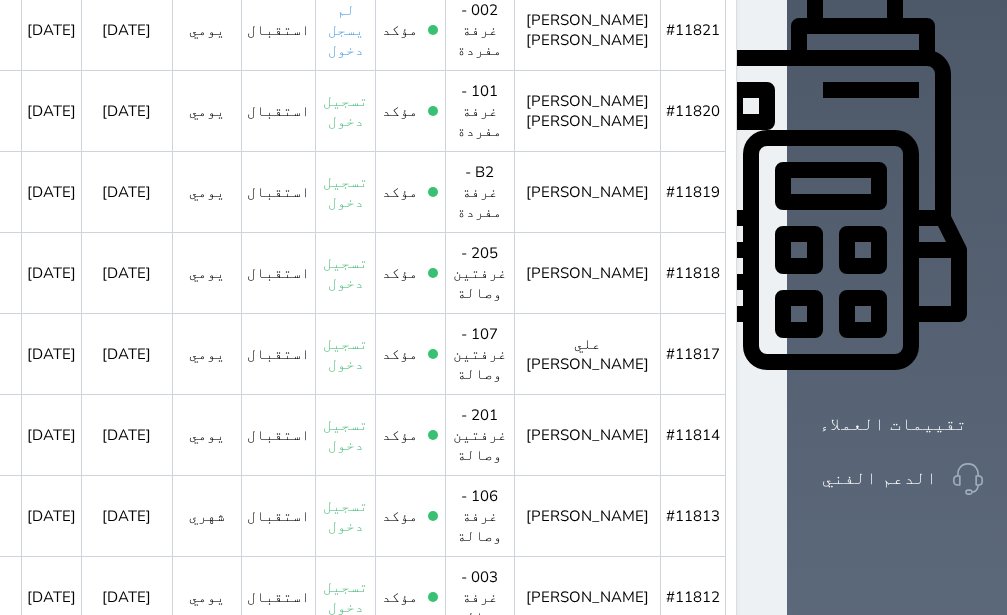 scroll, scrollTop: 756, scrollLeft: 0, axis: vertical 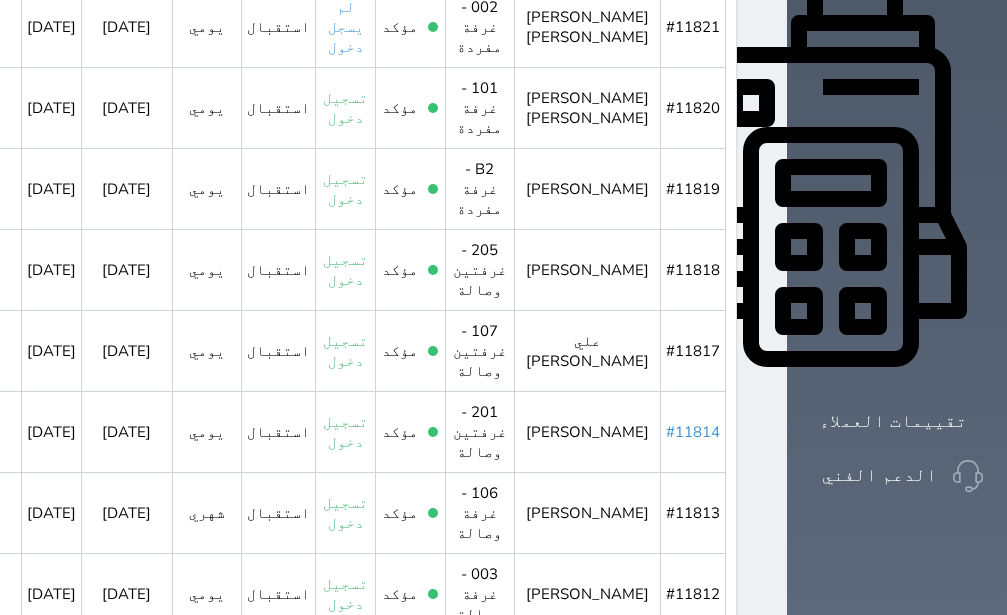 click on "#11814" at bounding box center (693, 432) 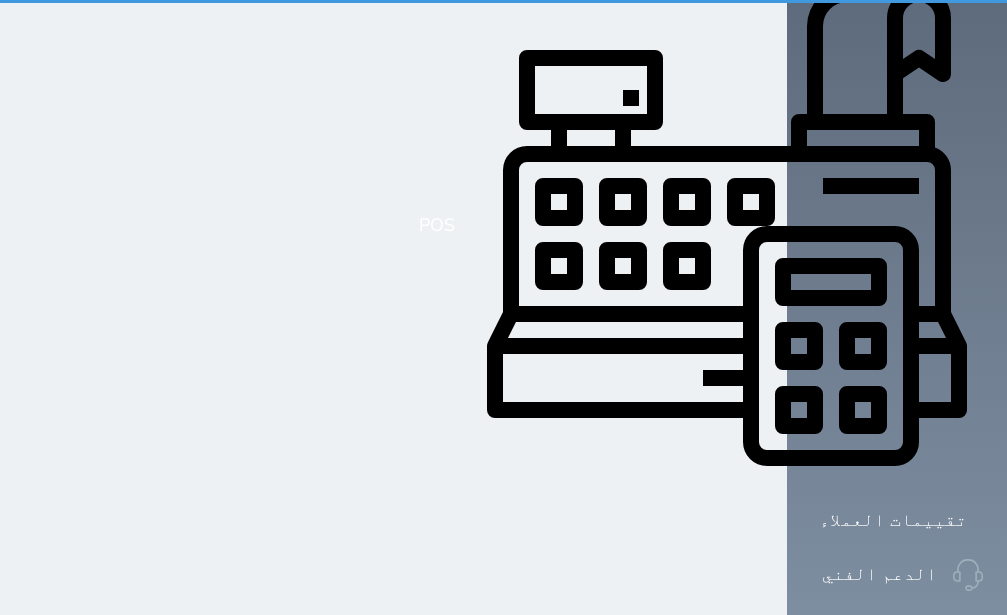 scroll, scrollTop: 0, scrollLeft: 0, axis: both 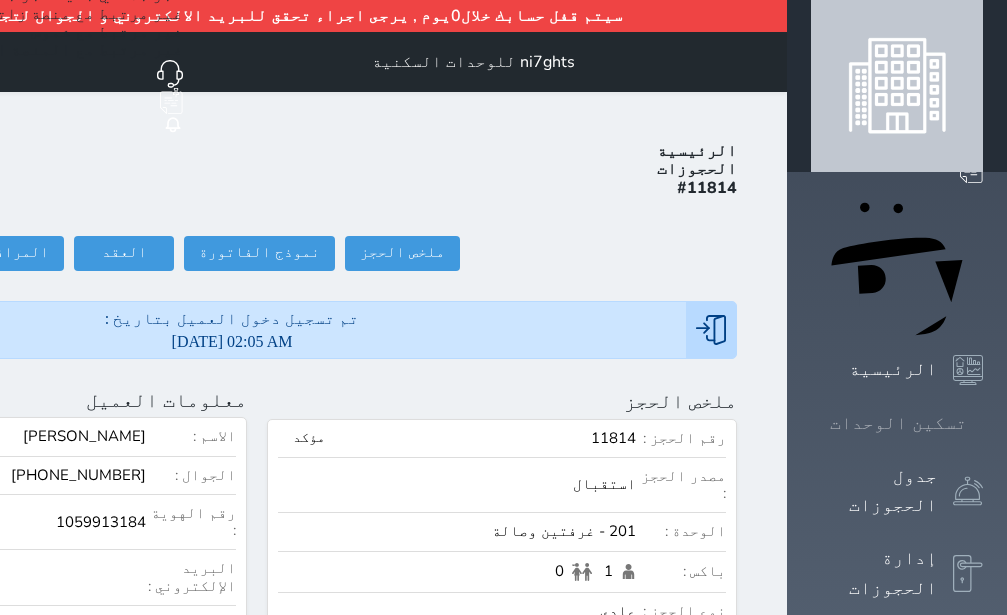 click on "تسكين الوحدات" at bounding box center [897, 423] 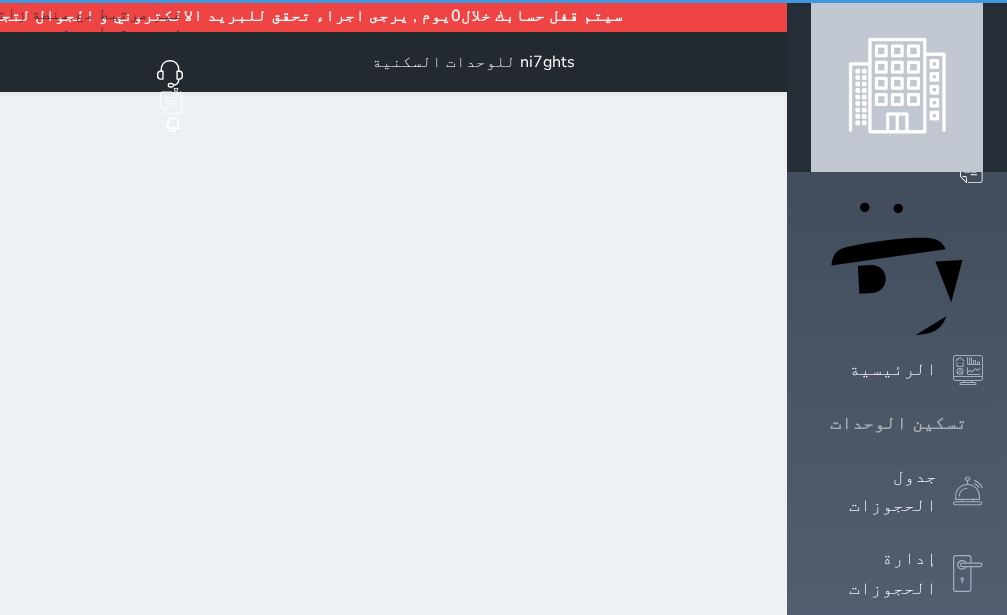 click on "تسكين الوحدات" at bounding box center (897, 423) 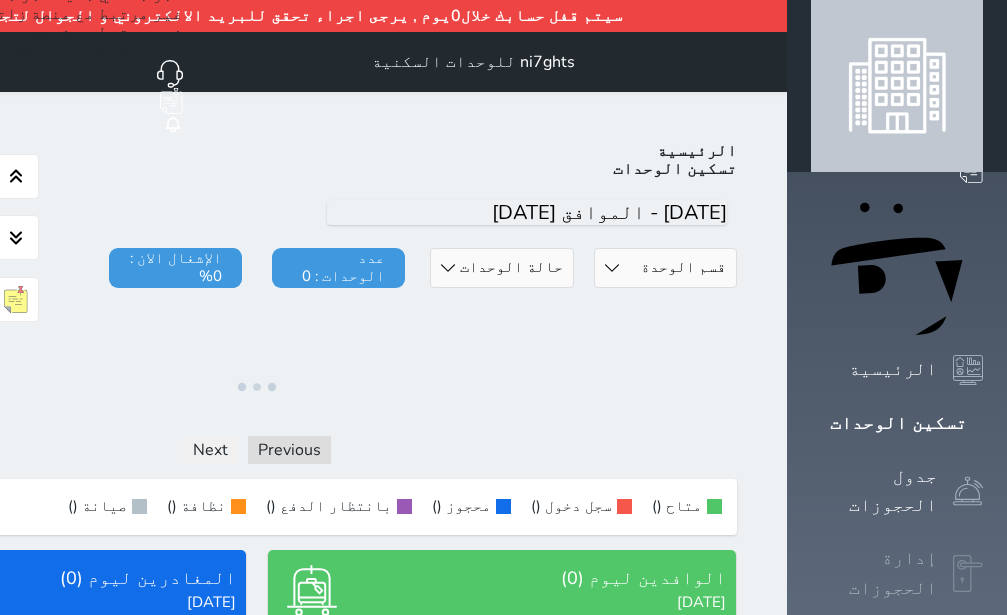 click at bounding box center [968, 574] 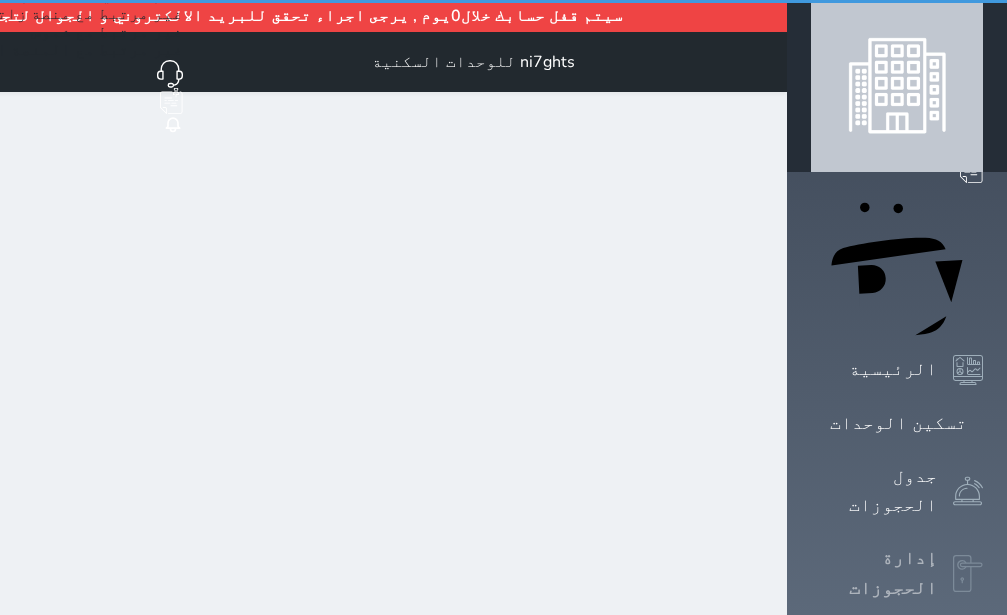 click at bounding box center [968, 574] 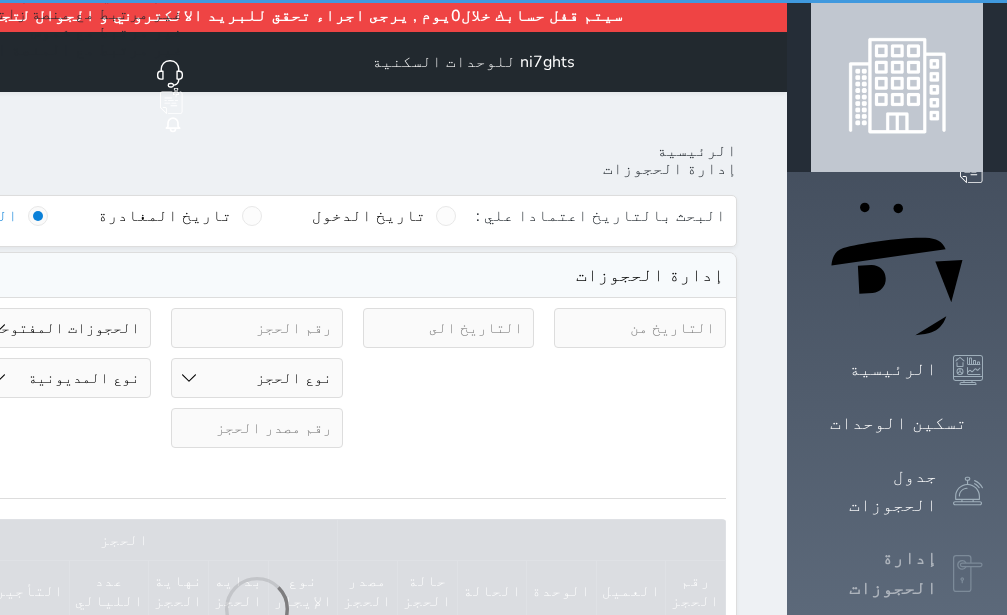click at bounding box center [968, 574] 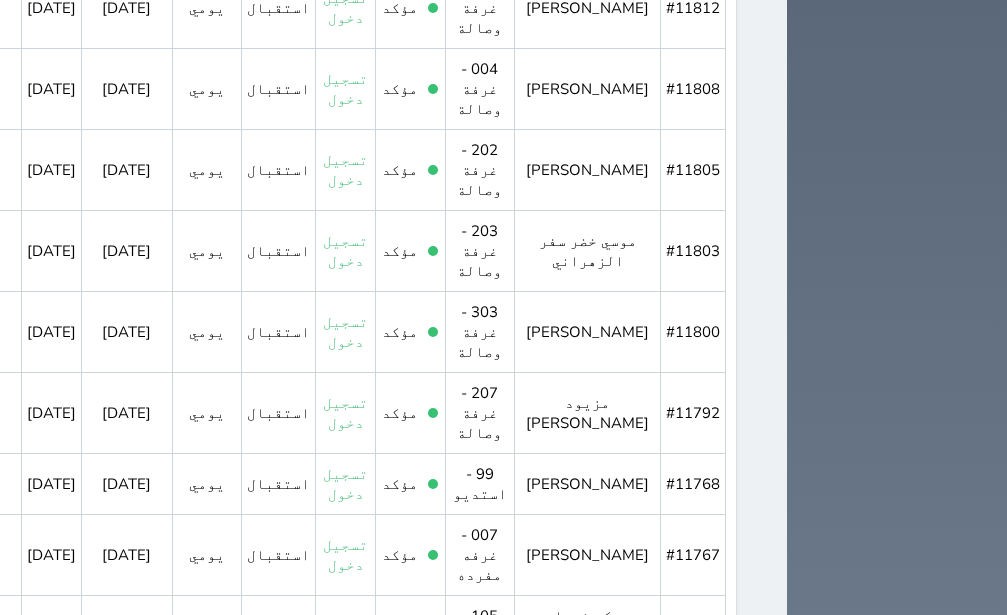 scroll, scrollTop: 1386, scrollLeft: 0, axis: vertical 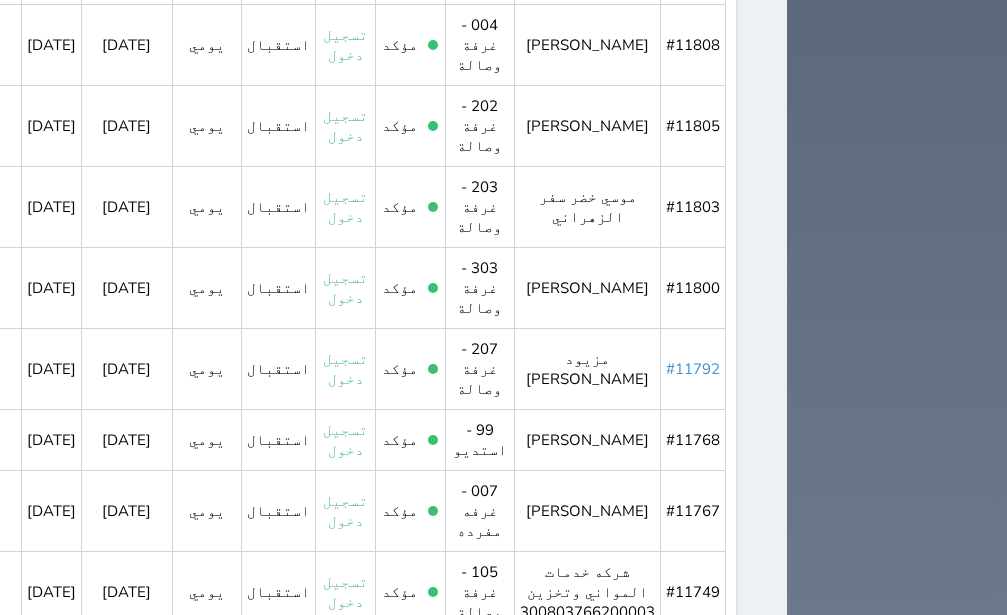 click on "#11792" at bounding box center [693, 369] 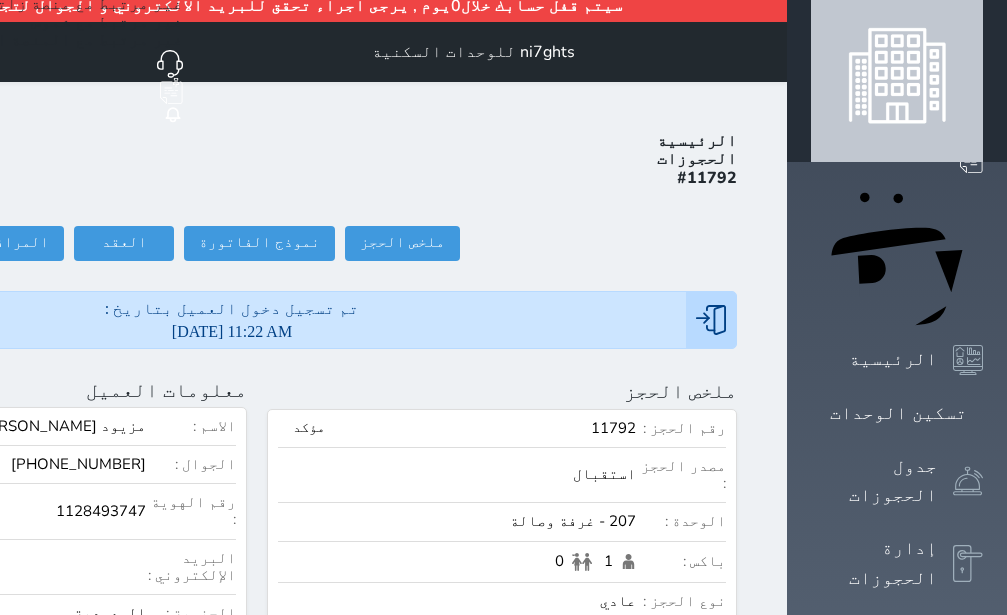 scroll, scrollTop: 0, scrollLeft: 0, axis: both 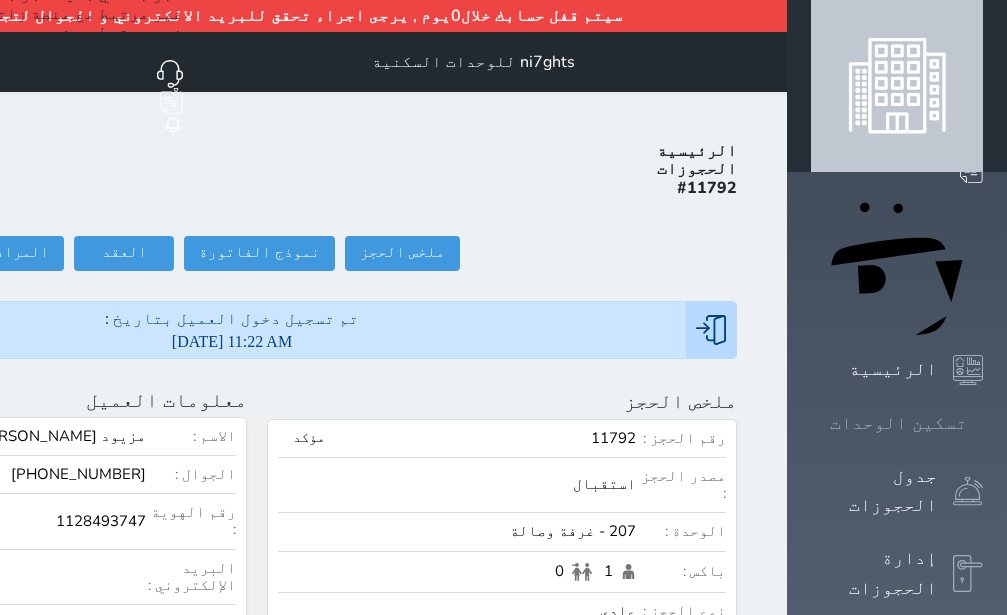 click 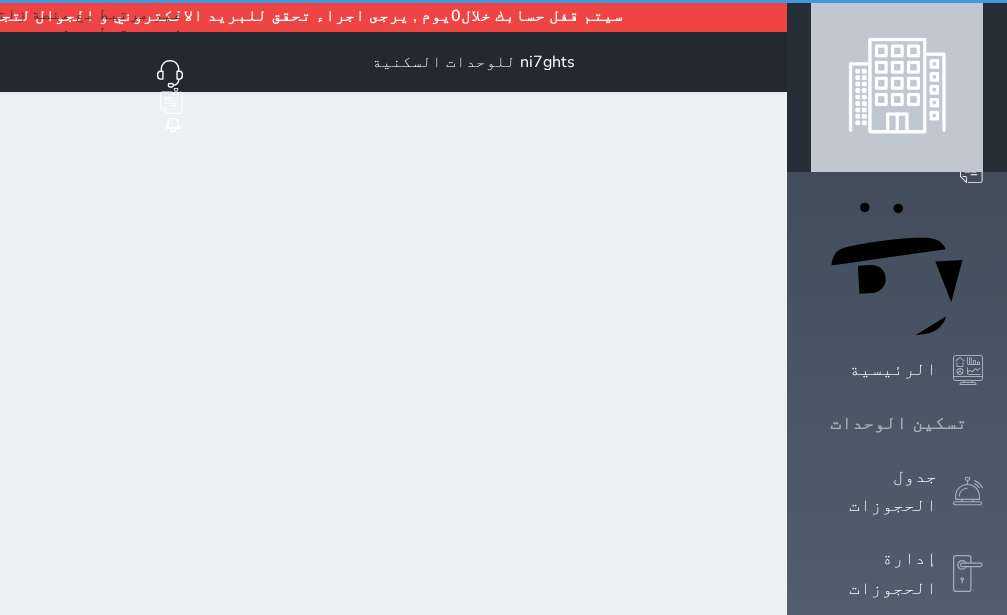 click 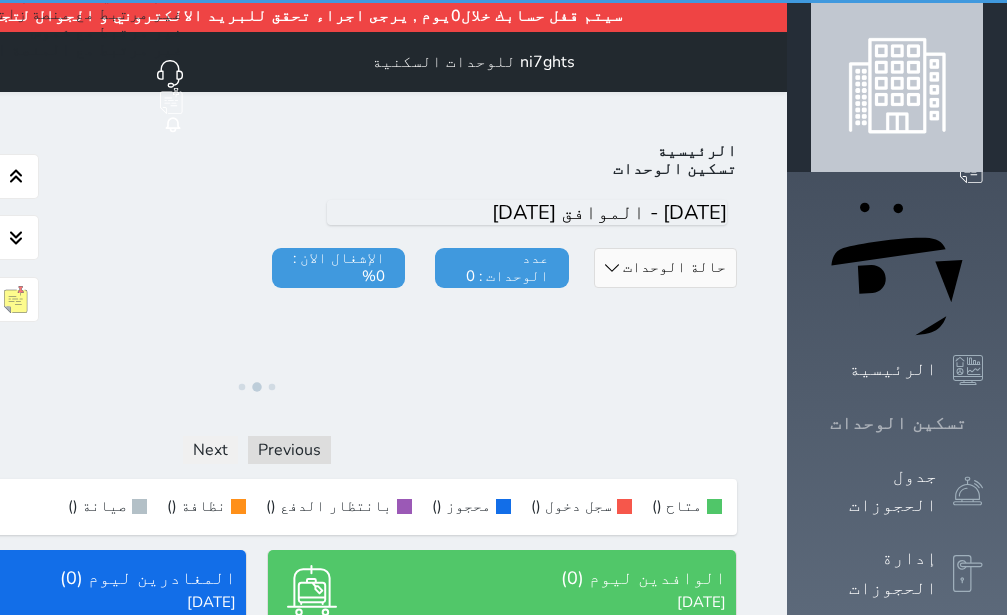 click 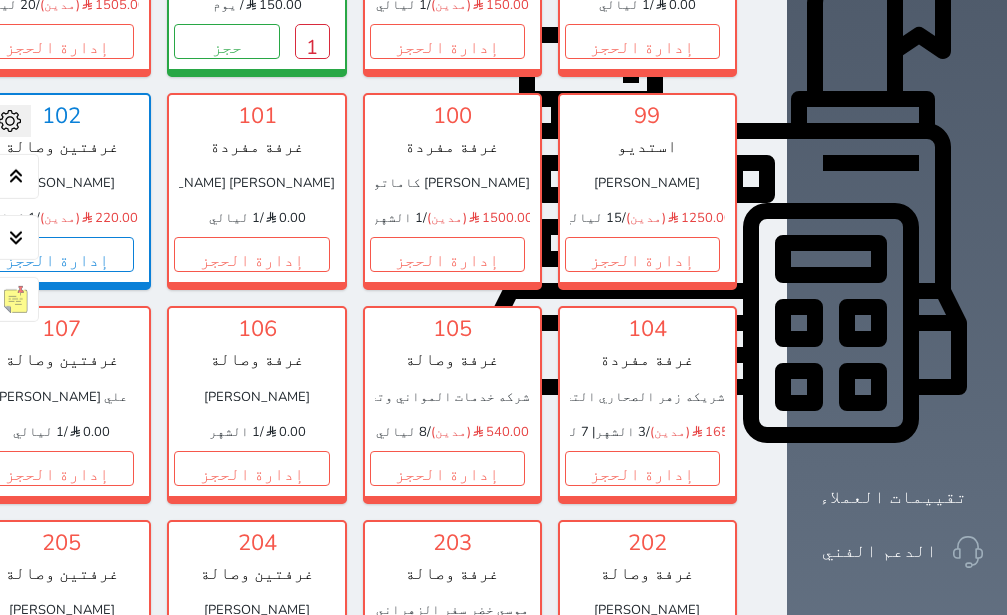 scroll, scrollTop: 740, scrollLeft: 0, axis: vertical 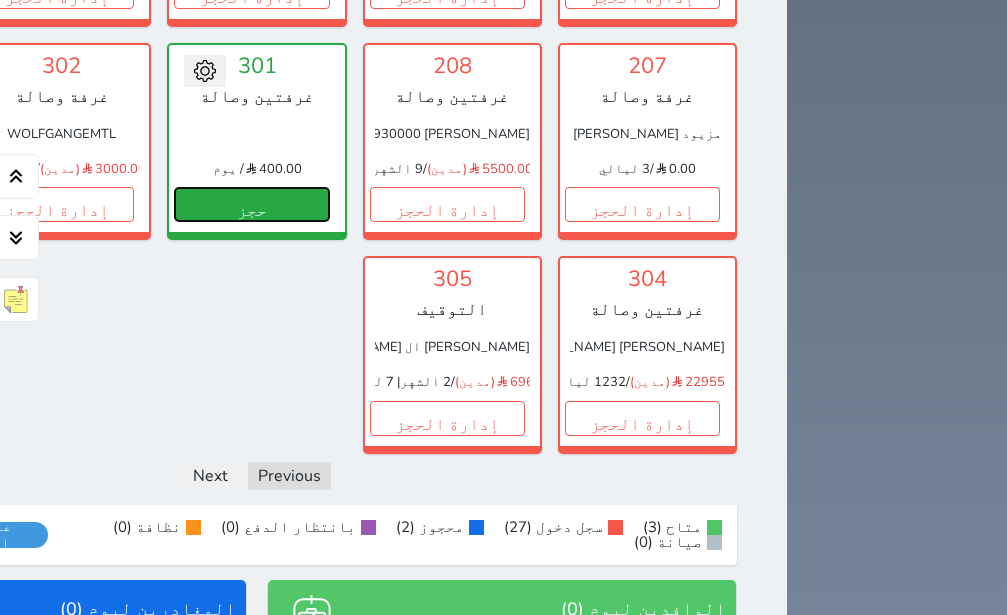 click on "حجز" at bounding box center [251, 204] 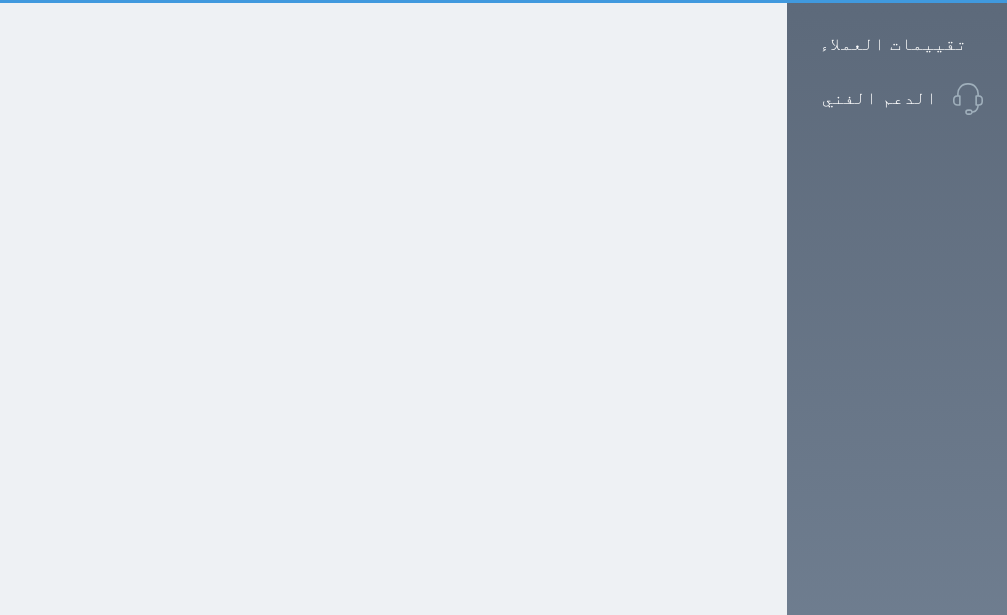 scroll, scrollTop: 4, scrollLeft: 0, axis: vertical 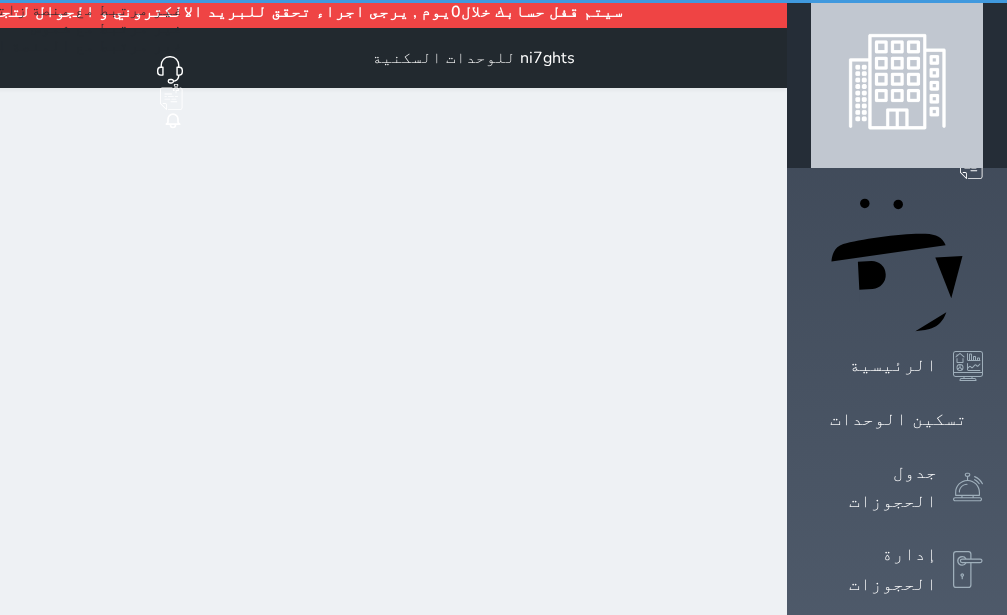 select on "1" 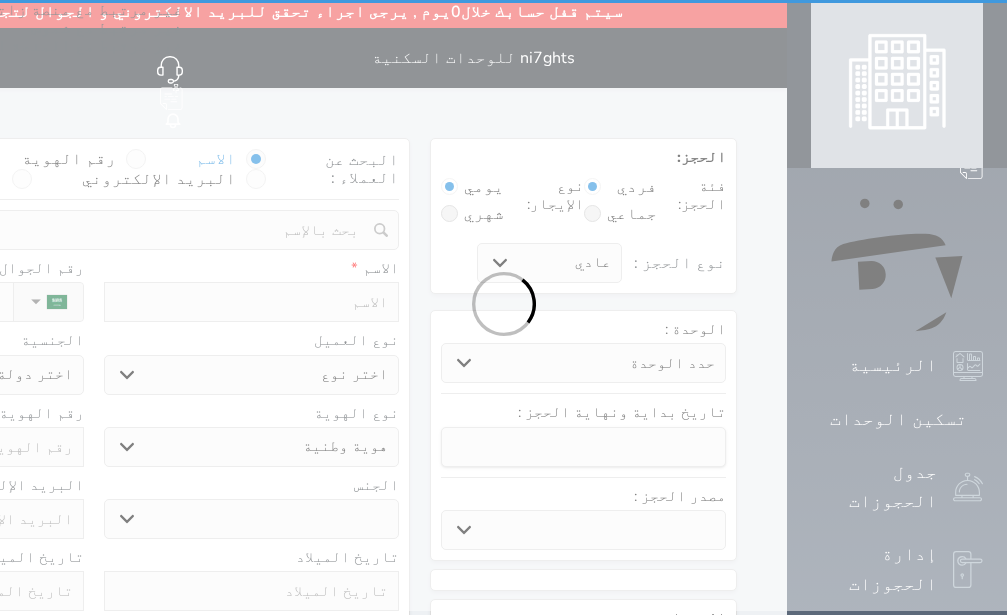 select 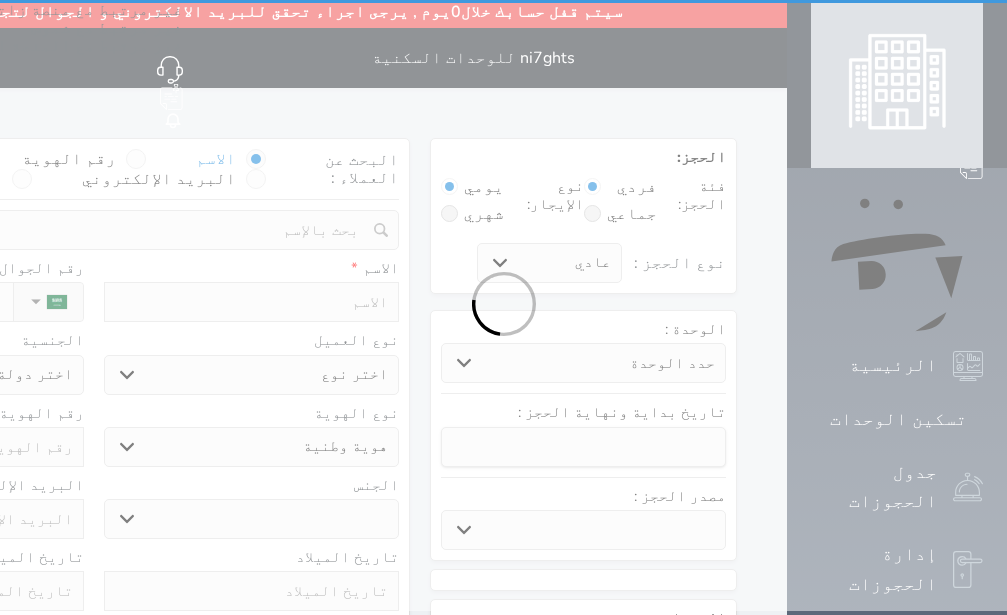 select 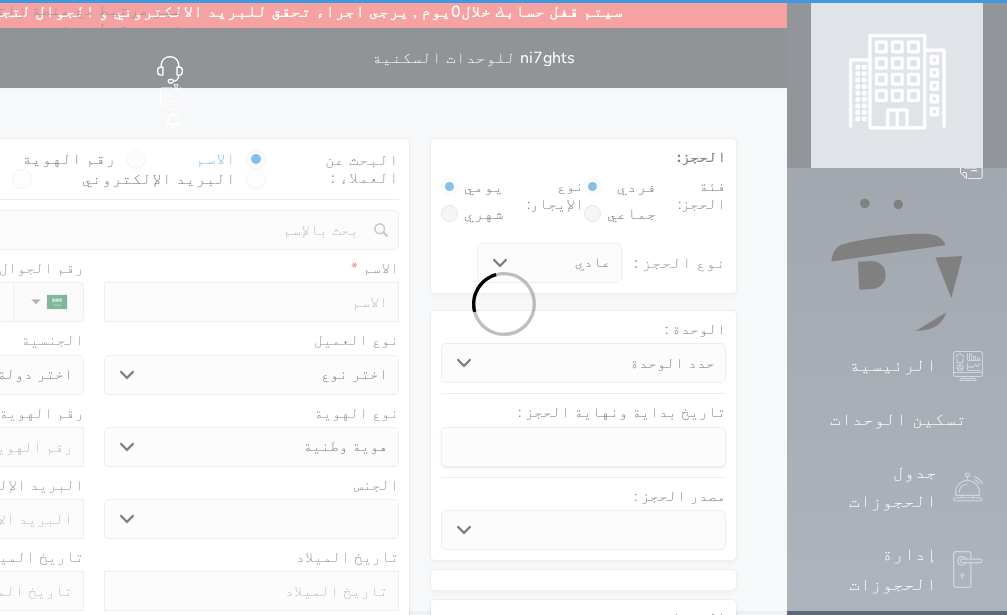 select 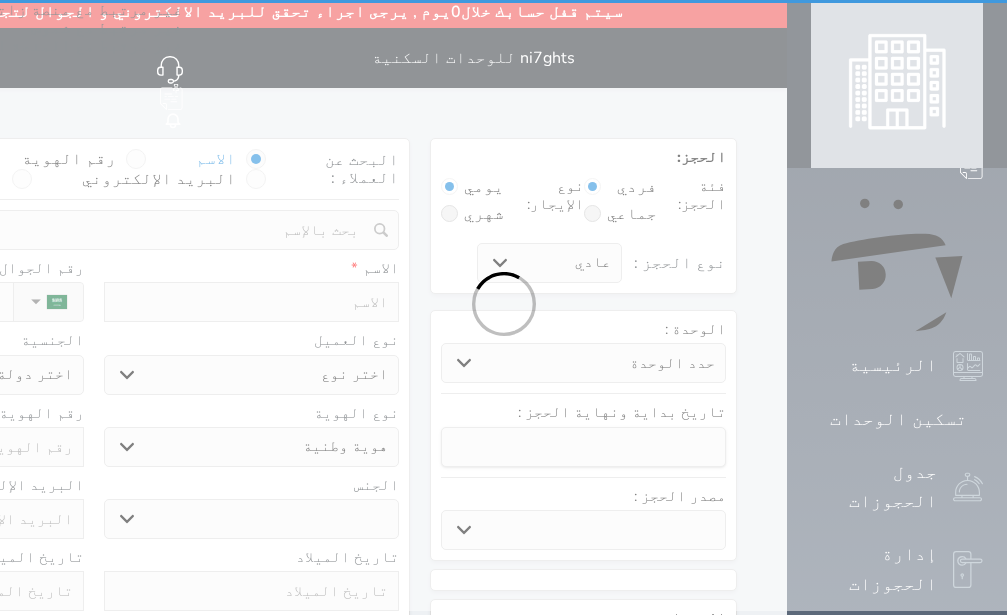 select 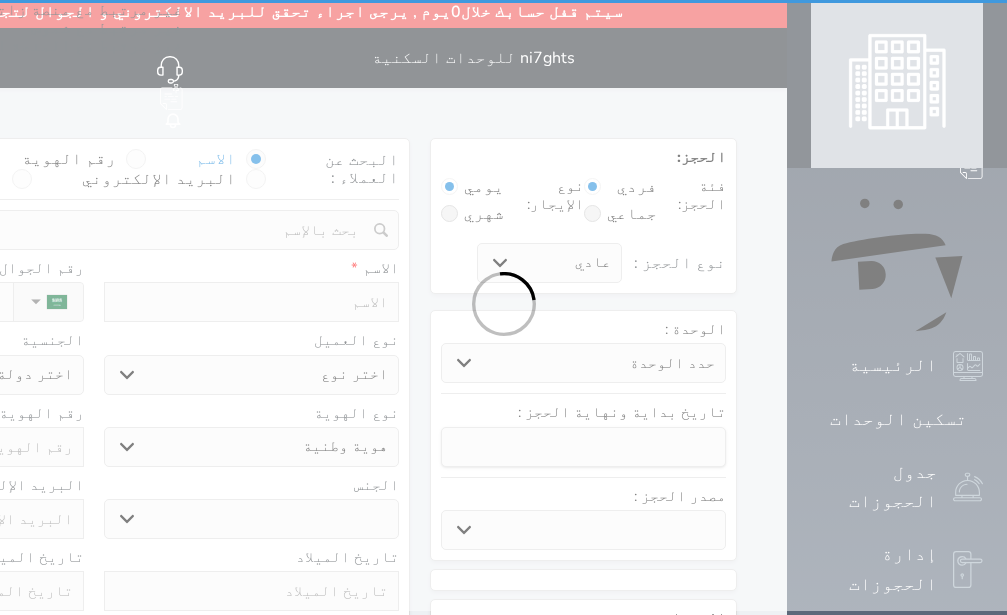 scroll, scrollTop: 0, scrollLeft: 0, axis: both 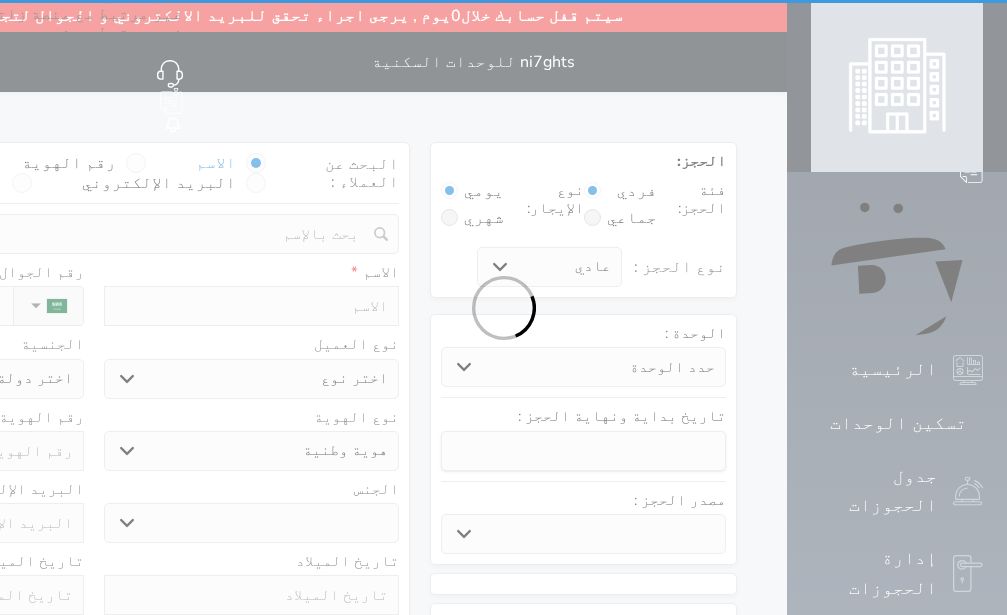 select 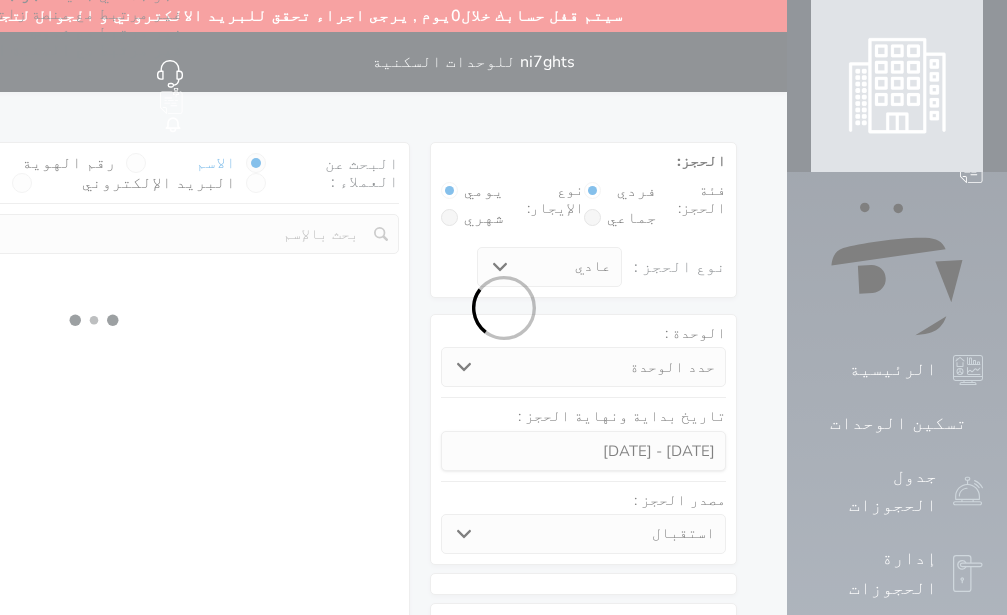 select on "1" 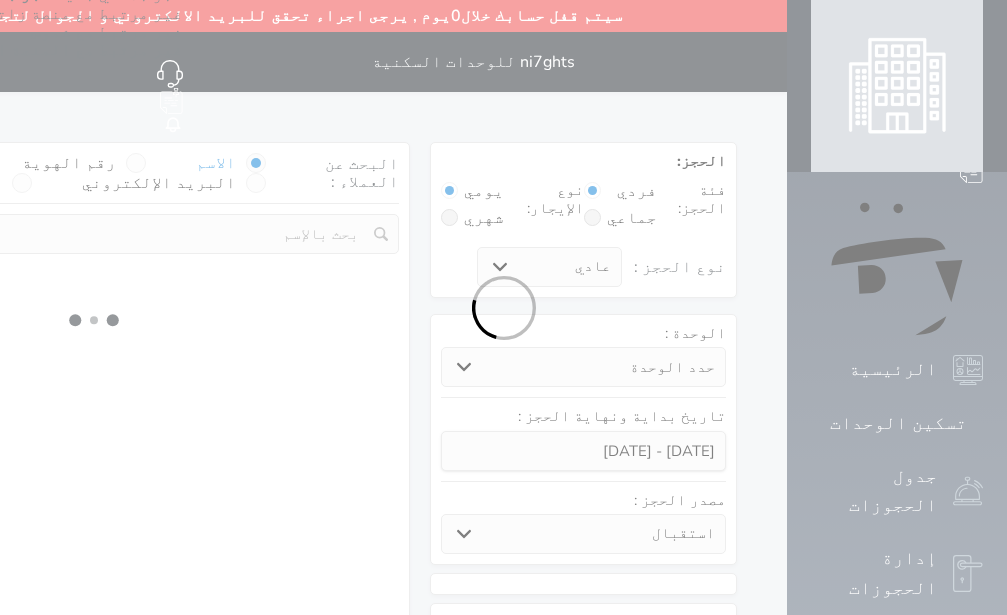 select on "113" 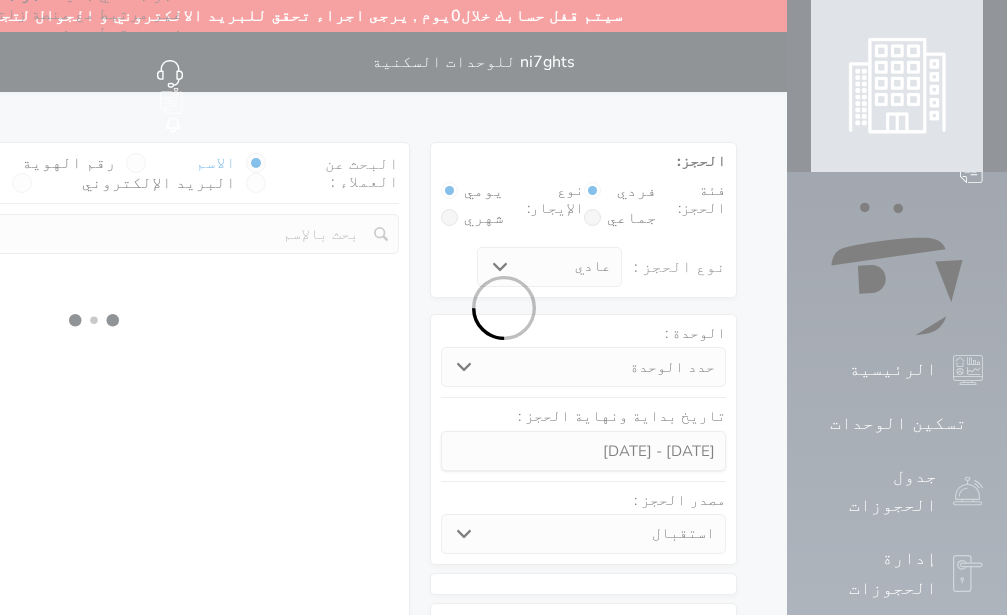 select on "1" 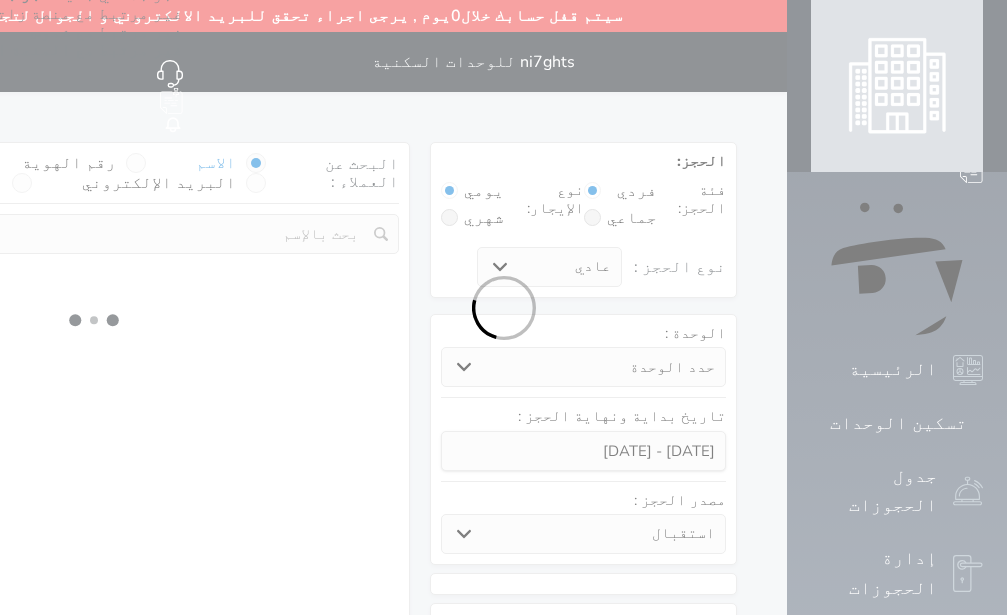 select 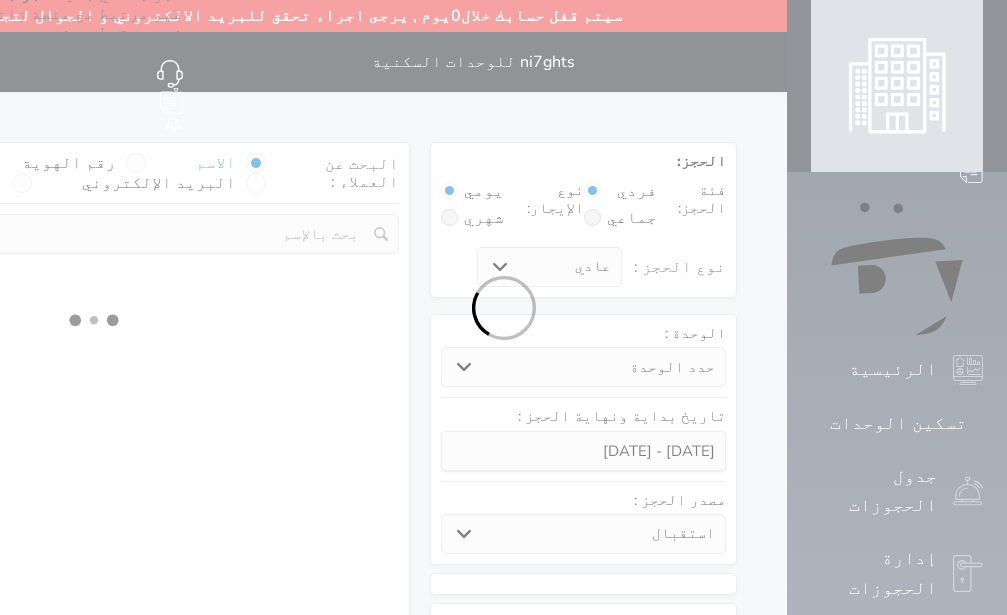 select on "7" 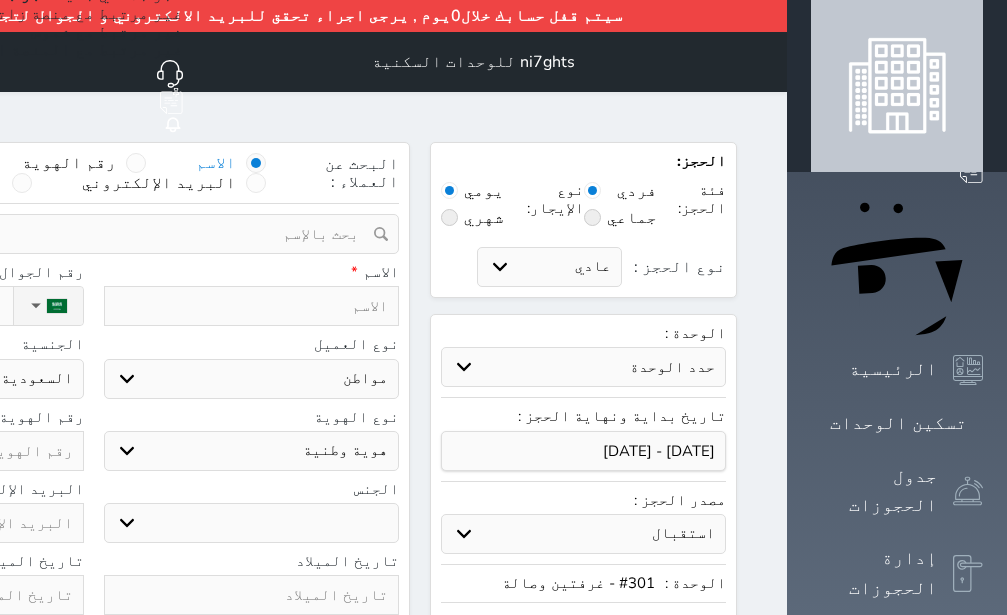 select 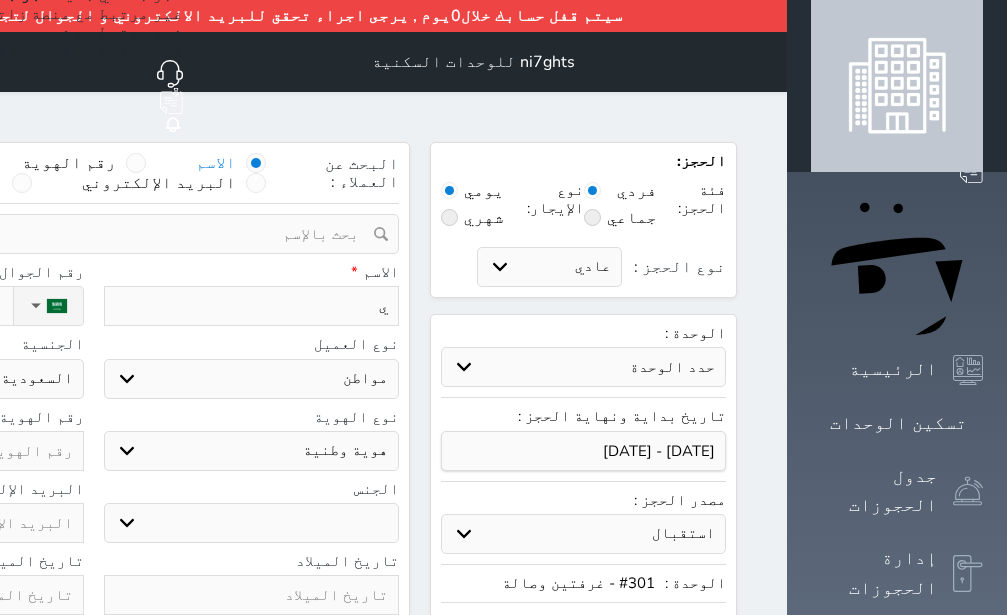 type on "يي" 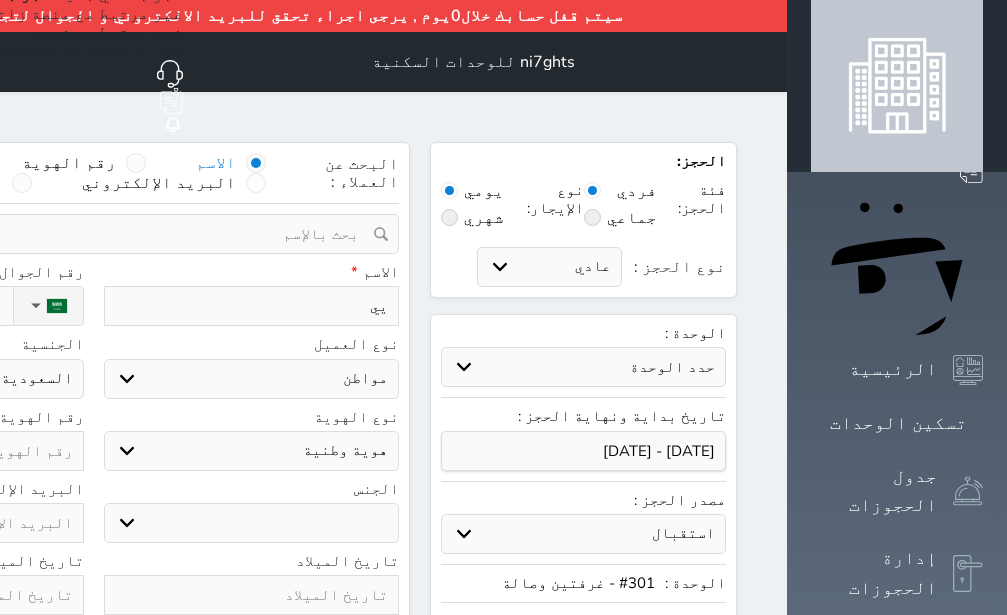 select 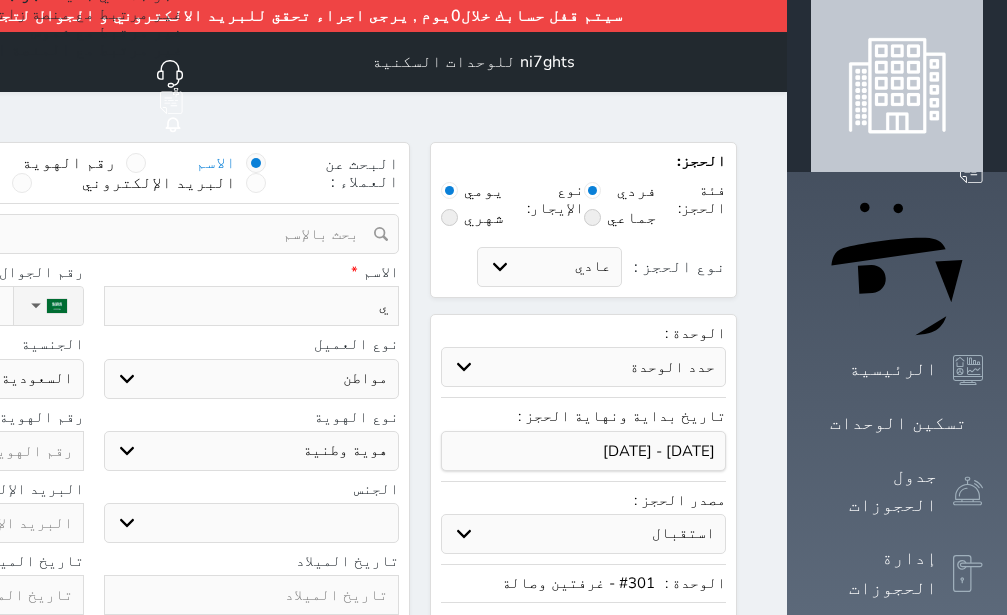 select on "17863" 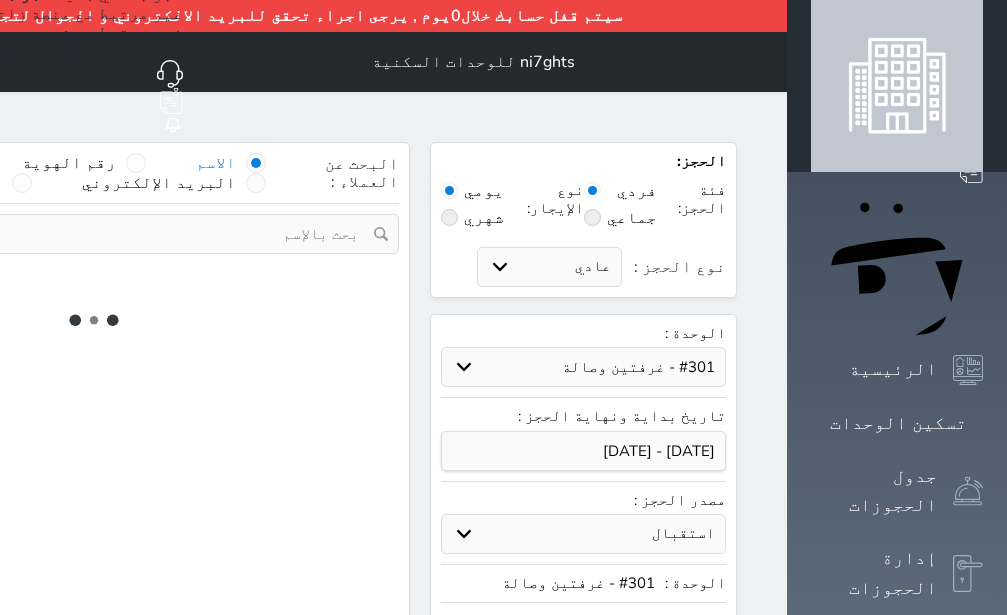 select on "1" 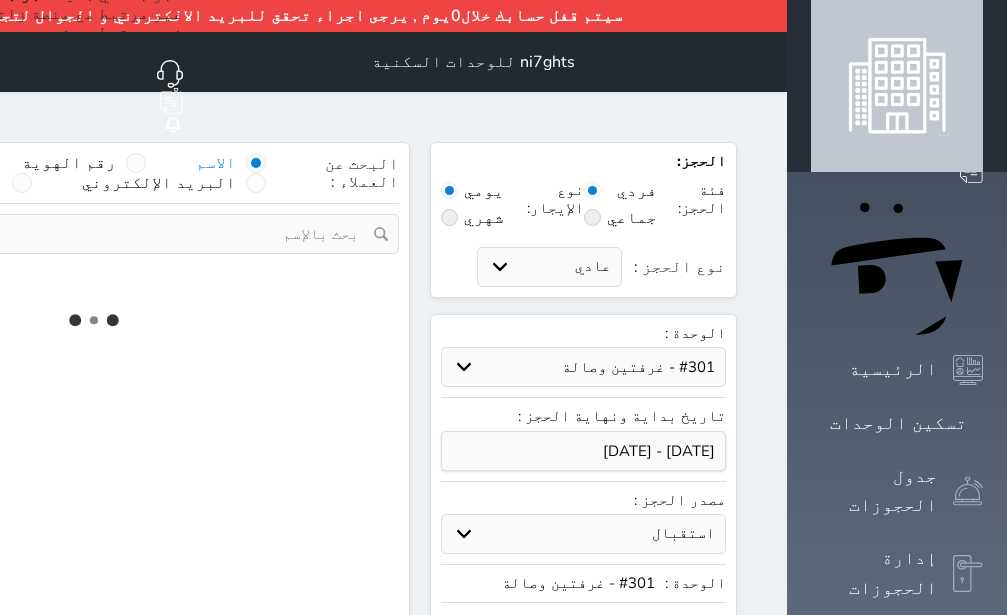 select on "113" 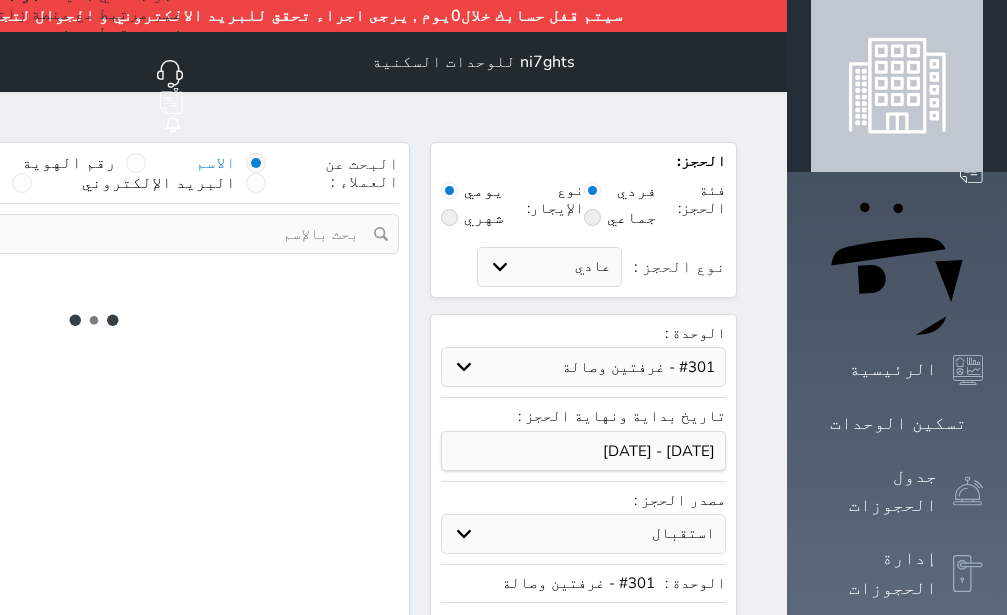 select on "1" 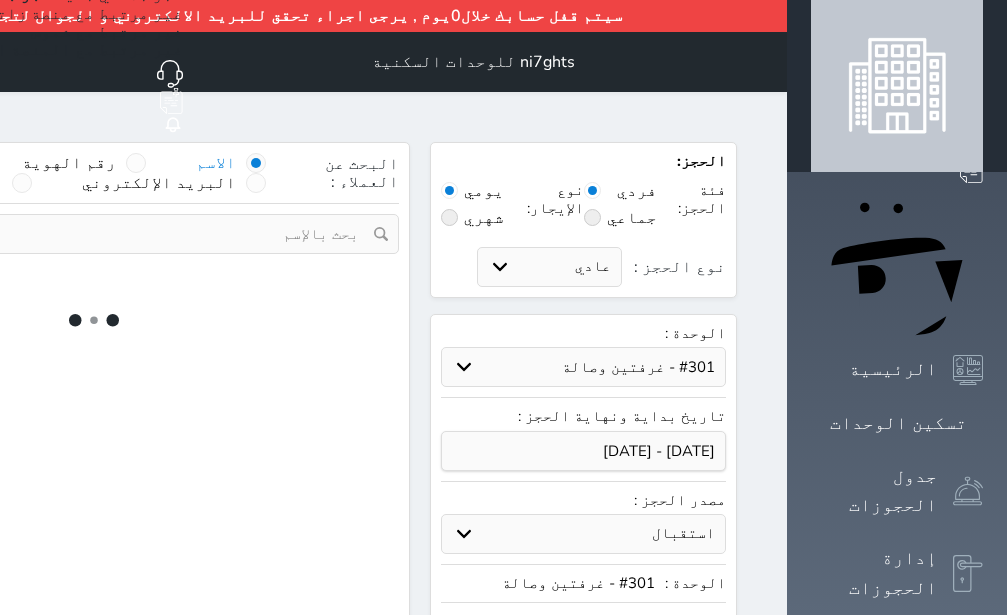 select 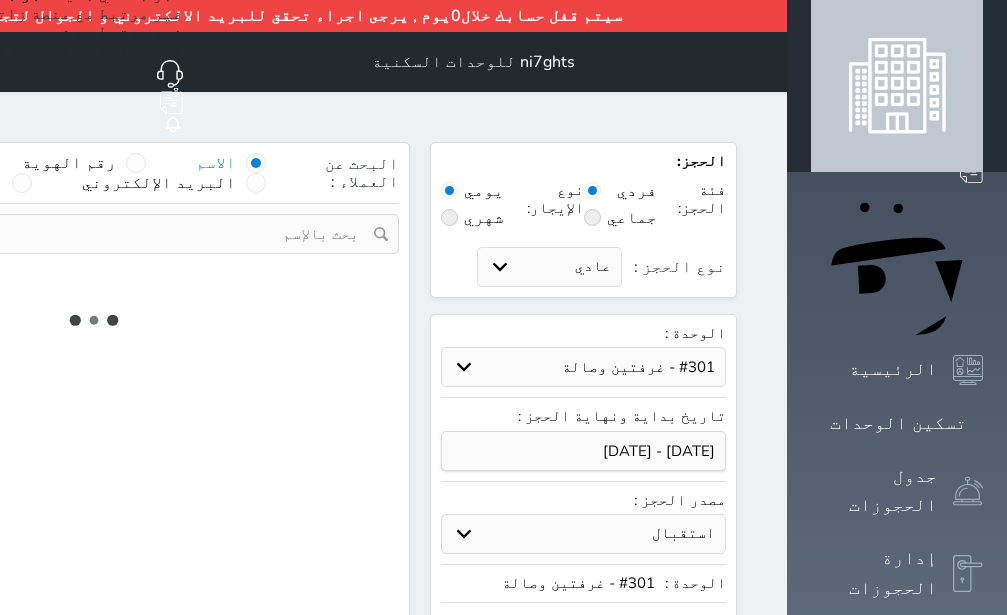 select on "7" 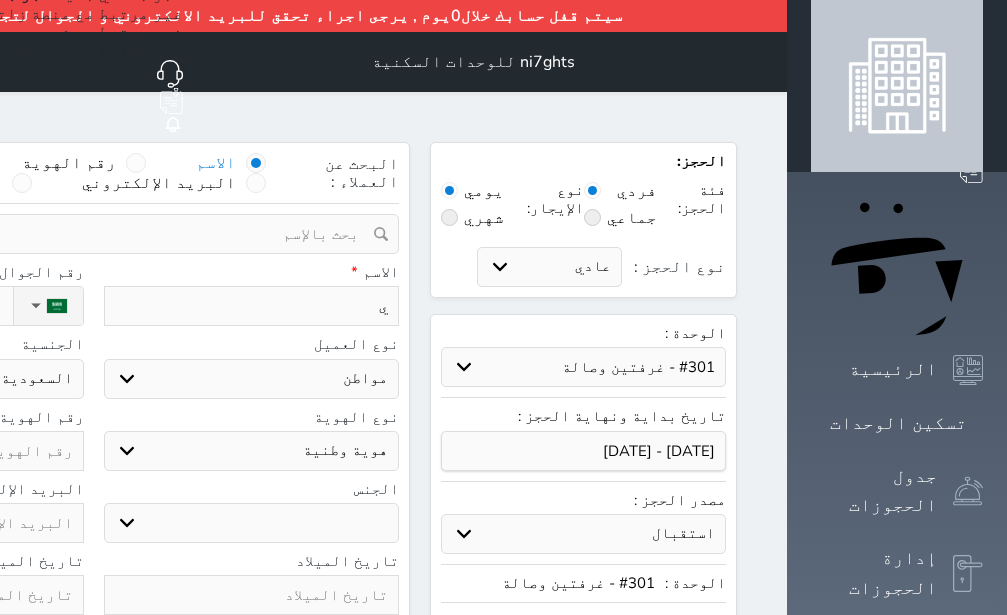 select 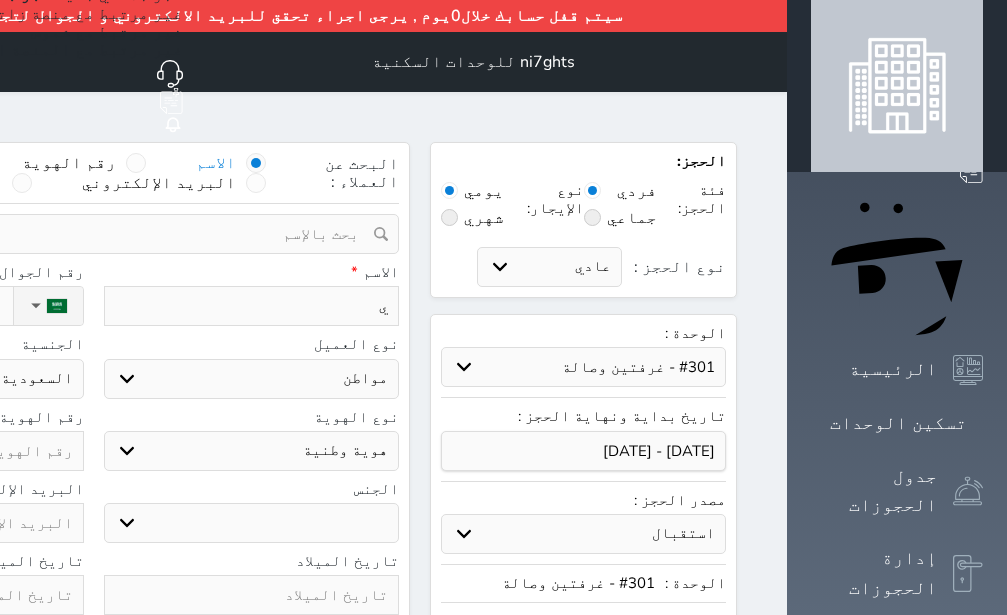 click on "ي" at bounding box center (252, 306) 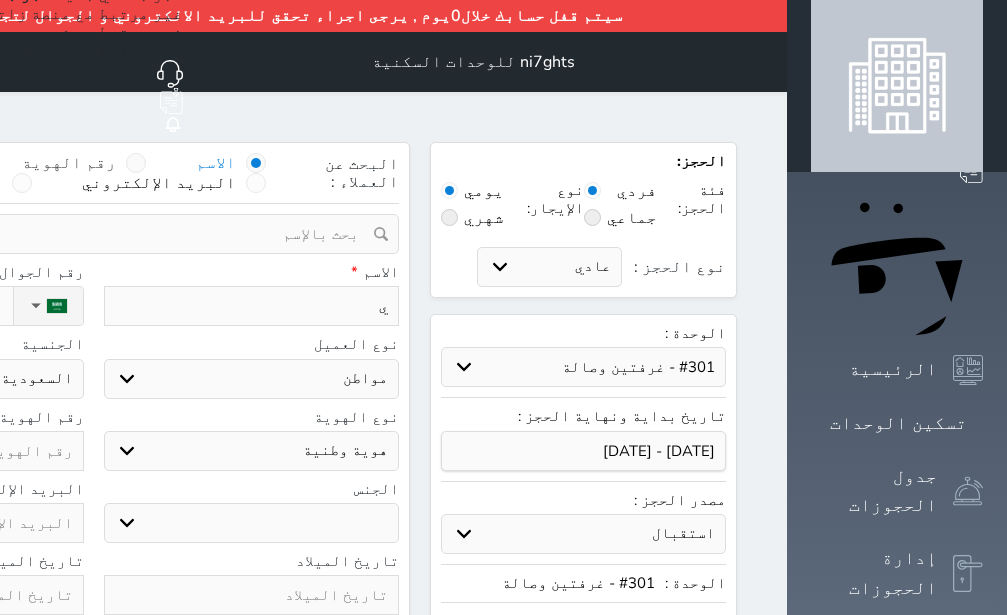click at bounding box center [136, 163] 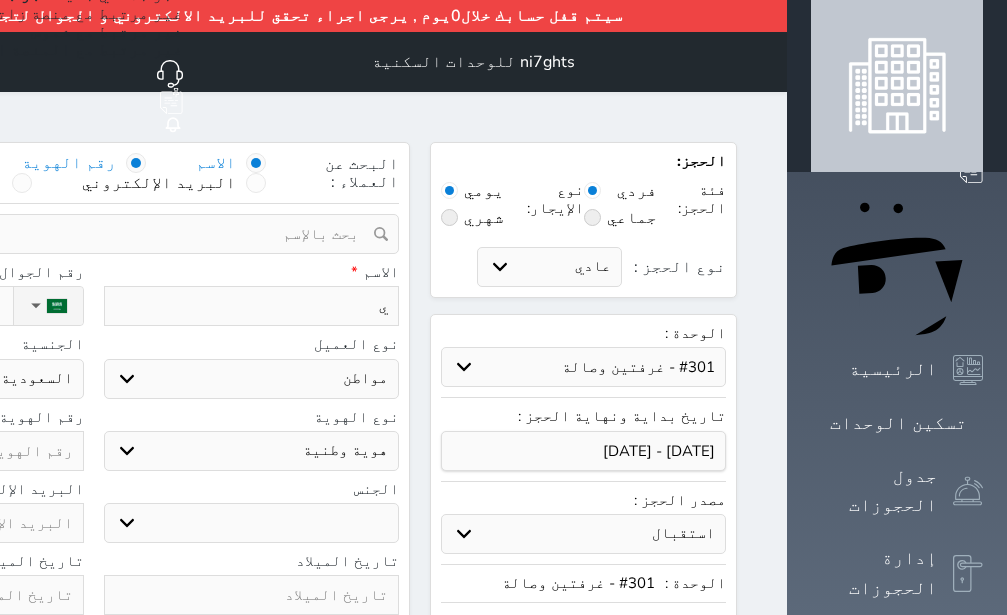 radio on "false" 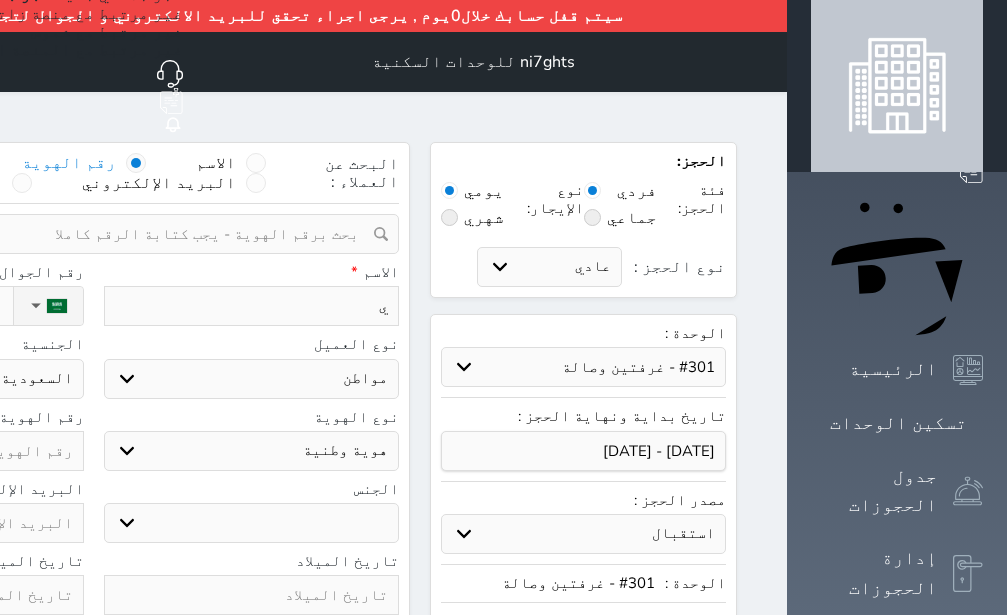 click on "البحث عن العملاء :        الاسم       رقم الهوية       البريد الإلكتروني       الجوال           تغيير العميل                      ملاحظات                           سجل حجوزات العميل ي                   إجمالى رصيد العميل : 0 ريال     رقم الحجز   الوحدة   من   إلى   نوع الحجز   الرصيد   الاجرائات         النتائج  : من (  ) - إلى  (  )   العدد  :              سجل الكمبيالات الغير محصلة على العميل ي                 رقم الحجز   المبلغ الكلى    المبلغ المحصل    المبلغ المتبقى    تاريخ الإستحقاق         النتائج  : من (  ) - إلى  (  )   العدد  :      الاسم *   ي   رقم الجوال *       ▼     [GEOGRAPHIC_DATA] ([GEOGRAPHIC_DATA])   +93   [GEOGRAPHIC_DATA] ([GEOGRAPHIC_DATA])   +355   [GEOGRAPHIC_DATA] ([GEOGRAPHIC_DATA])   +213   [US_STATE]   +1684" at bounding box center [93, 553] 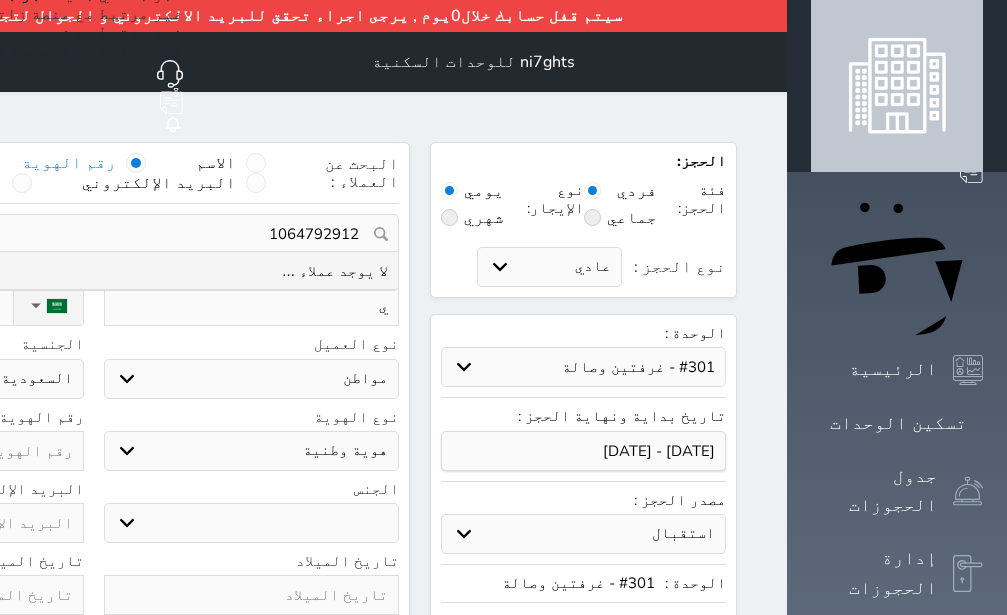 click on "1064792912" at bounding box center [93, 234] 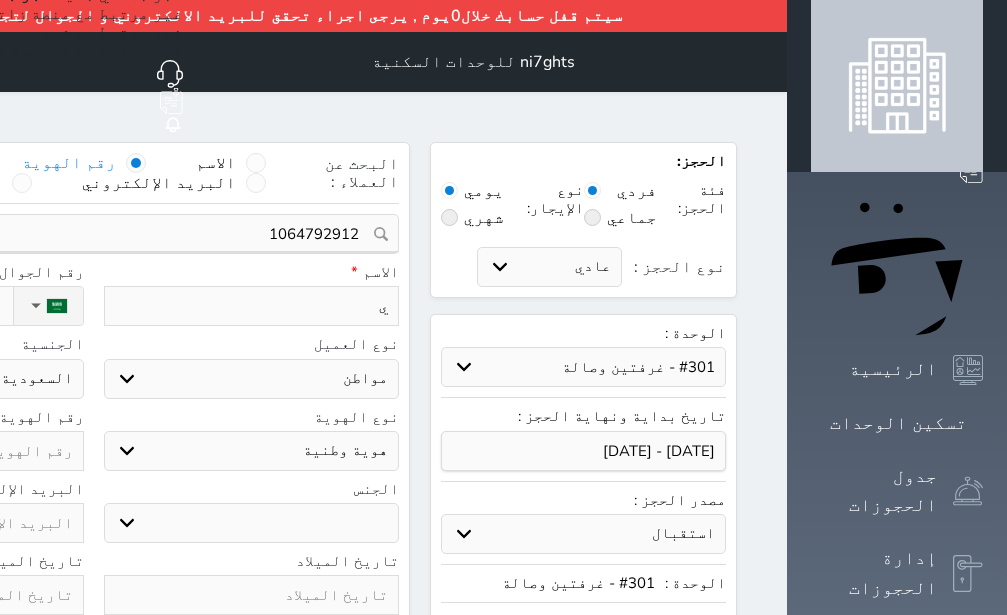 click at bounding box center (-64, 451) 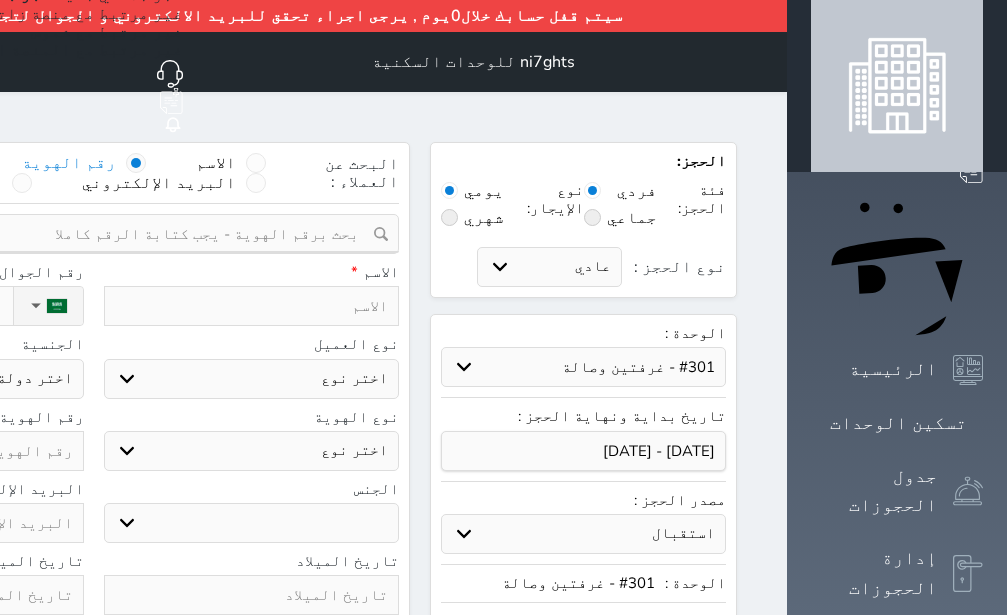 click at bounding box center [-64, 451] 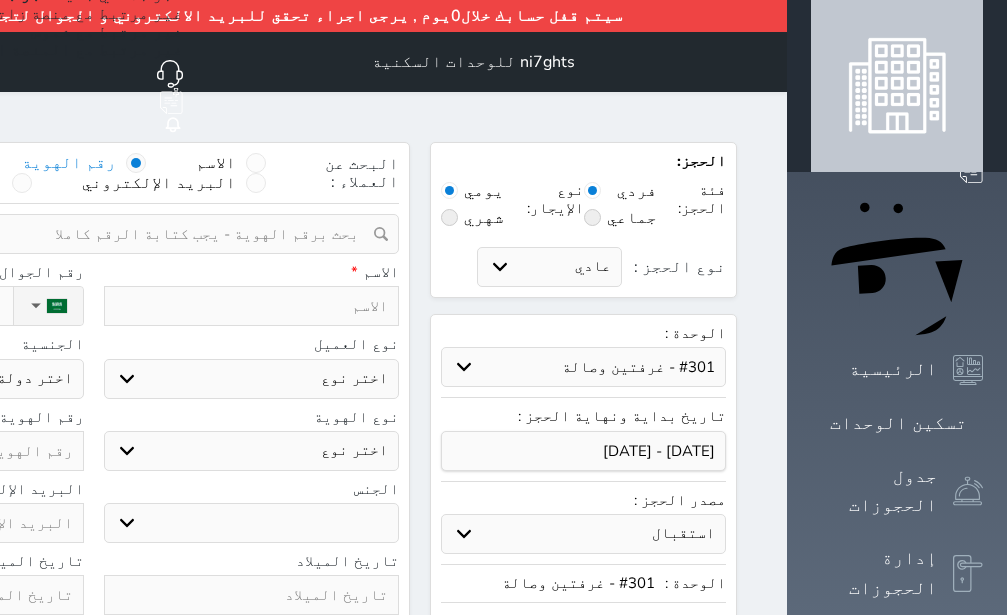 paste on "1064792912" 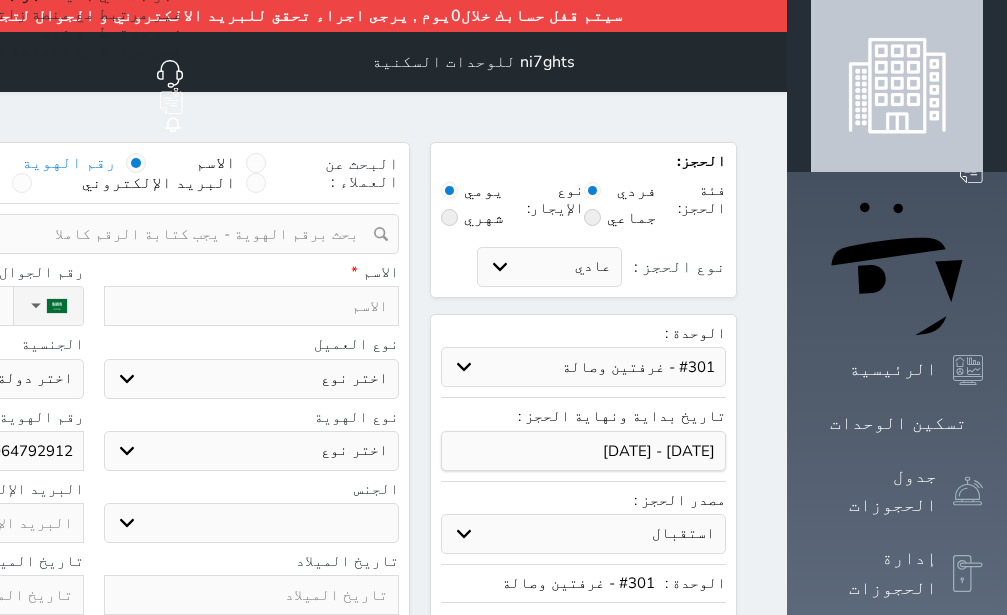type on "1064792912" 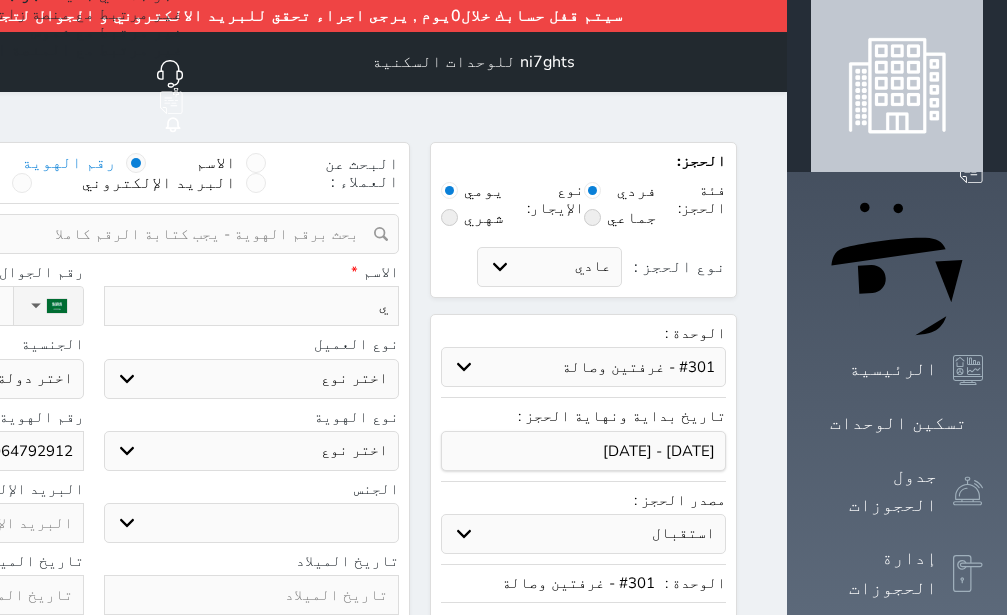 type on "يح" 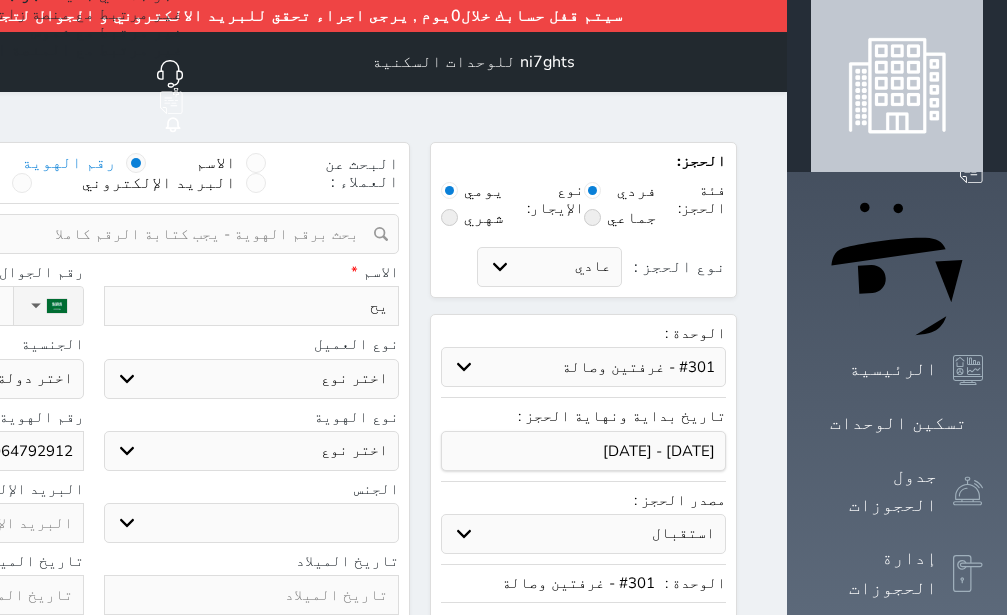 type on "يحي" 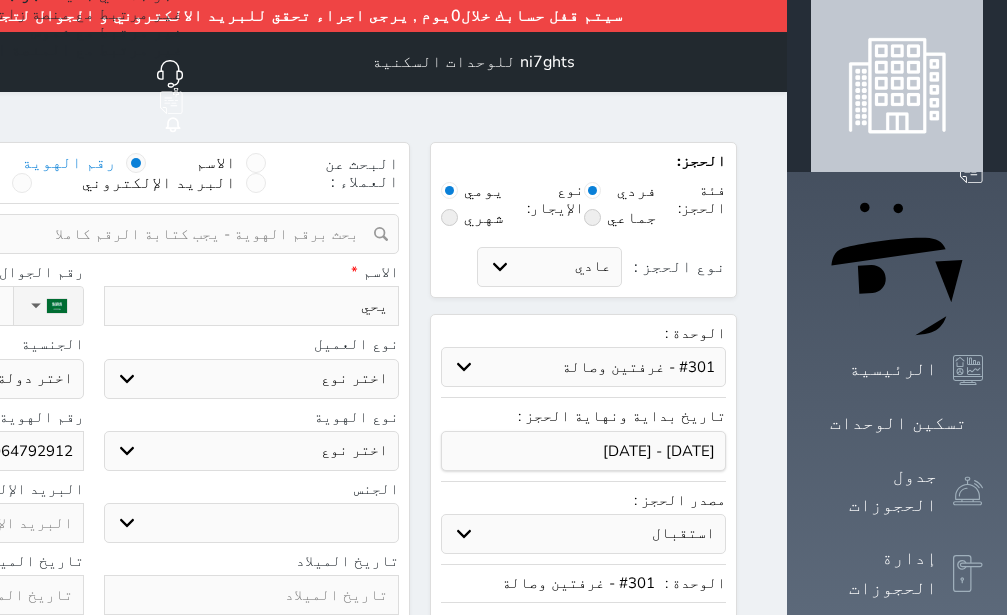 type on "يحيي" 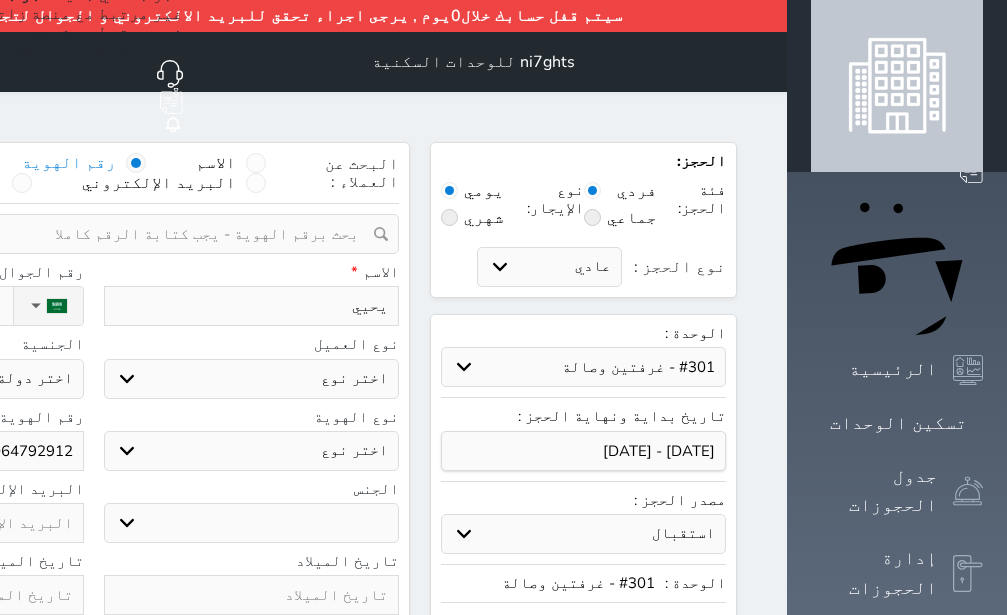 type on "يحيي" 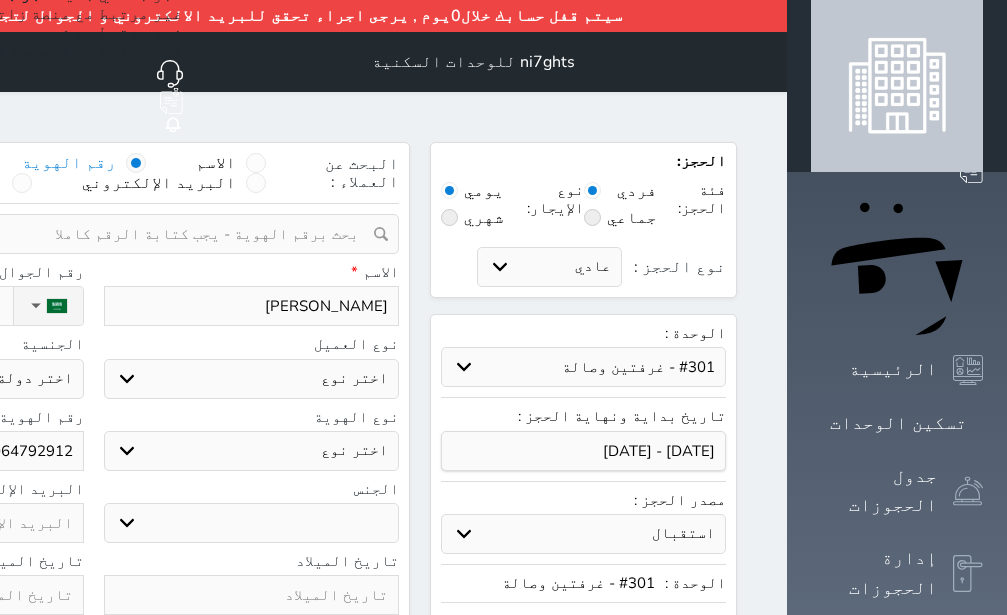 select 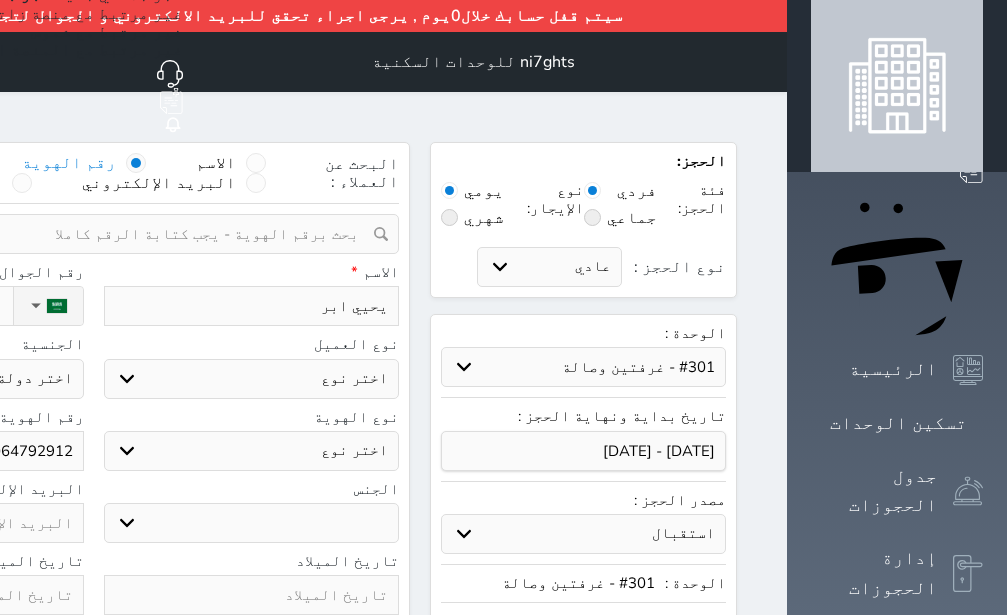 select 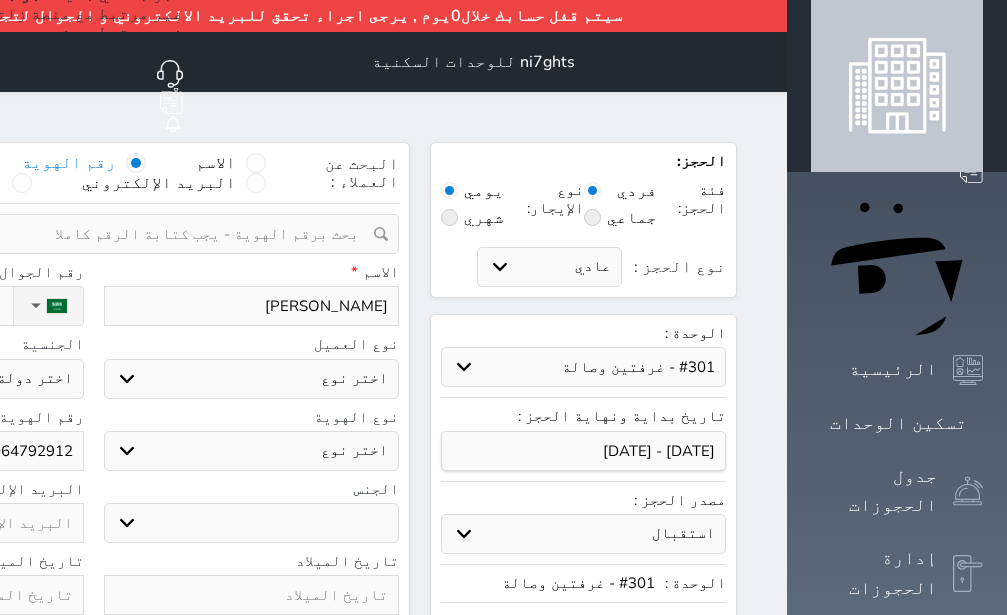 type on "[PERSON_NAME]" 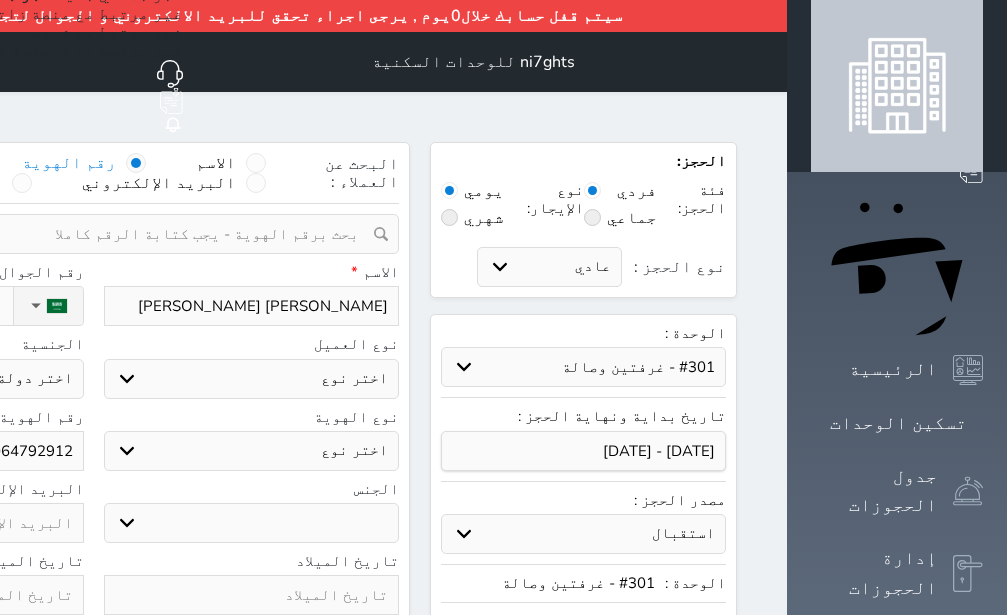 click on "نوع الحجز :" at bounding box center [-100, 306] 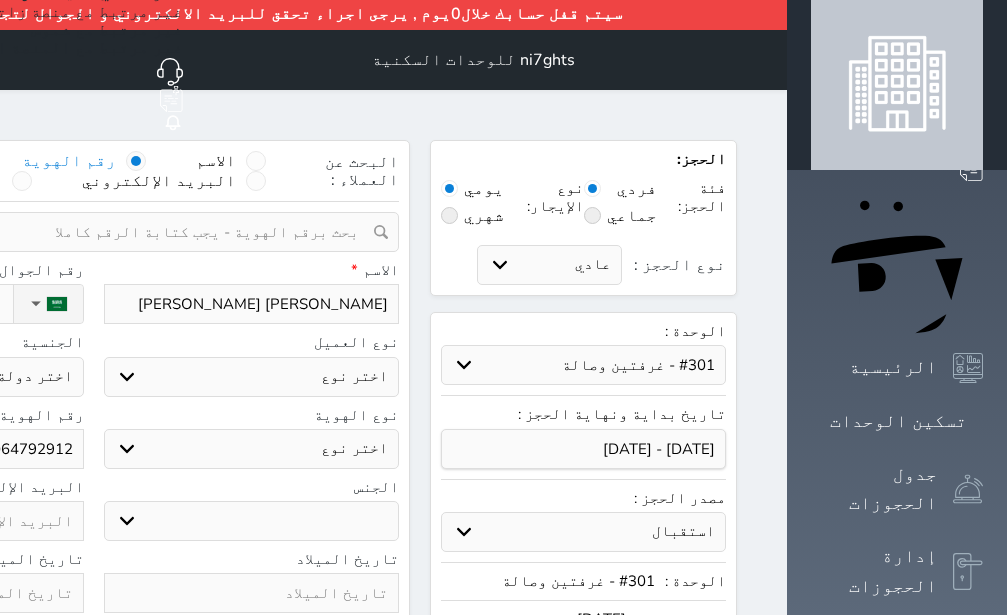 scroll, scrollTop: 596, scrollLeft: 0, axis: vertical 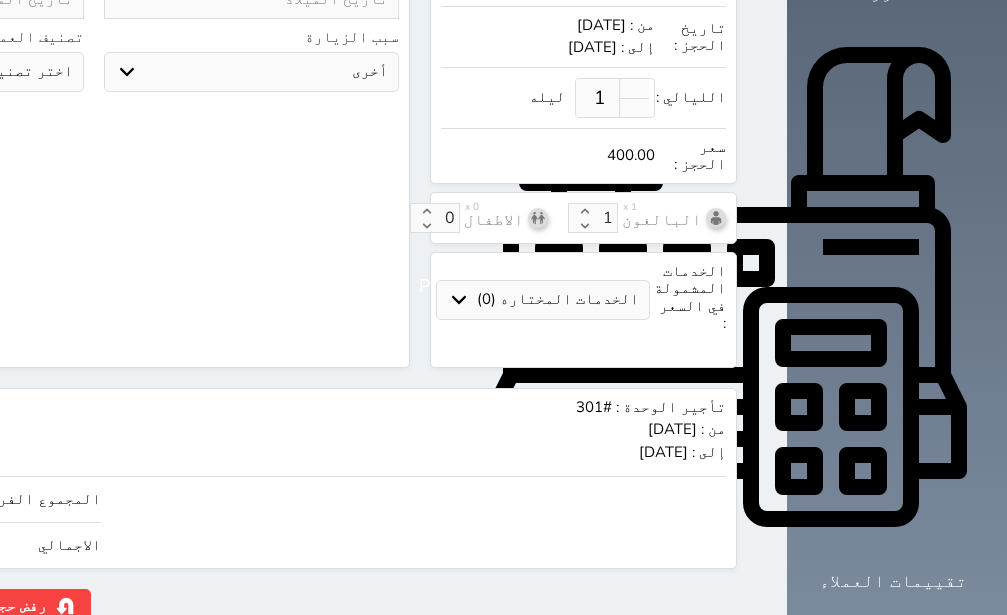click on "400" at bounding box center [-147, 499] 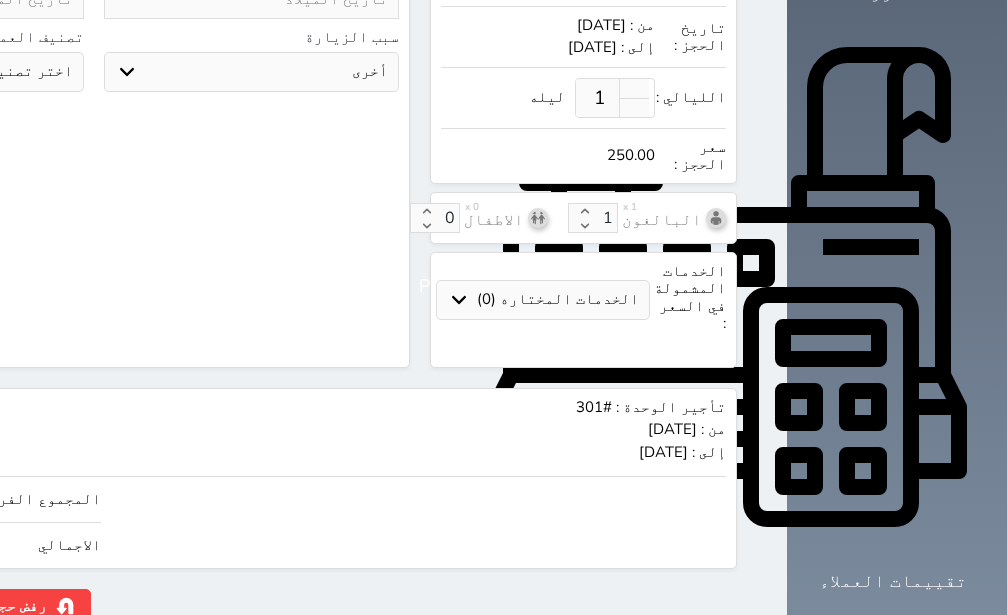 click on "تأجير الوحدة : #301   من : [DATE]   إلى : [DATE]    250.00" at bounding box center (257, 432) 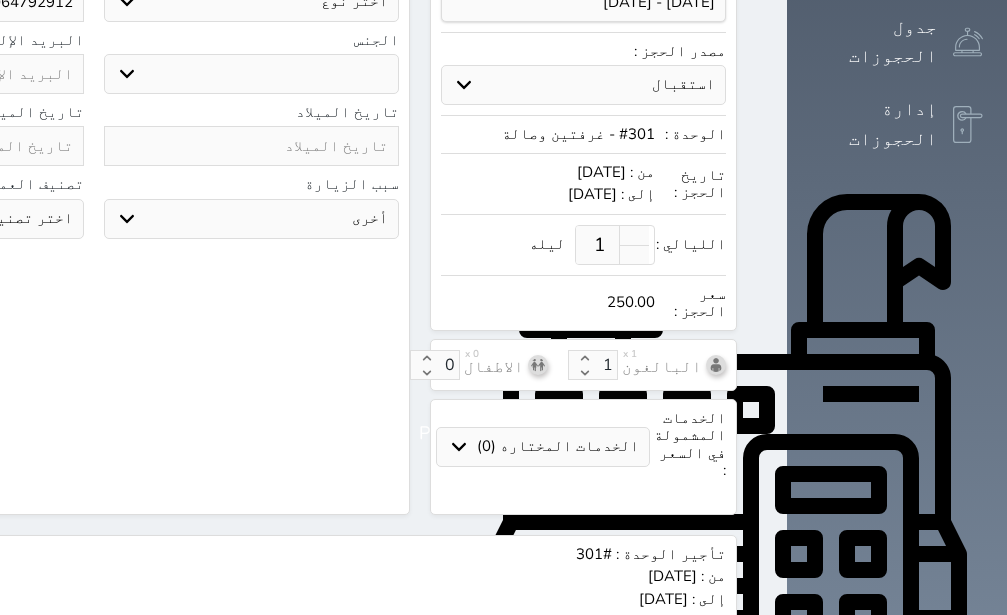 scroll, scrollTop: 0, scrollLeft: 0, axis: both 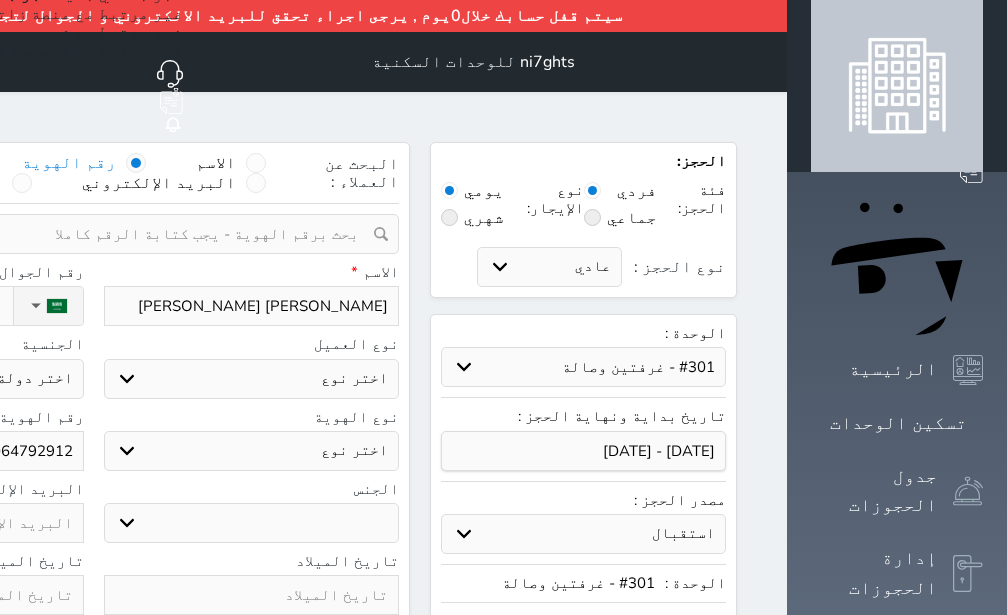 click on "1064792912" at bounding box center (-64, 451) 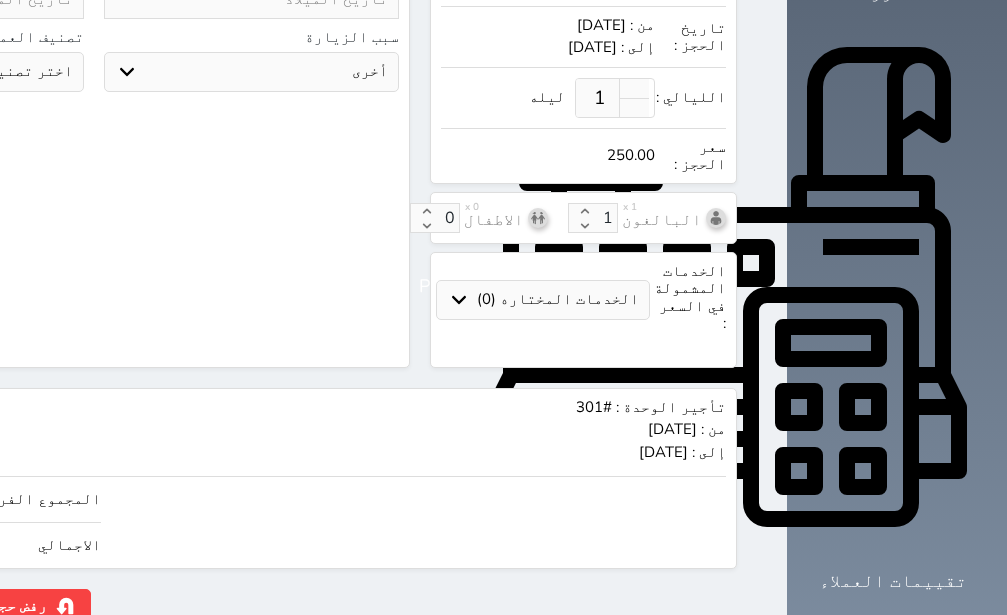 click on "حجز" at bounding box center (-130, 606) 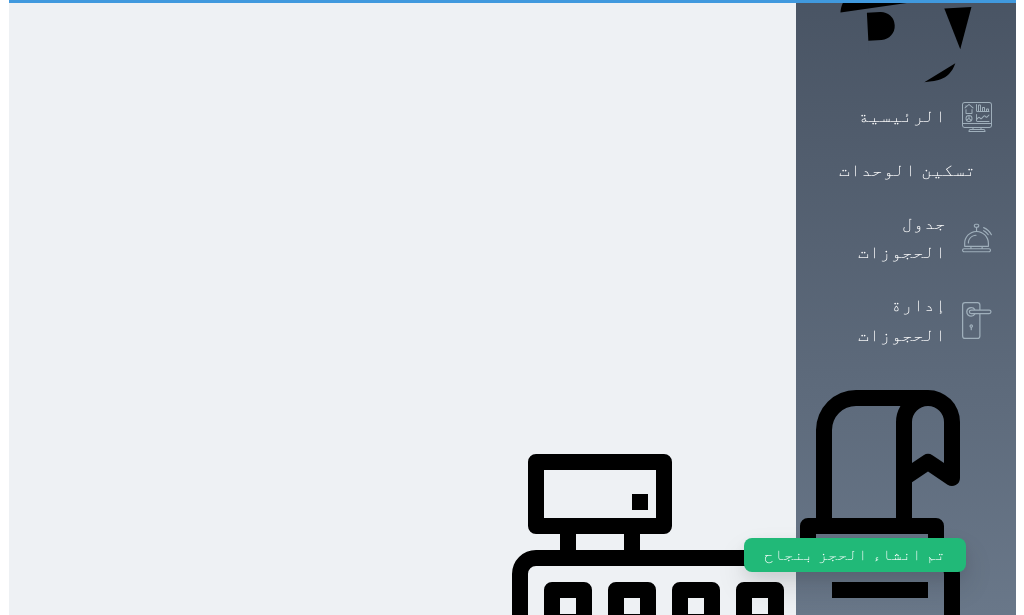 scroll, scrollTop: 0, scrollLeft: 0, axis: both 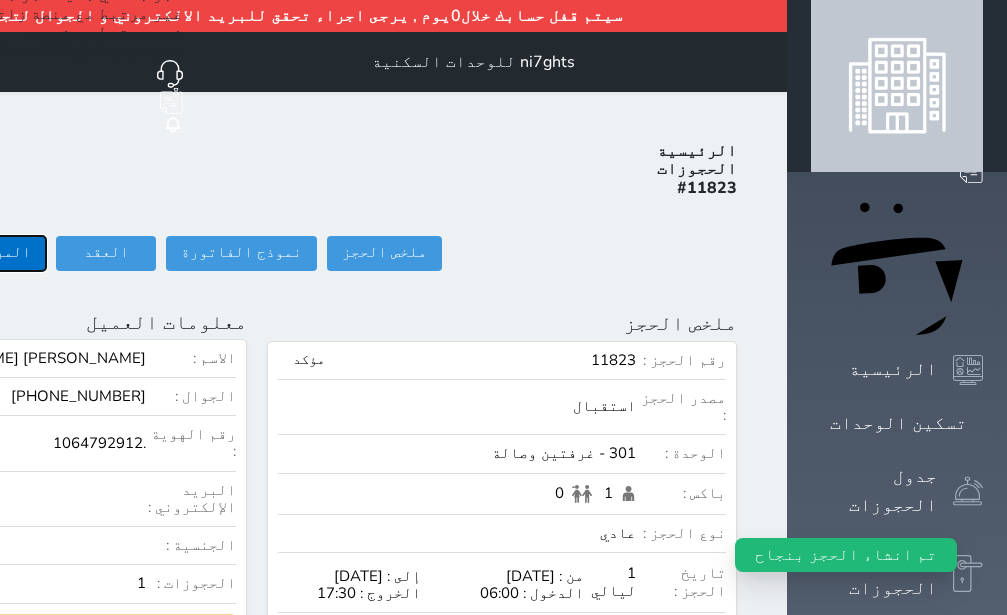 click on "المرافقين (0)" at bounding box center [-21, 253] 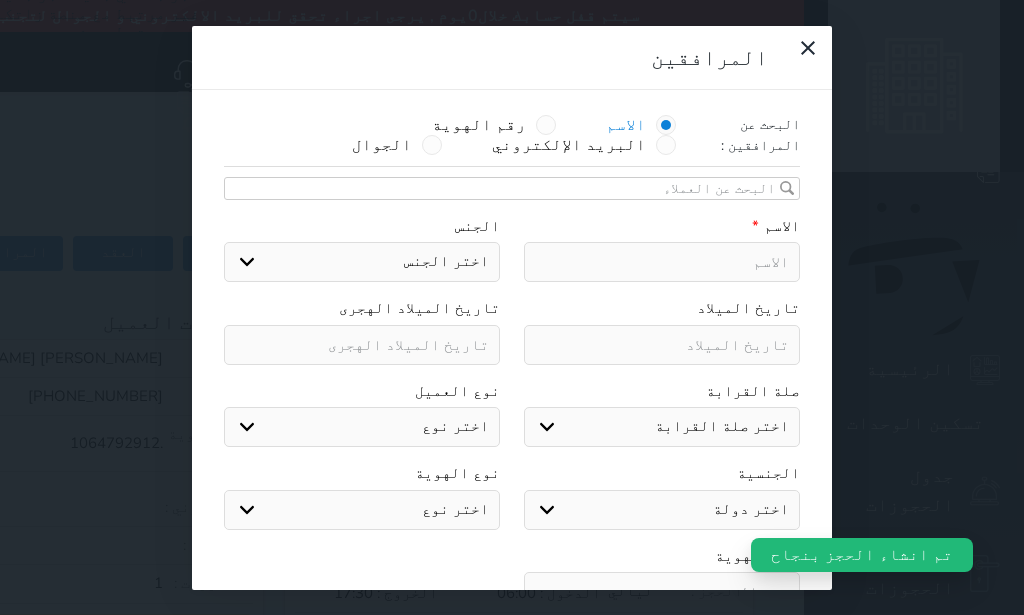 click at bounding box center [662, 262] 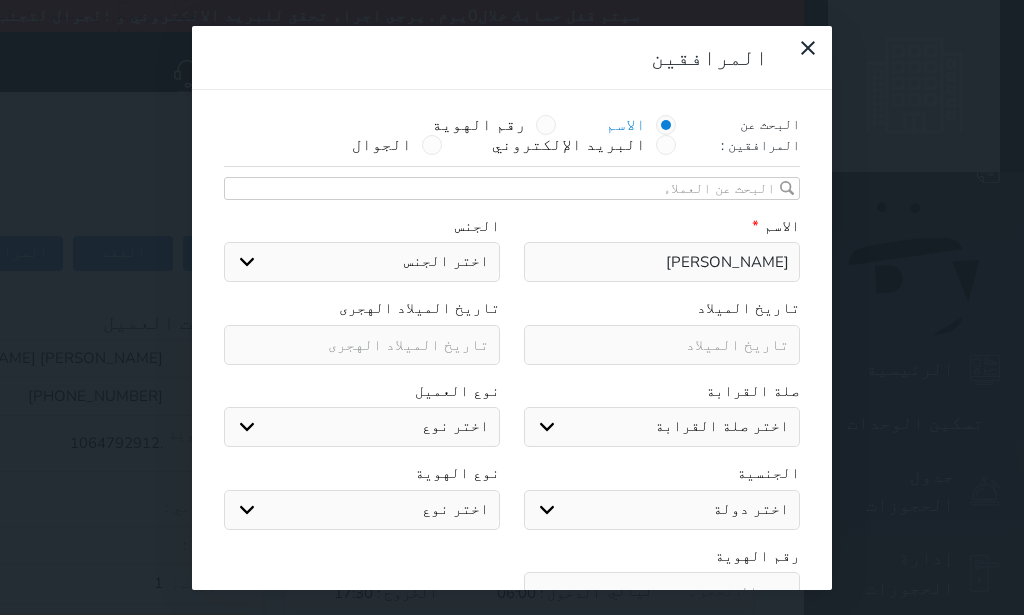 click on "اختر صلة القرابة   ابن ابنه زوجة اخ اخت اب ام زوج أخرى" at bounding box center (662, 427) 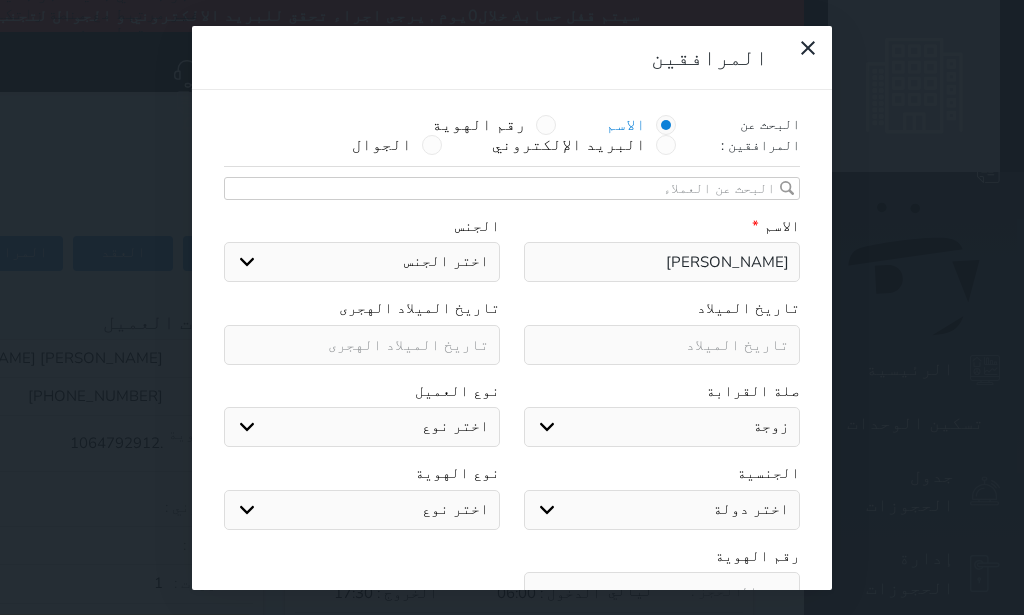 click on "زوجة" at bounding box center [0, 0] 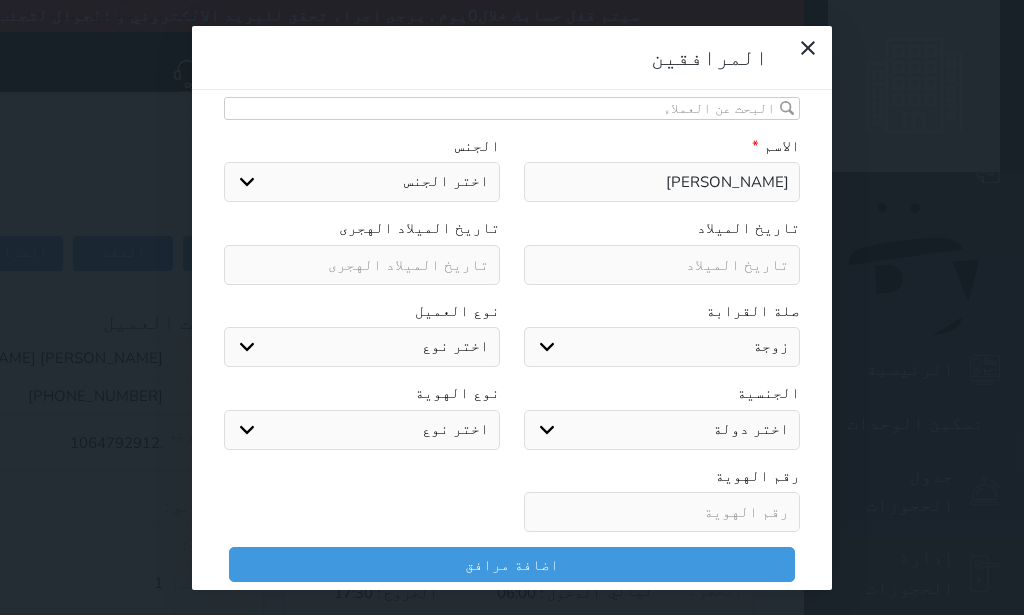scroll, scrollTop: 253, scrollLeft: 0, axis: vertical 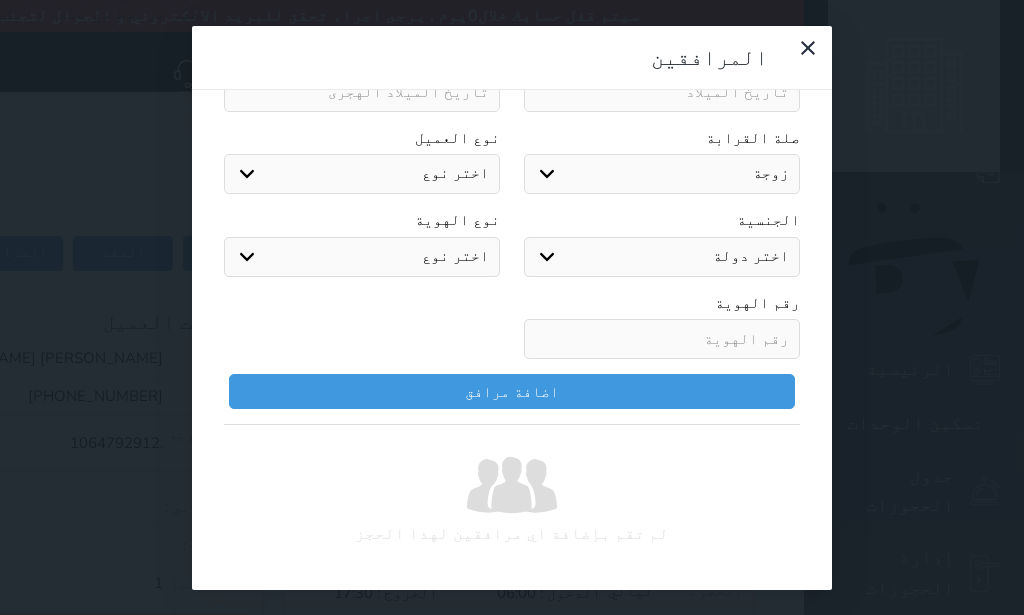 click at bounding box center (662, 339) 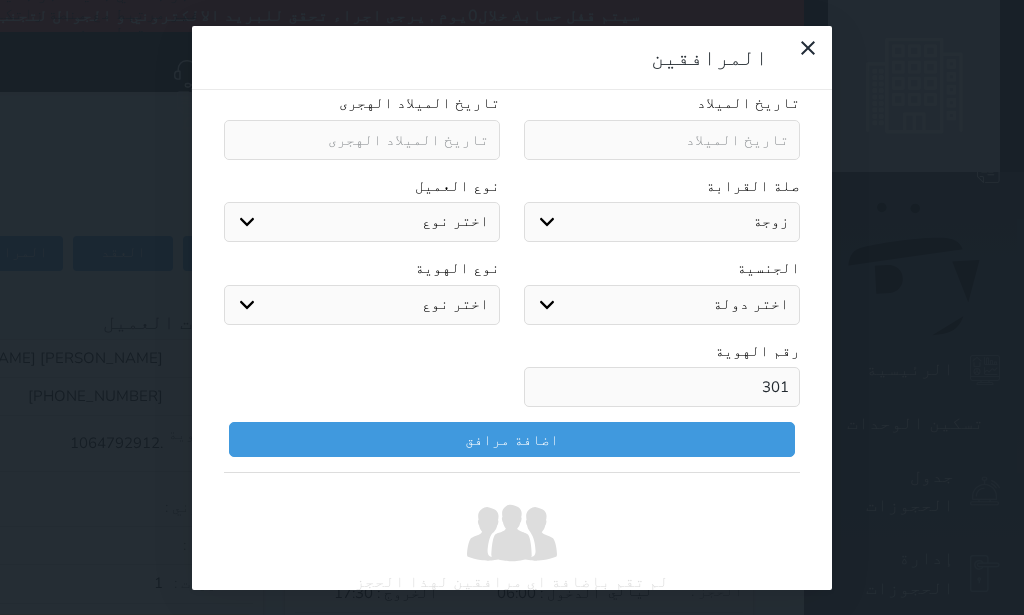 scroll, scrollTop: 253, scrollLeft: 0, axis: vertical 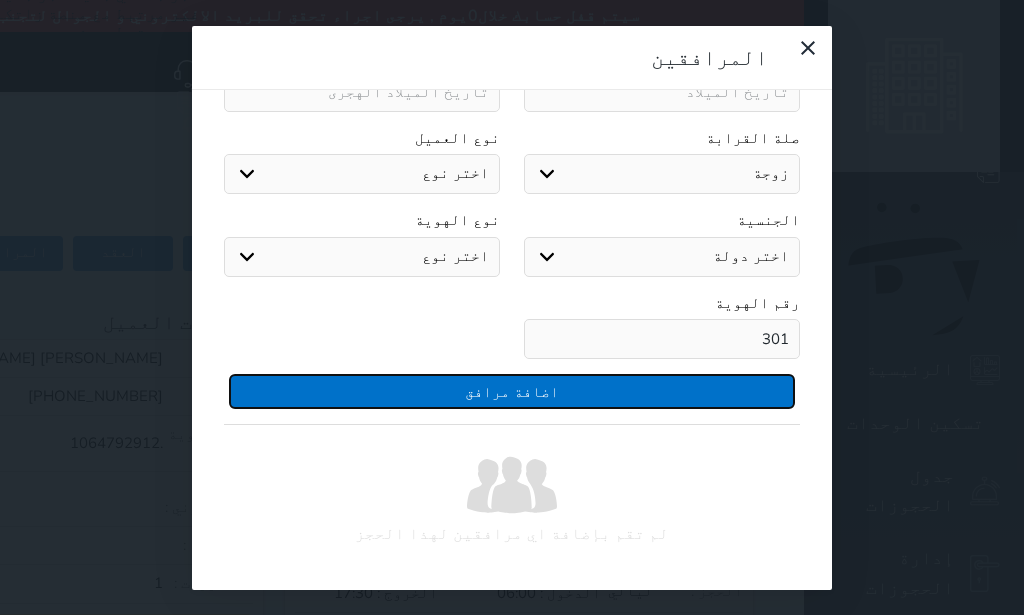 click on "اضافة مرافق" at bounding box center [512, 391] 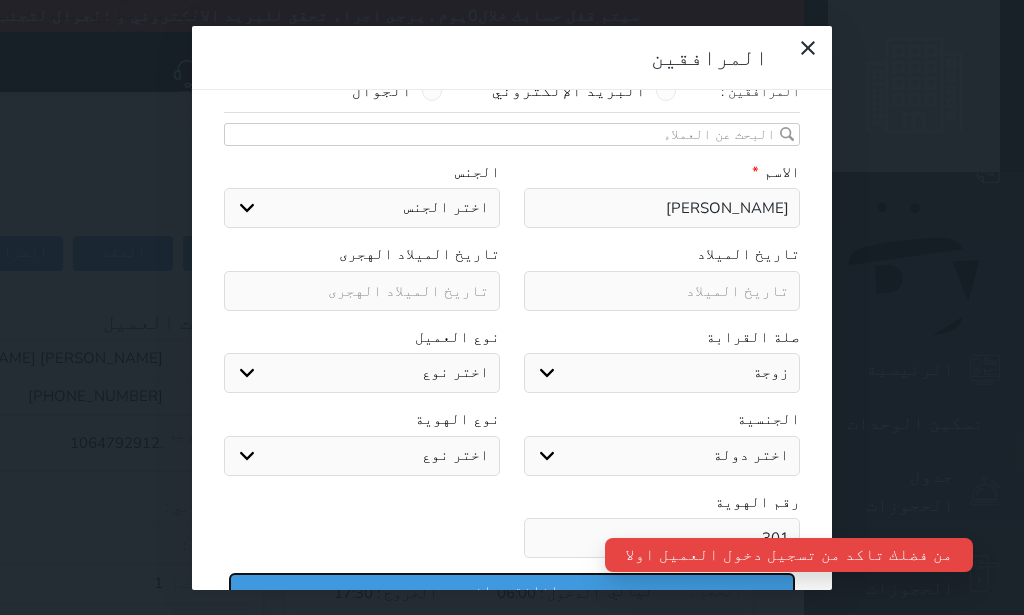 scroll, scrollTop: 0, scrollLeft: 0, axis: both 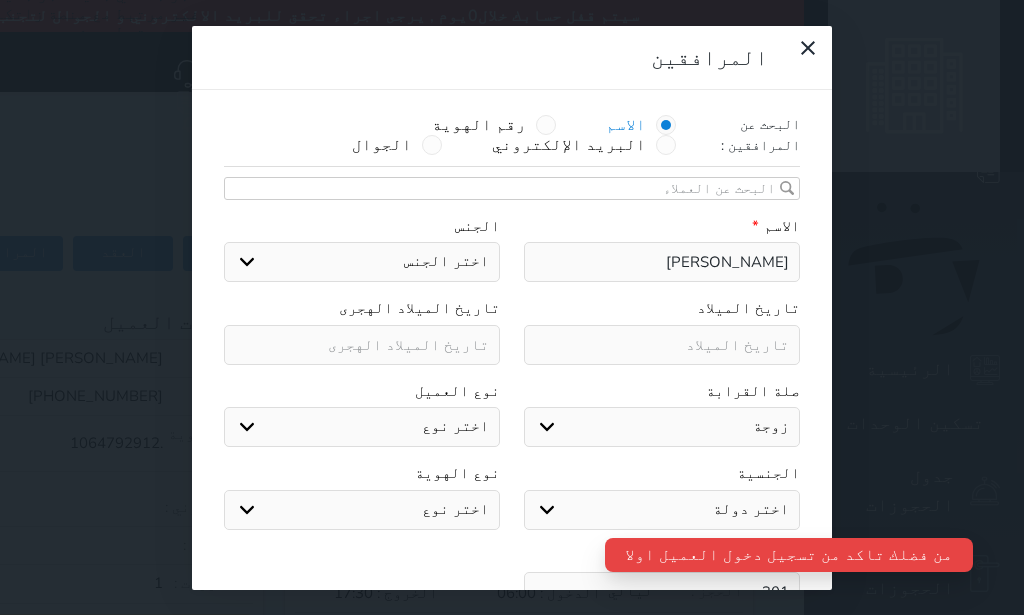 click on "[PERSON_NAME]" at bounding box center [662, 262] 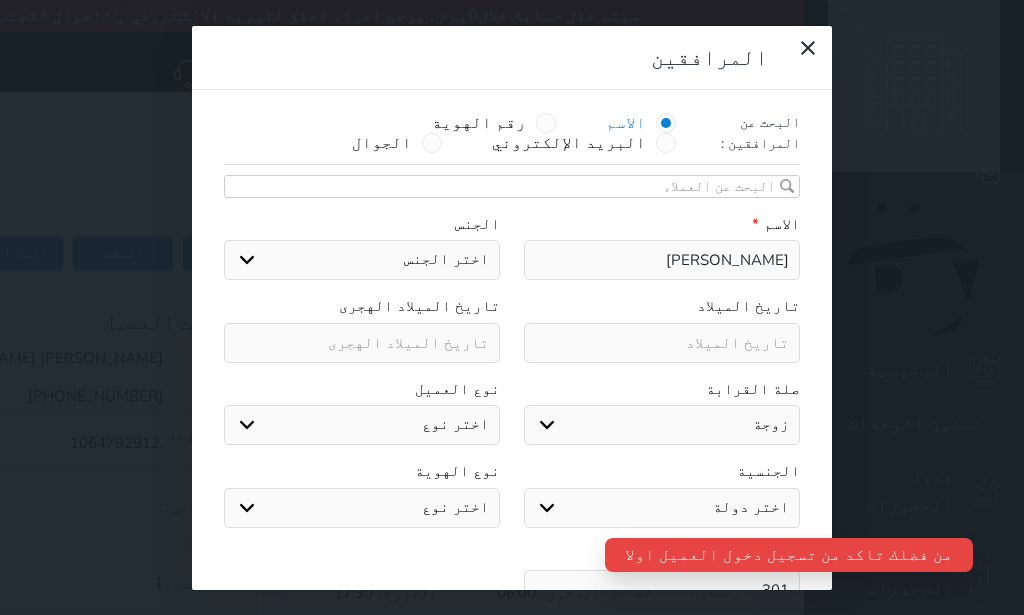 scroll, scrollTop: 0, scrollLeft: 0, axis: both 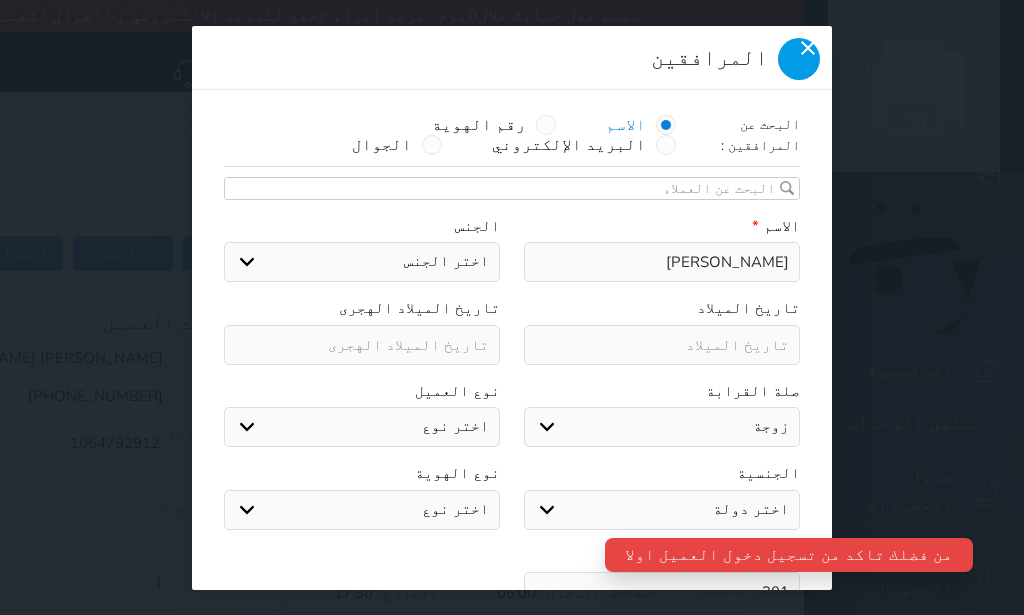 click 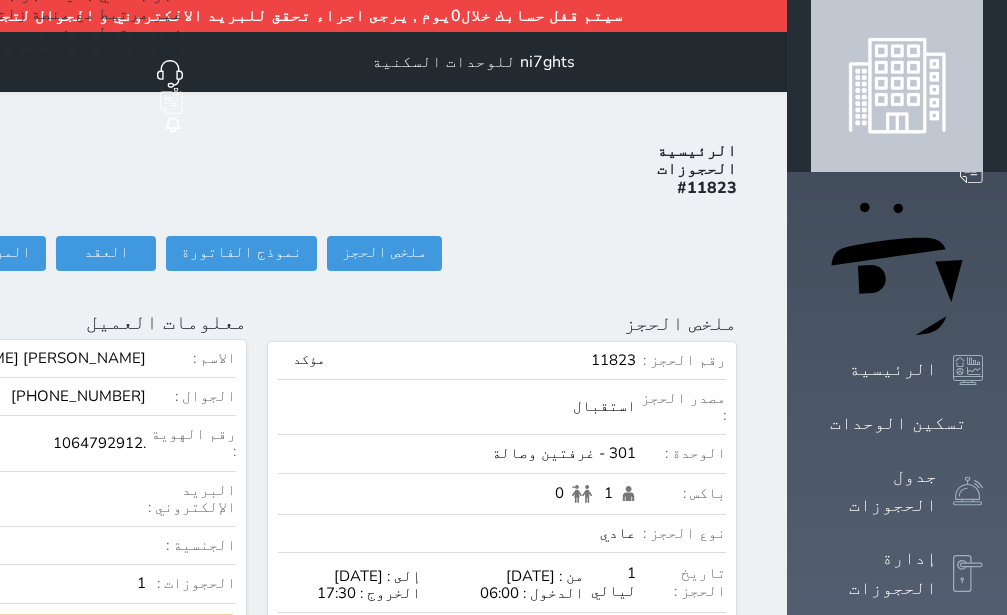 click on "تسجيل دخول" at bounding box center [-156, 253] 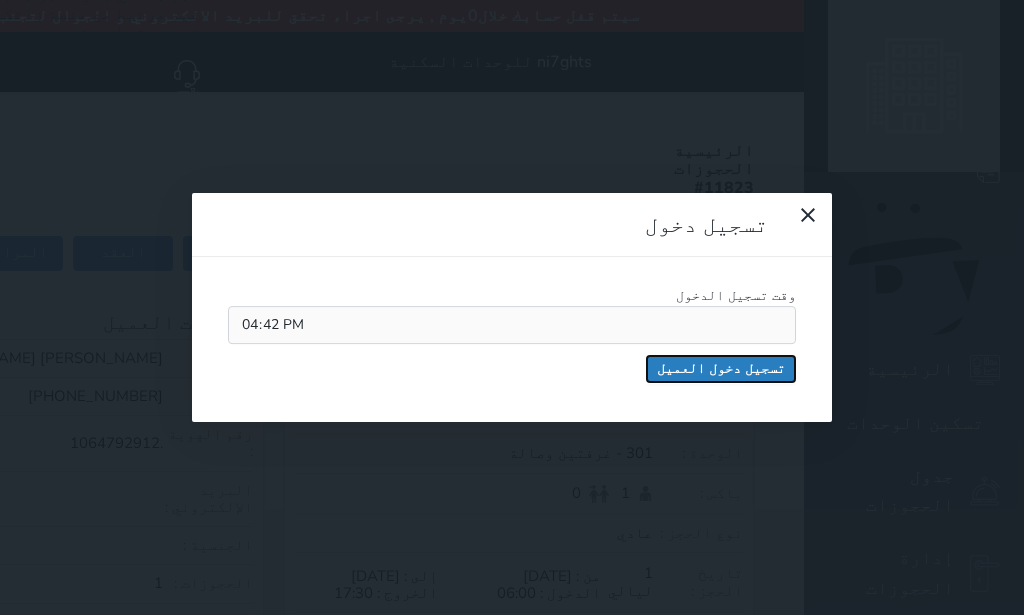 click on "تسجيل دخول العميل" at bounding box center [721, 369] 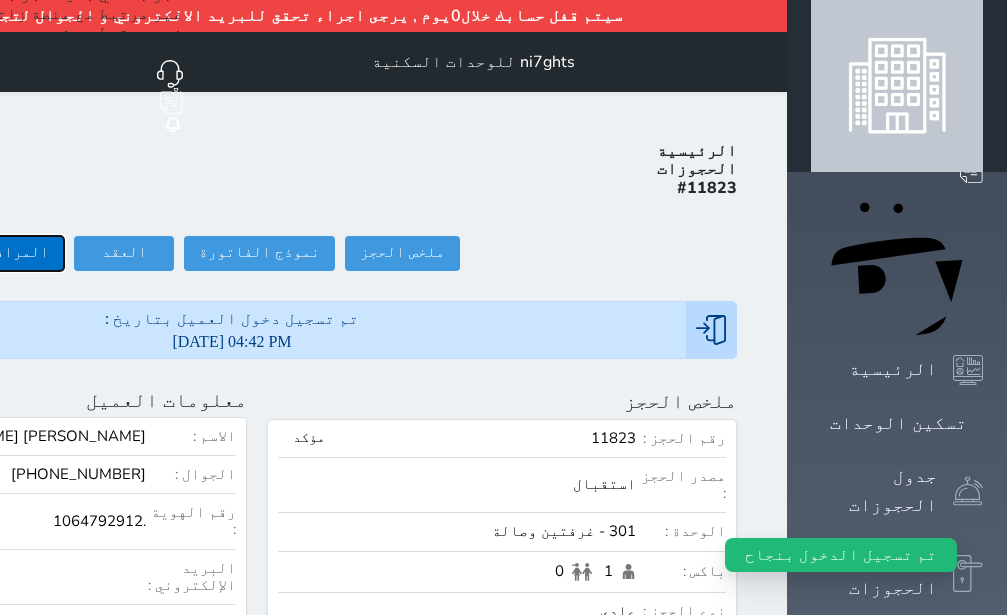 click on "المرافقين (0)" at bounding box center (-3, 253) 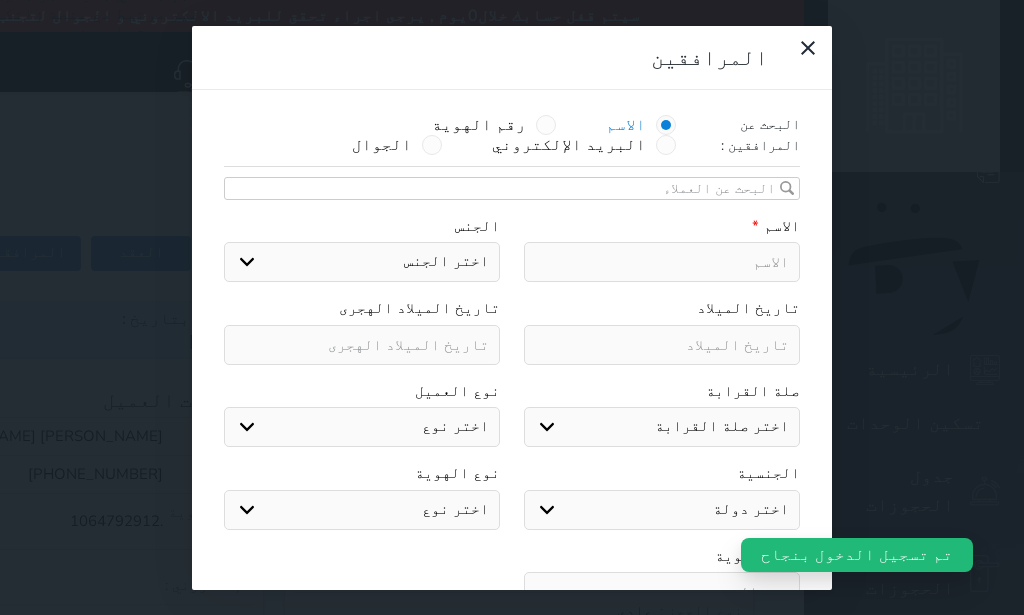 click at bounding box center [662, 262] 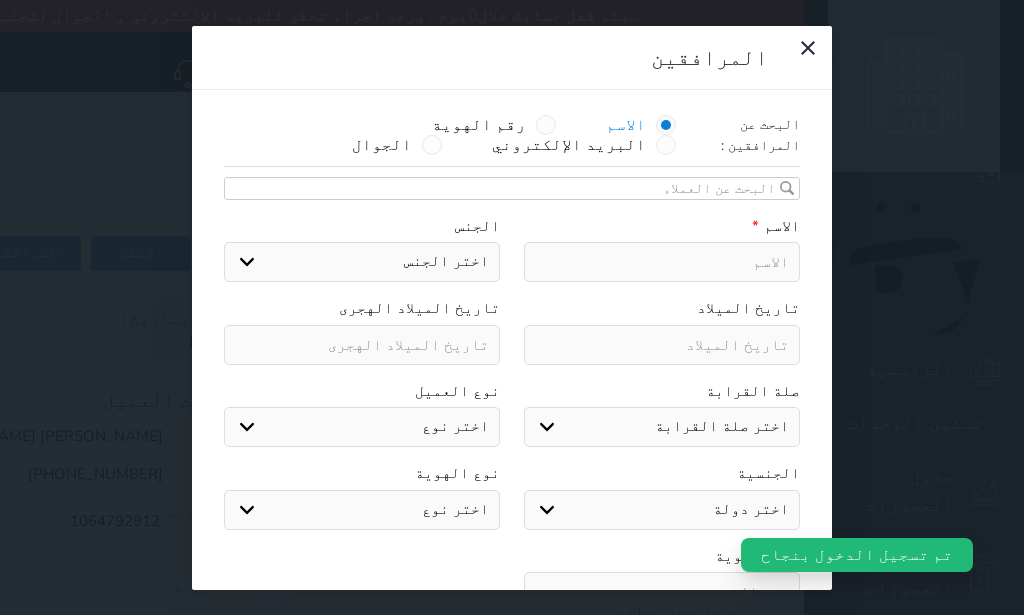 paste on "[PERSON_NAME]" 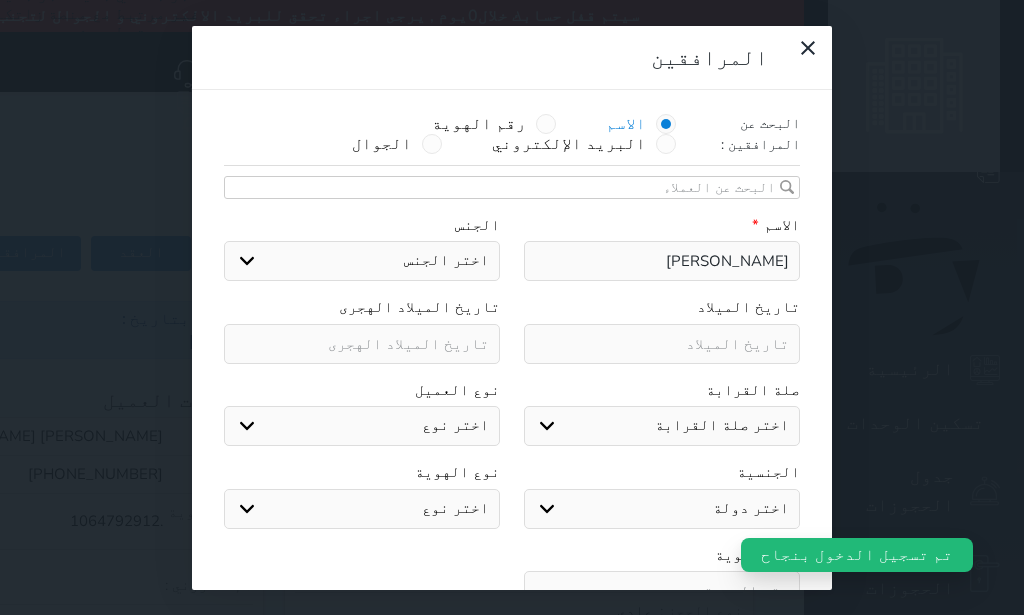 scroll, scrollTop: 0, scrollLeft: 0, axis: both 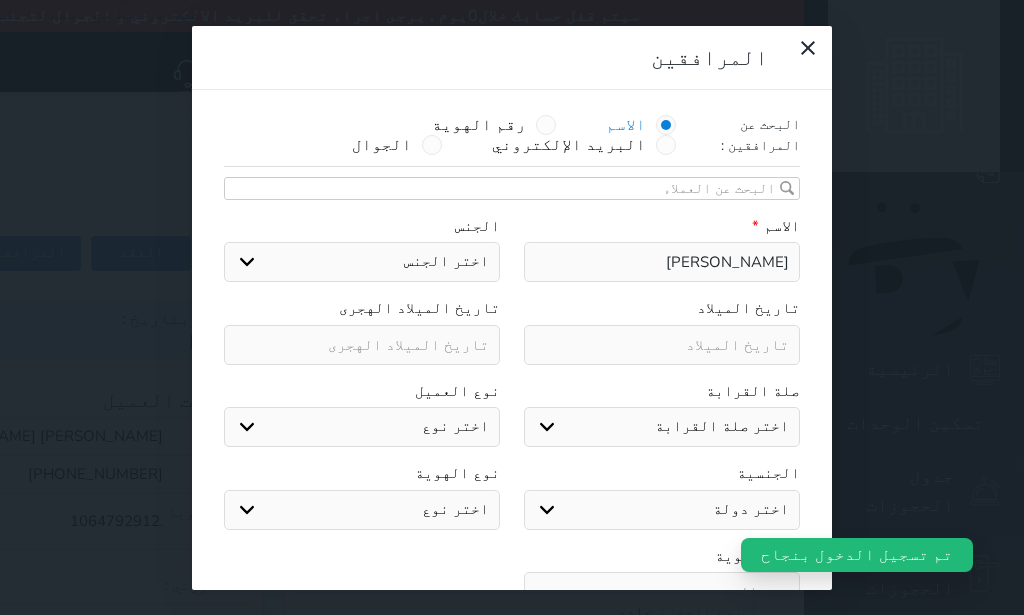 click on "اختر صلة القرابة   ابن ابنه زوجة اخ اخت اب ام زوج أخرى" at bounding box center (662, 427) 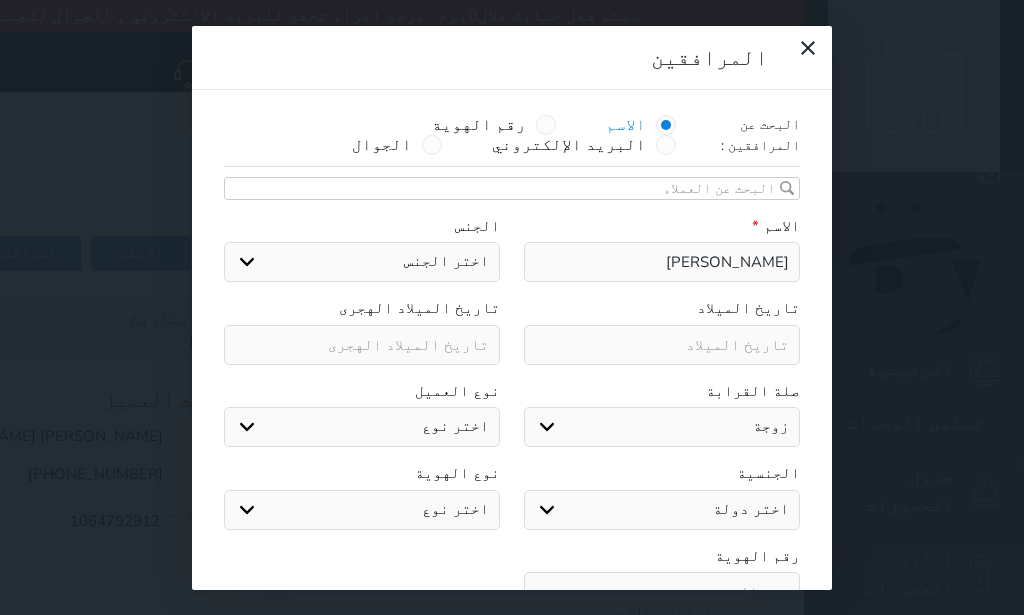click on "زوجة" at bounding box center (0, 0) 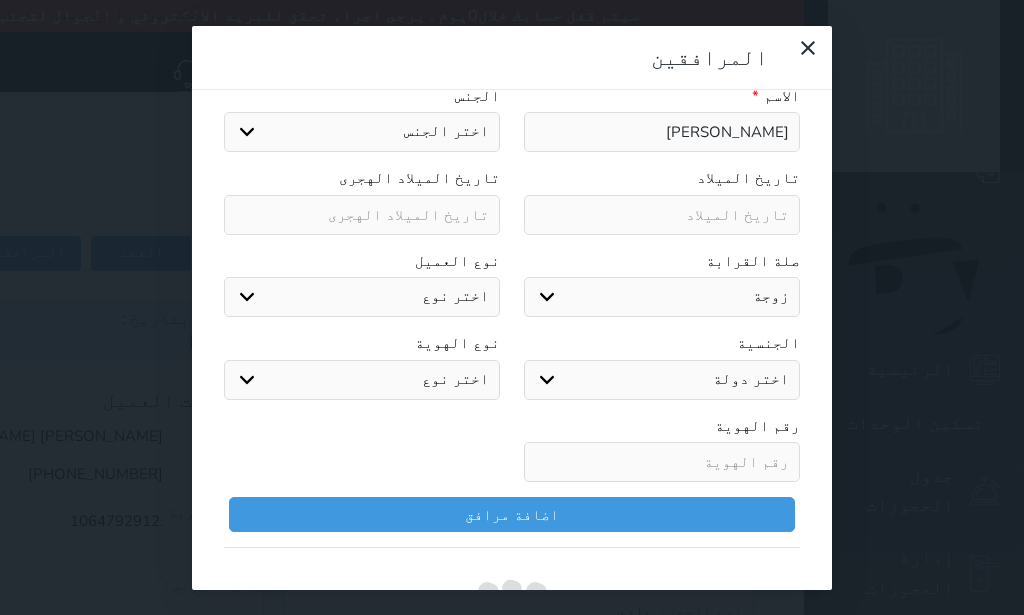 scroll, scrollTop: 253, scrollLeft: 0, axis: vertical 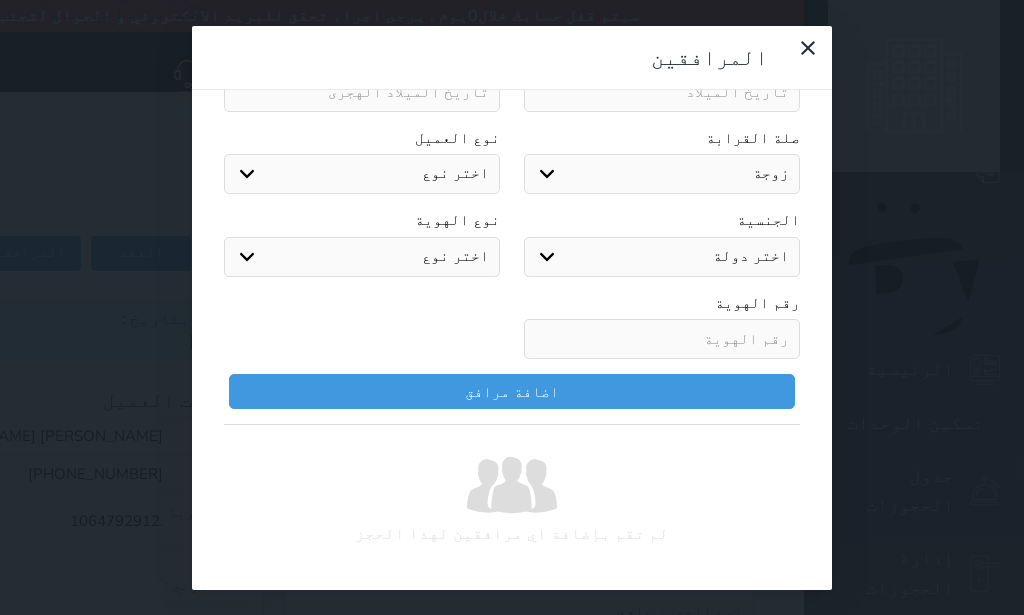 drag, startPoint x: 779, startPoint y: 317, endPoint x: 808, endPoint y: 314, distance: 29.15476 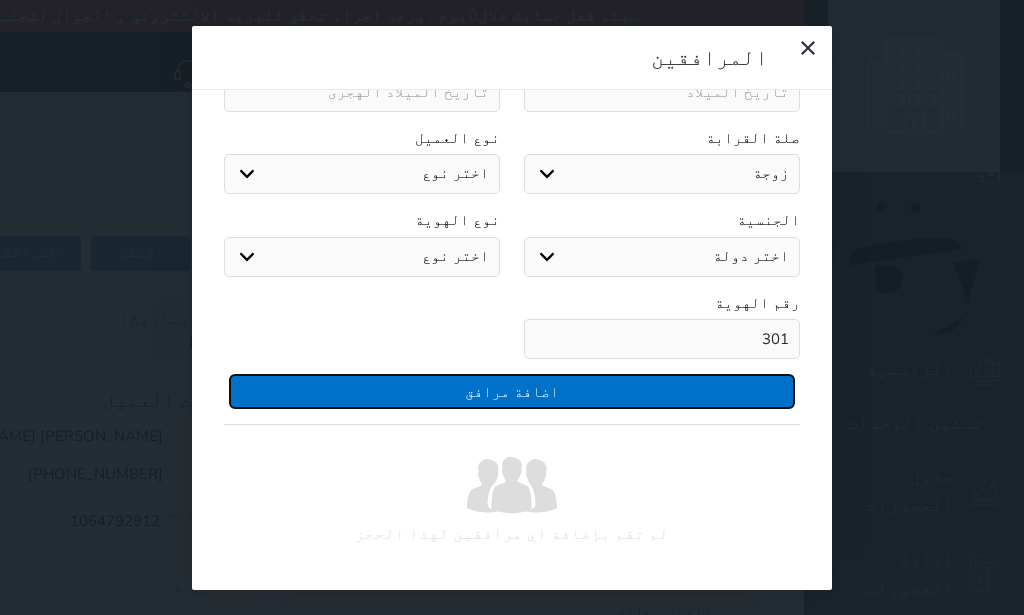 click on "اضافة مرافق" at bounding box center (512, 391) 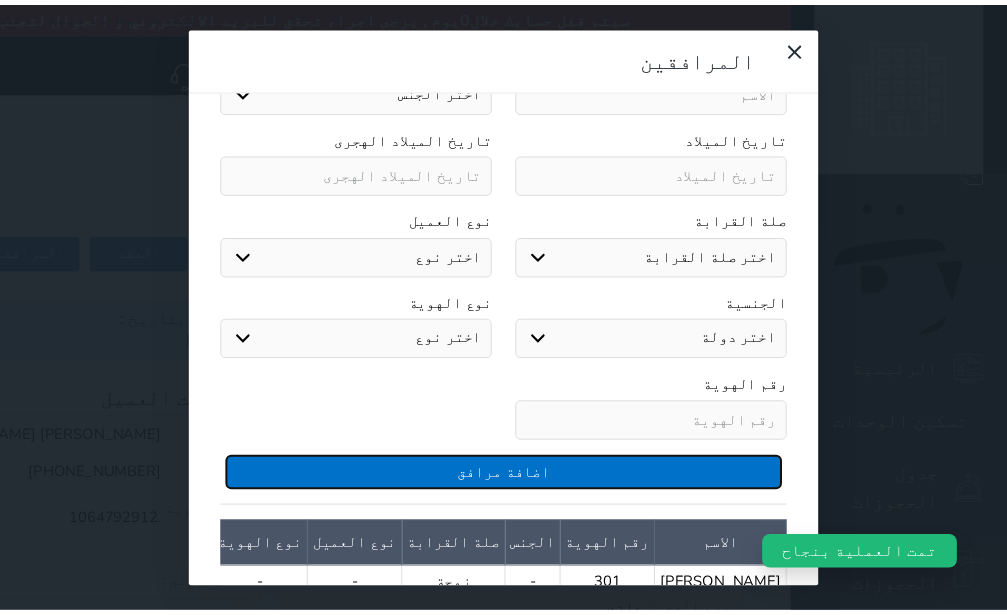 scroll, scrollTop: 290, scrollLeft: 0, axis: vertical 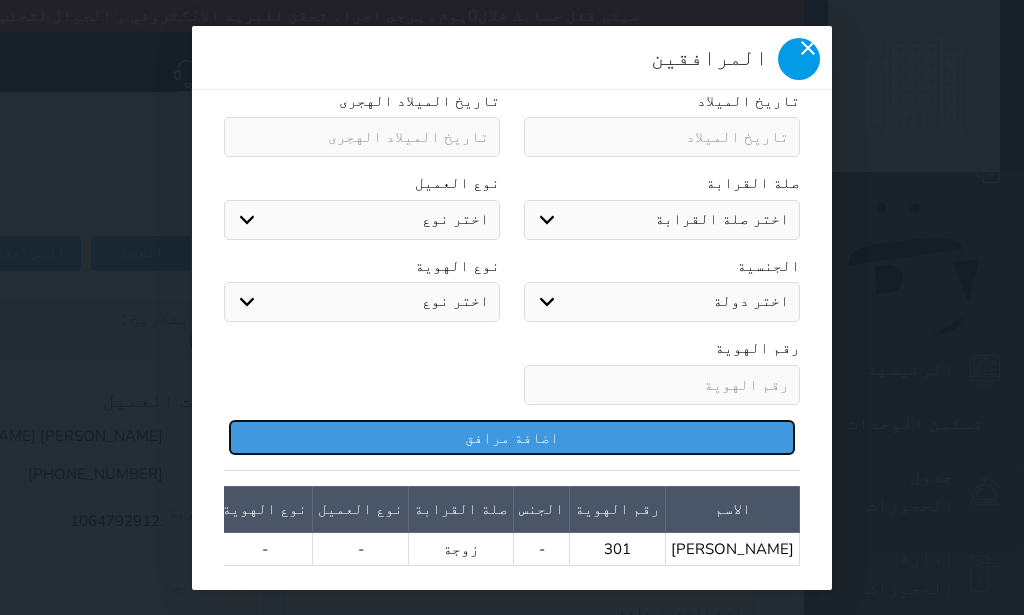 click 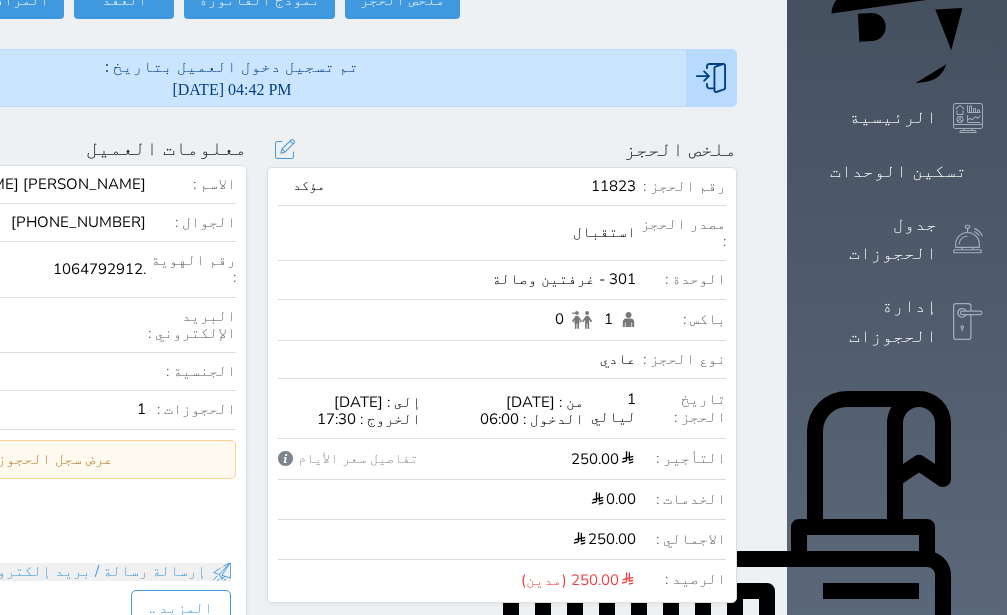 scroll, scrollTop: 0, scrollLeft: 0, axis: both 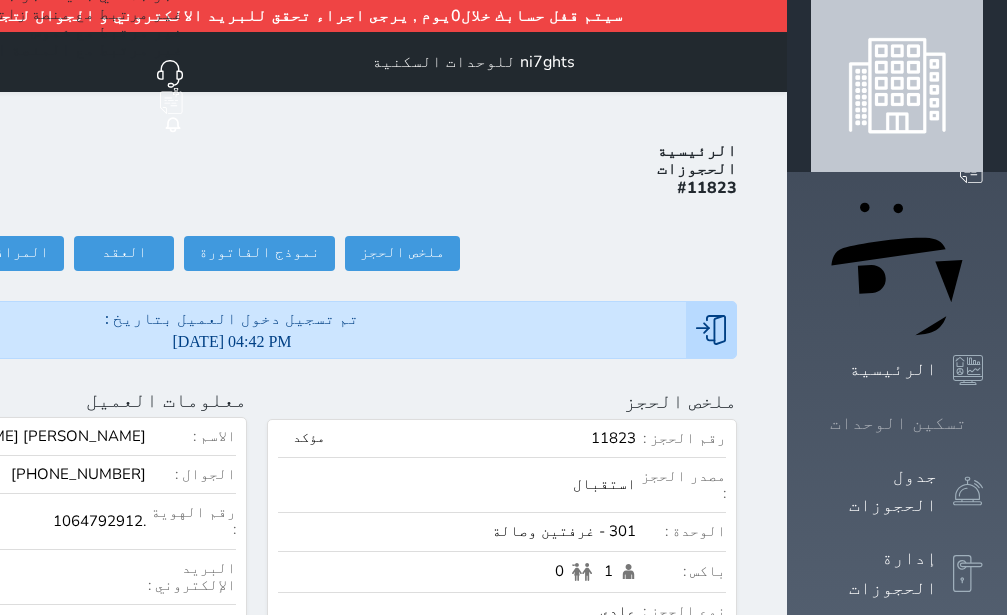 click on "تسكين الوحدات" at bounding box center [898, 423] 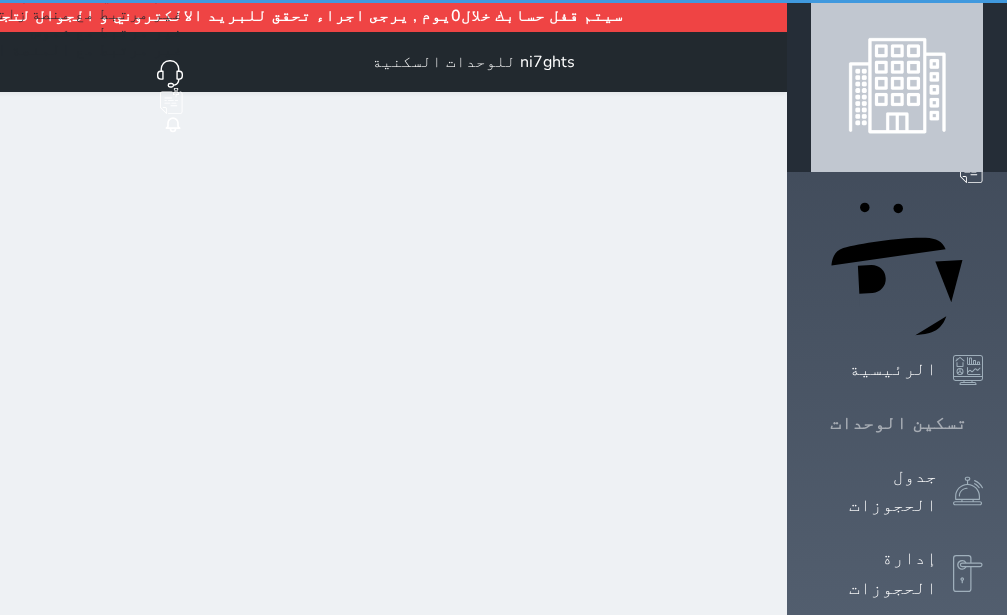 click on "تسكين الوحدات" at bounding box center [898, 423] 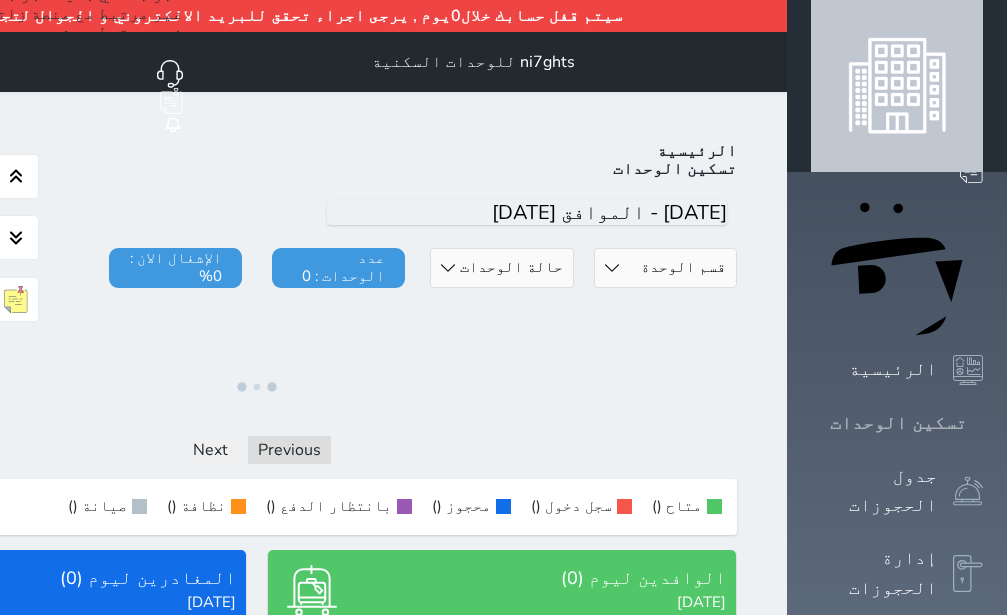 click on "تسكين الوحدات" at bounding box center [898, 423] 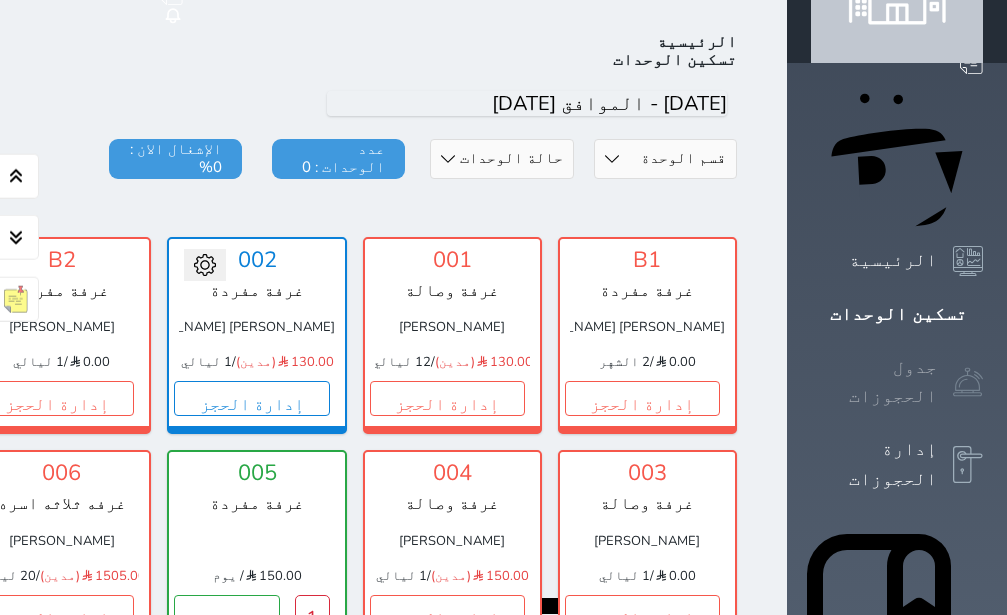 scroll, scrollTop: 110, scrollLeft: 0, axis: vertical 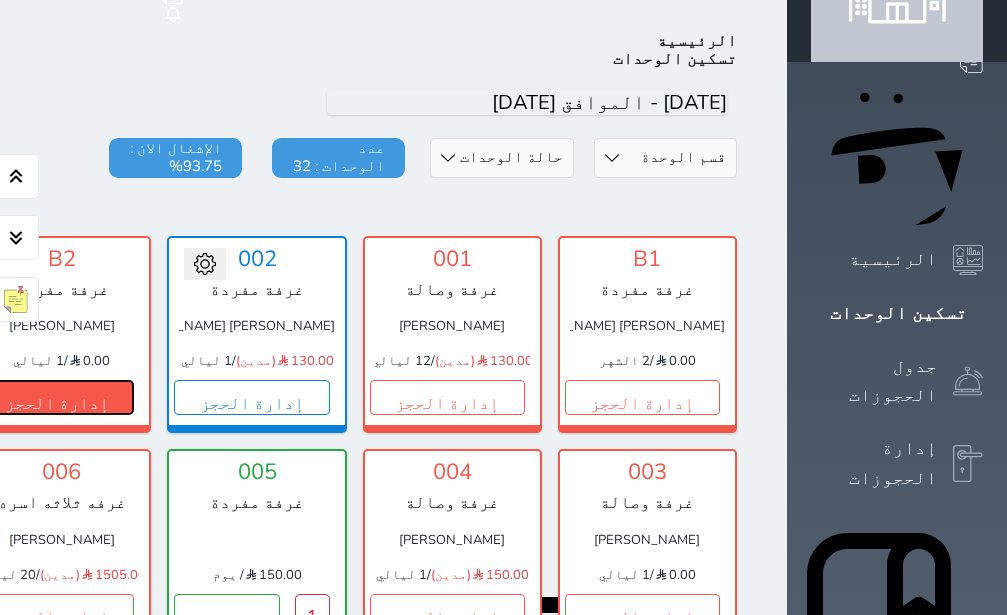 click on "إدارة الحجز" at bounding box center [56, 397] 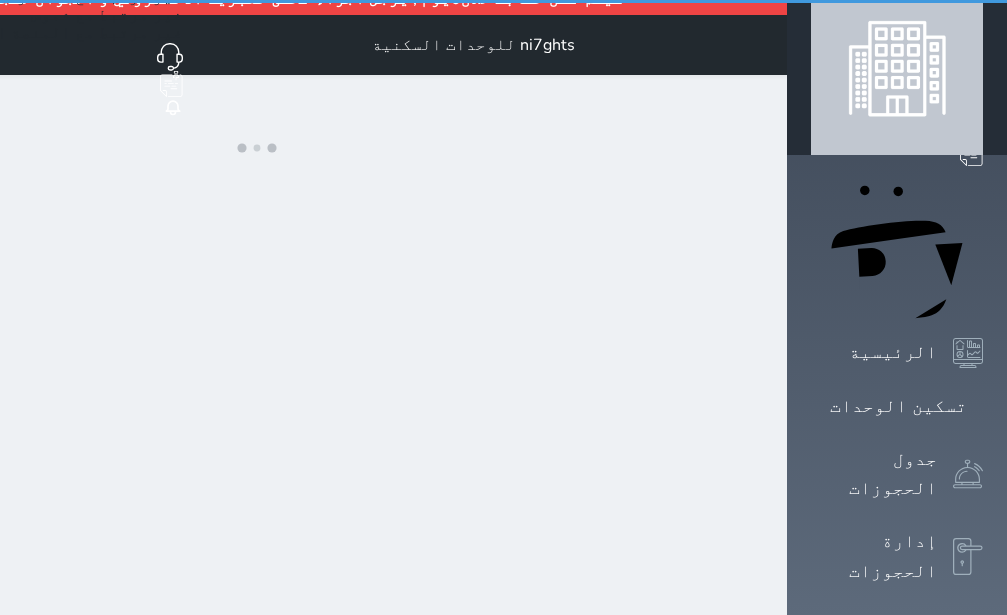 scroll, scrollTop: 0, scrollLeft: 0, axis: both 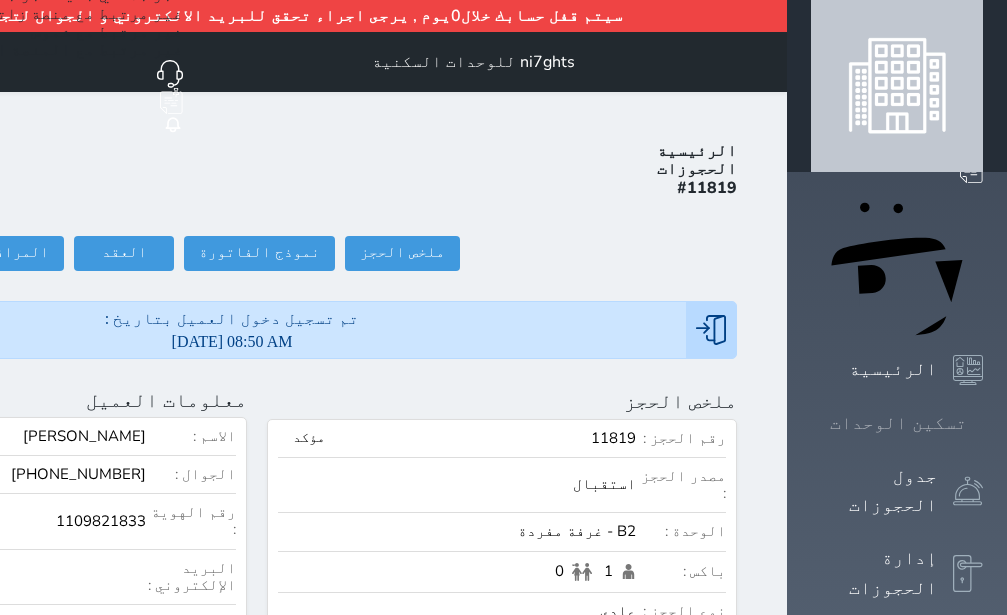 click 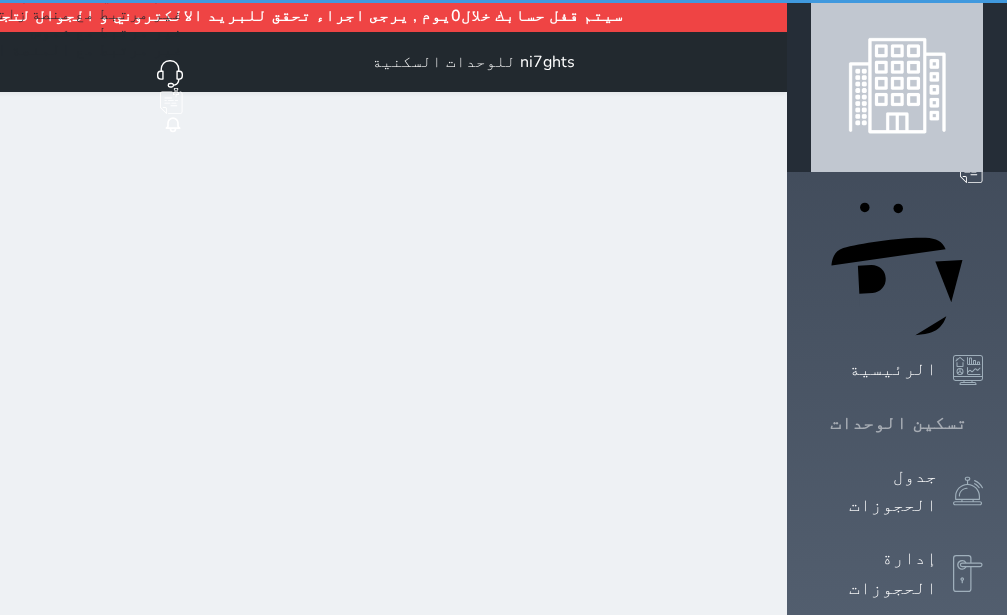 click 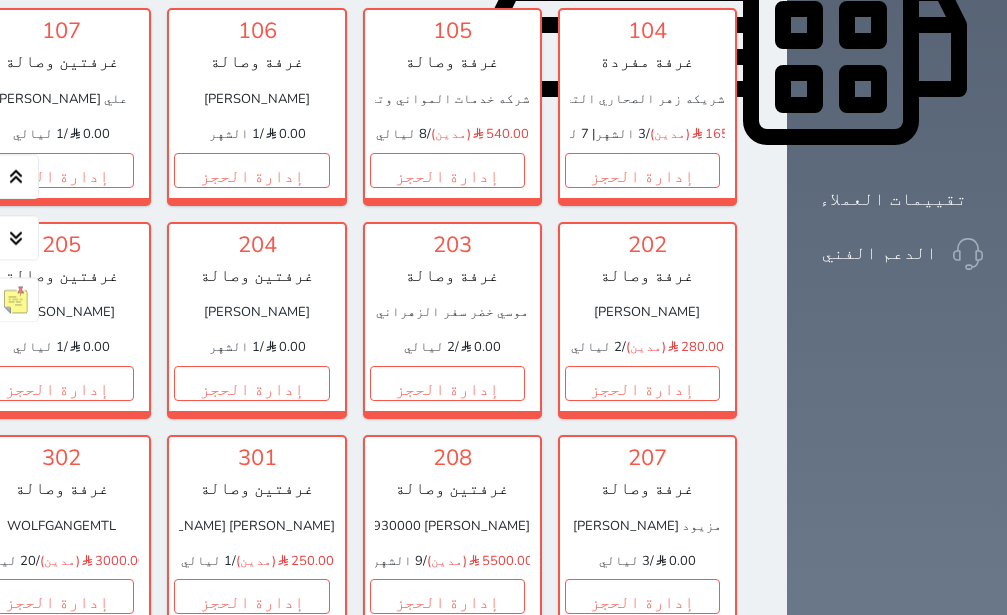 scroll, scrollTop: 992, scrollLeft: 0, axis: vertical 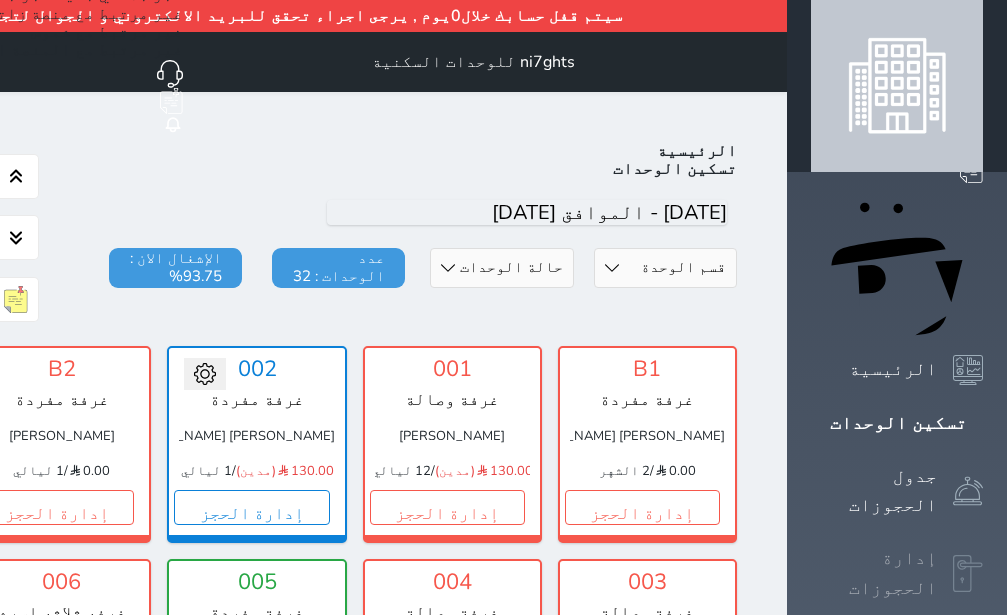 click on "إدارة الحجوزات" at bounding box center [874, 573] 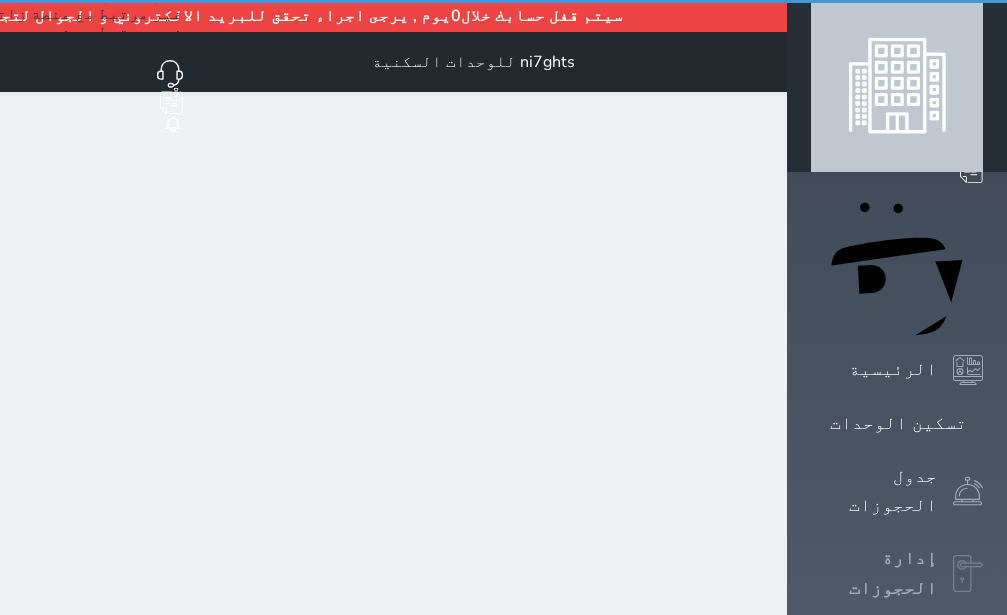 click on "إدارة الحجوزات" at bounding box center [874, 573] 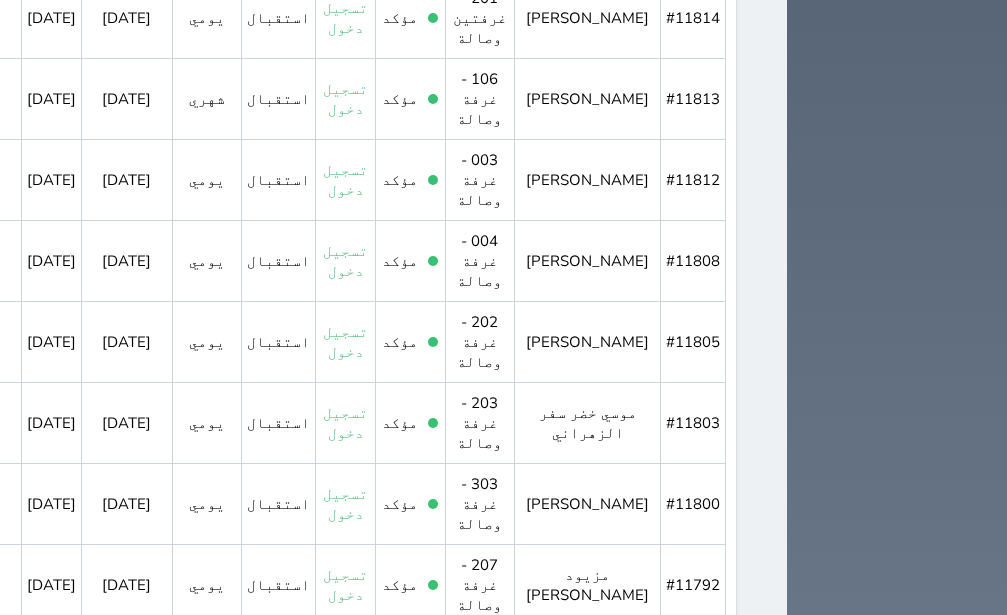scroll, scrollTop: 1261, scrollLeft: 0, axis: vertical 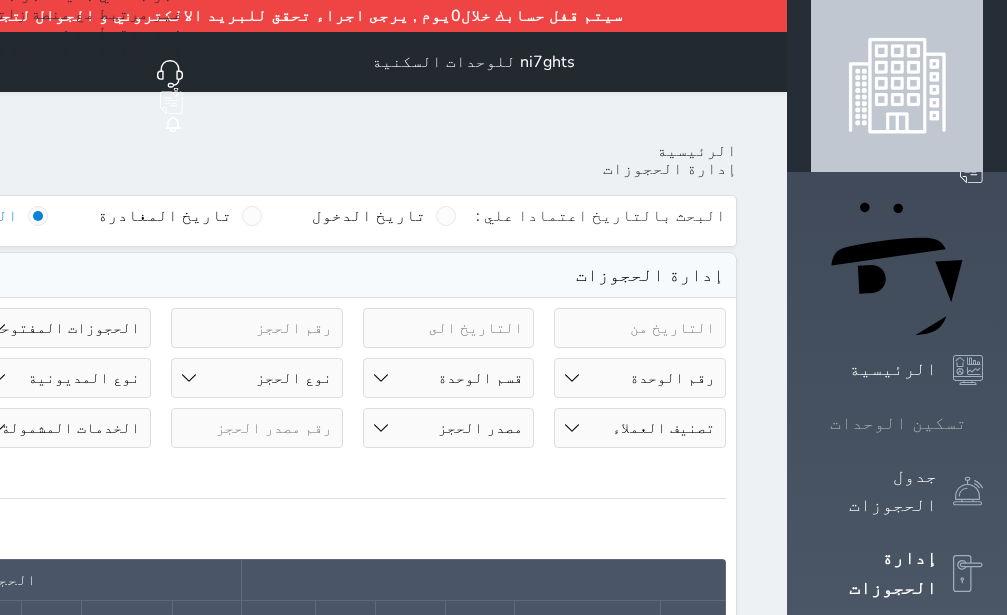 click on "تسكين الوحدات" at bounding box center (898, 423) 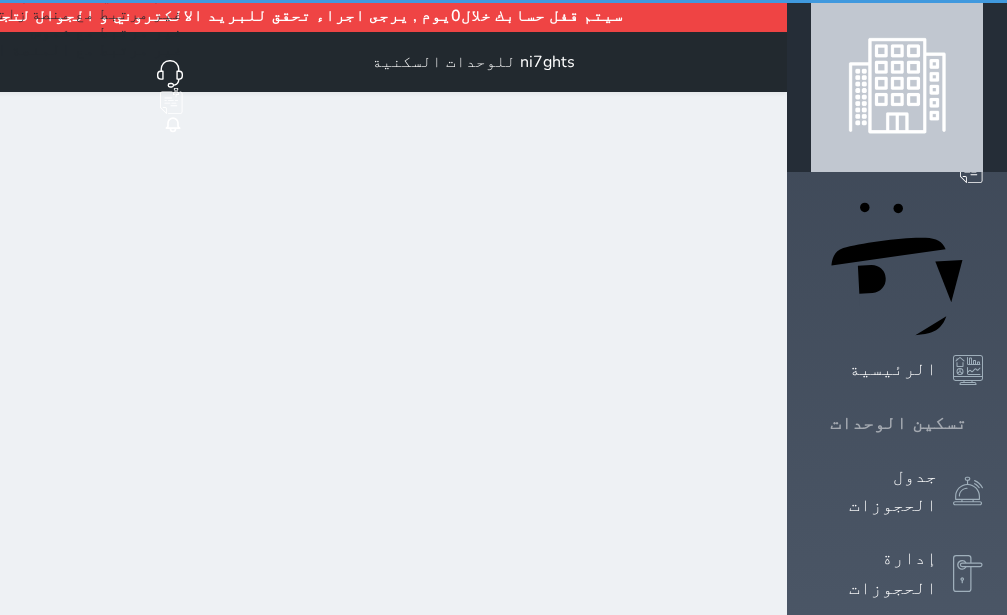 click on "تسكين الوحدات" at bounding box center [898, 423] 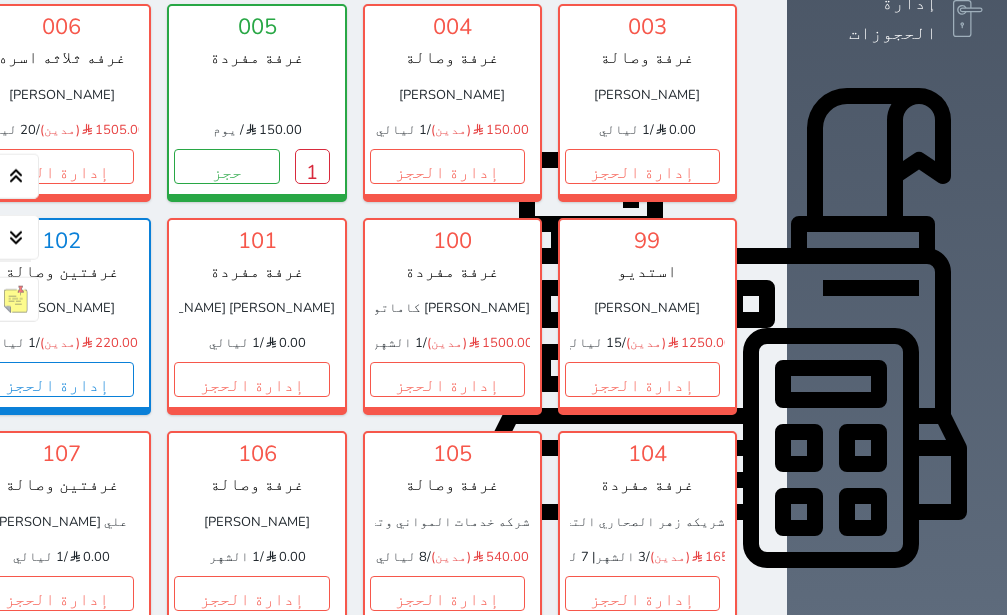 scroll, scrollTop: 614, scrollLeft: 0, axis: vertical 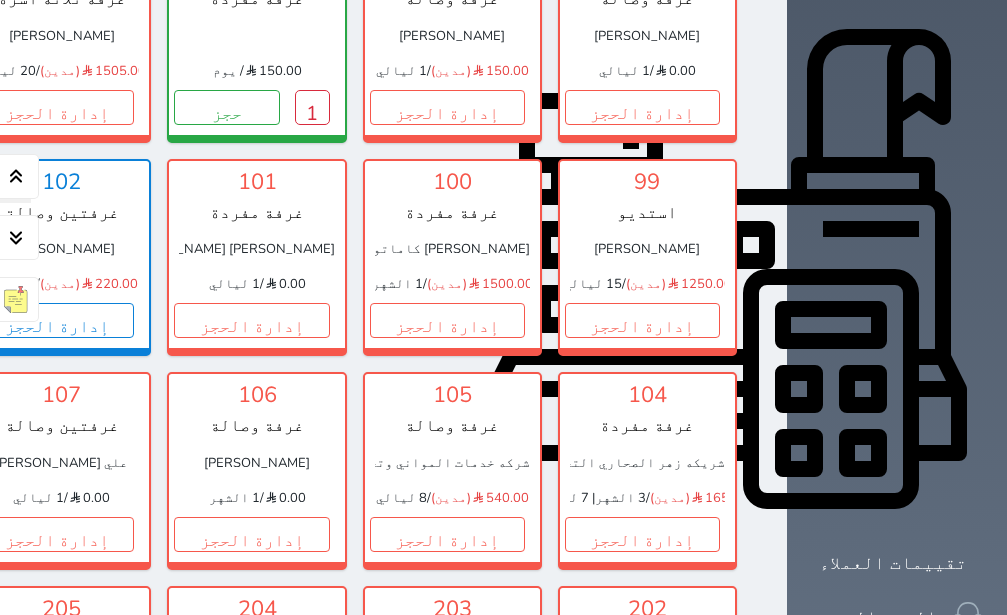 click on "إدارة الحجز" at bounding box center (-139, 107) 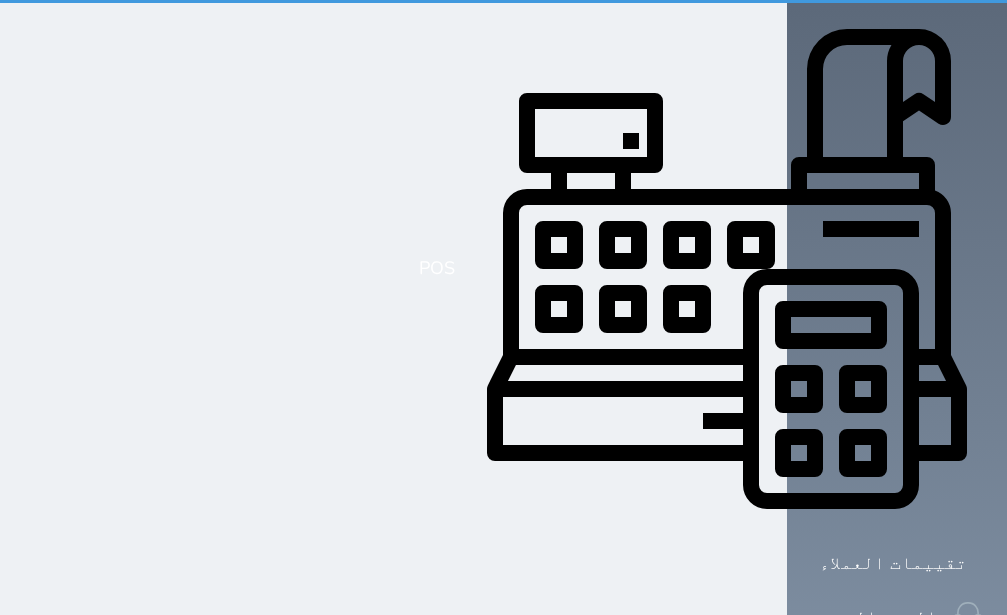 scroll, scrollTop: 0, scrollLeft: 0, axis: both 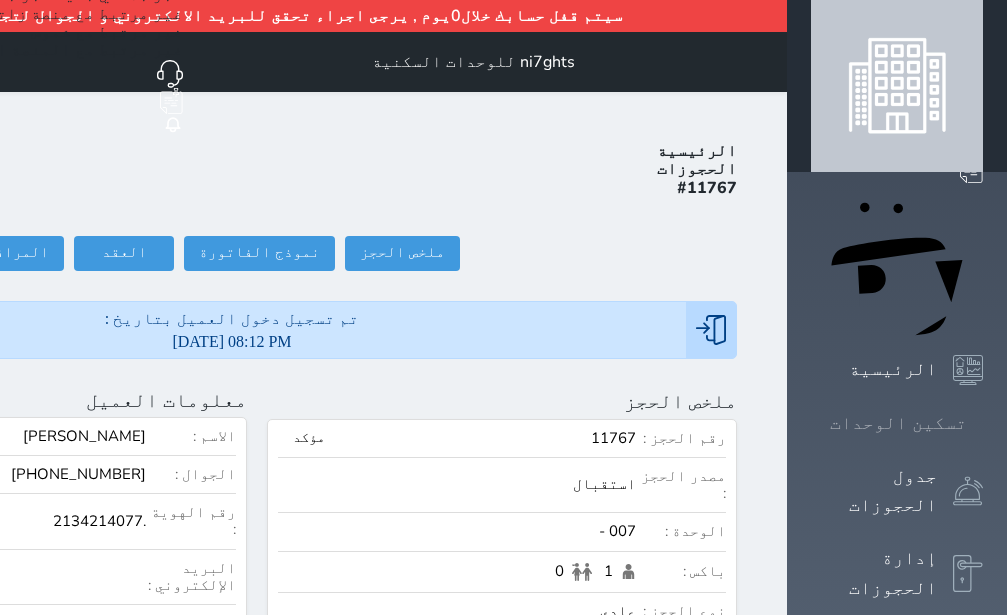 click on "تسكين الوحدات" at bounding box center [898, 423] 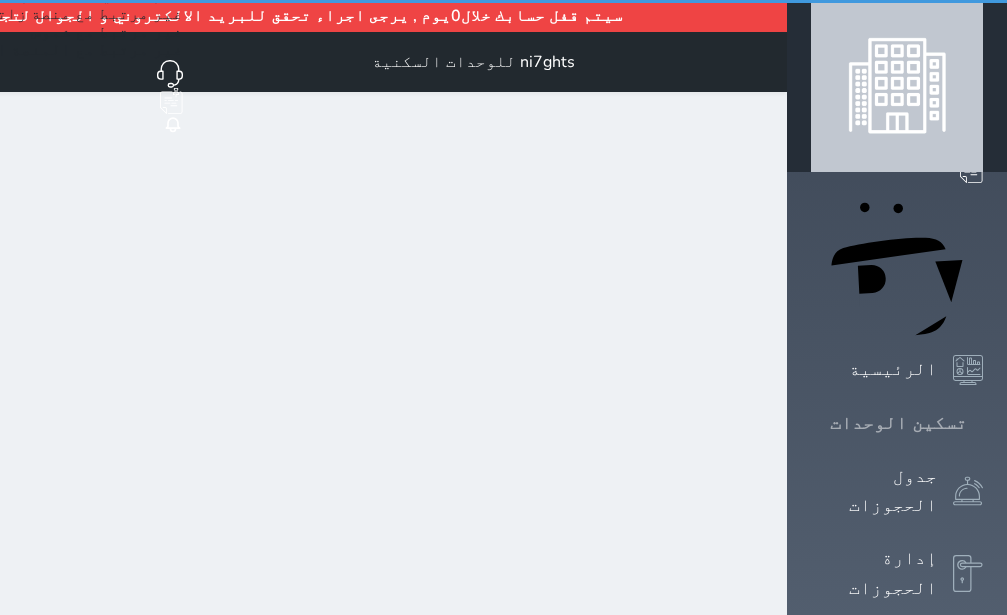 click on "تسكين الوحدات" at bounding box center (898, 423) 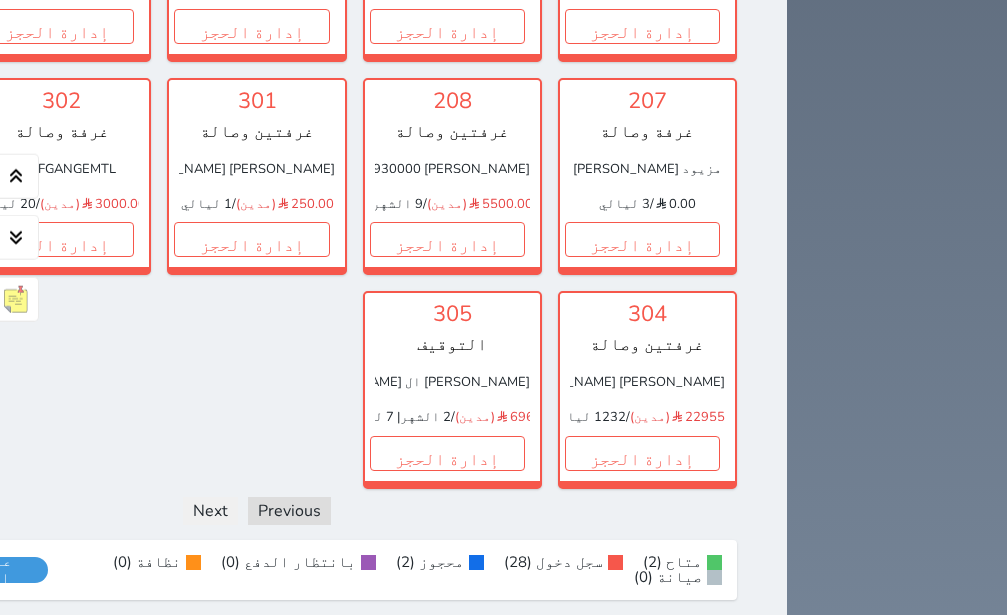 scroll, scrollTop: 1370, scrollLeft: 0, axis: vertical 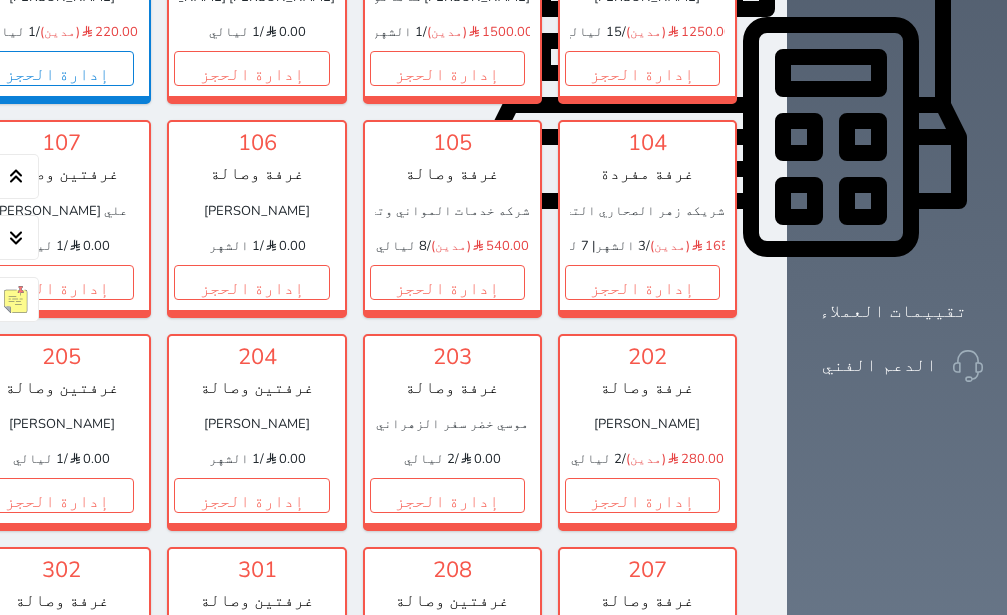 click on "إدارة الحجز" at bounding box center (-139, 282) 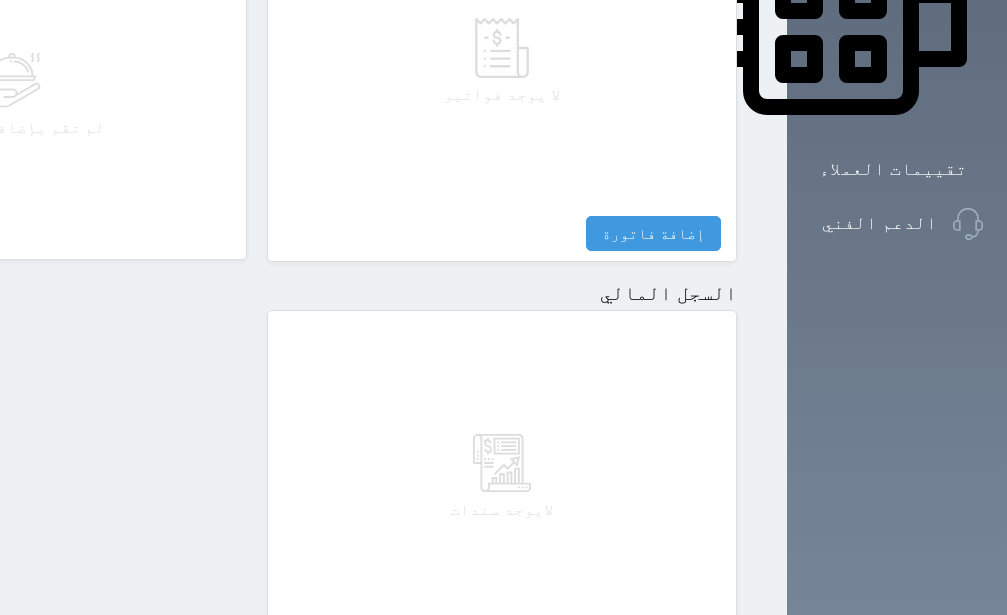 scroll, scrollTop: 1142, scrollLeft: 0, axis: vertical 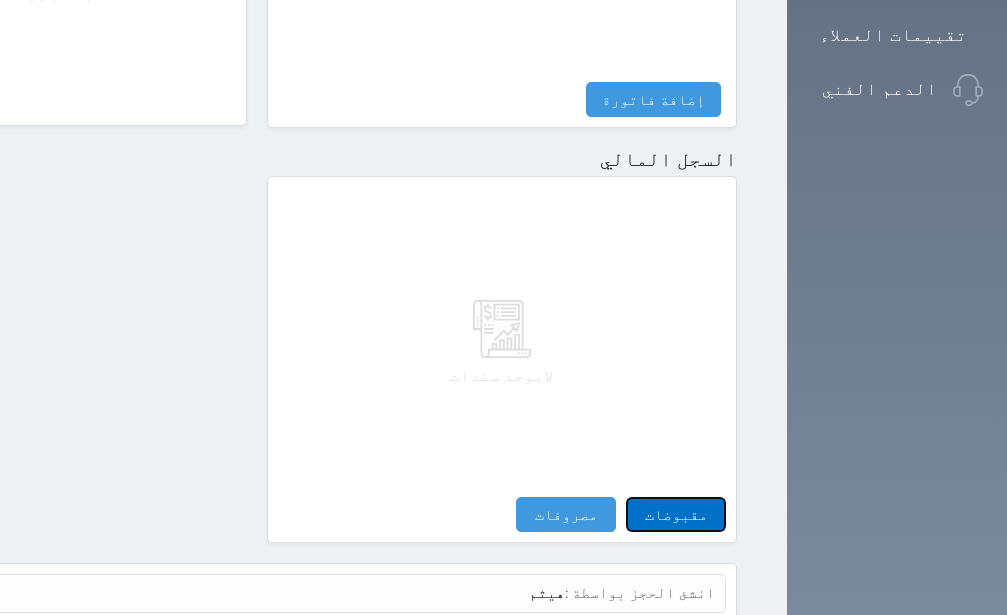 click on "مقبوضات" at bounding box center (676, 514) 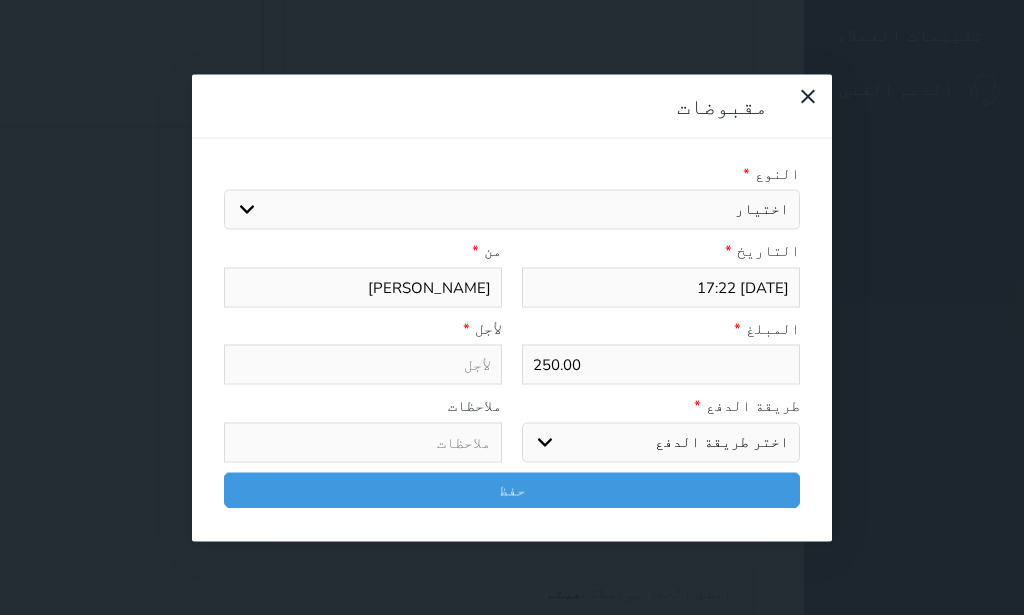 click on "اختيار   ايجار تامين [DEMOGRAPHIC_DATA]" at bounding box center [512, 210] 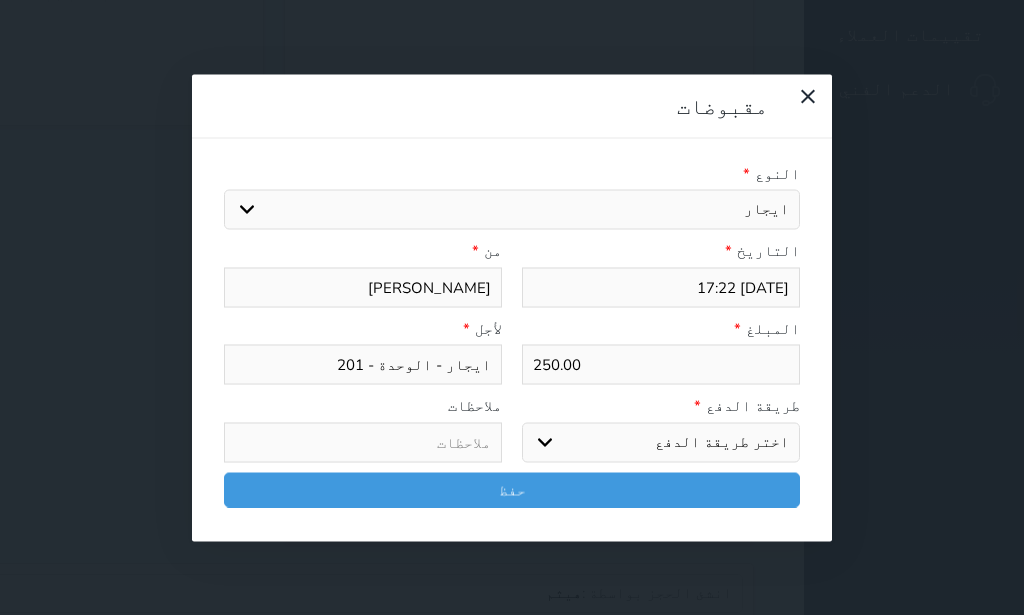 drag, startPoint x: 761, startPoint y: 370, endPoint x: 760, endPoint y: 385, distance: 15.033297 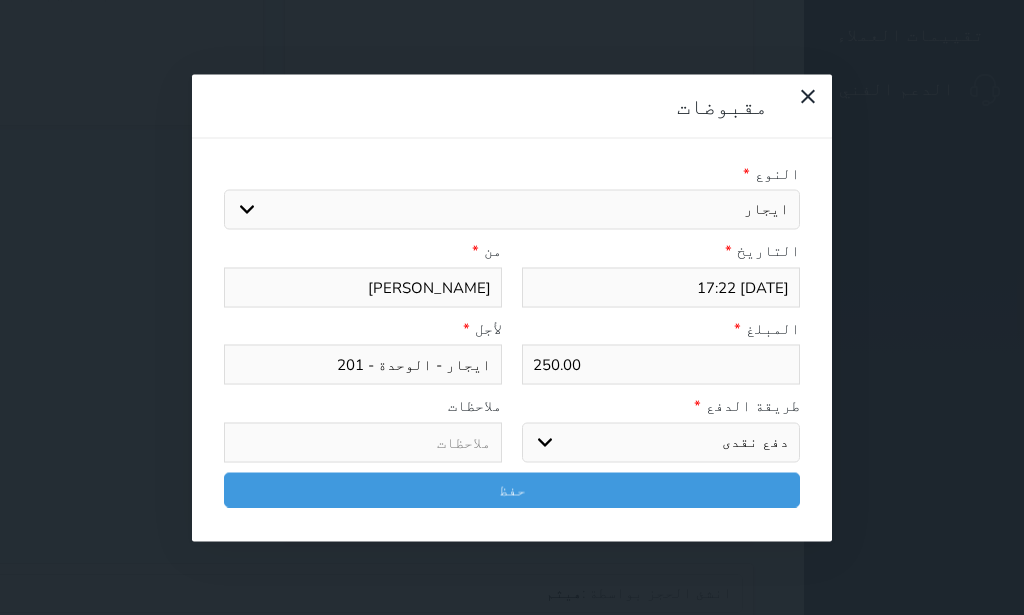 click on "دفع نقدى" at bounding box center (0, 0) 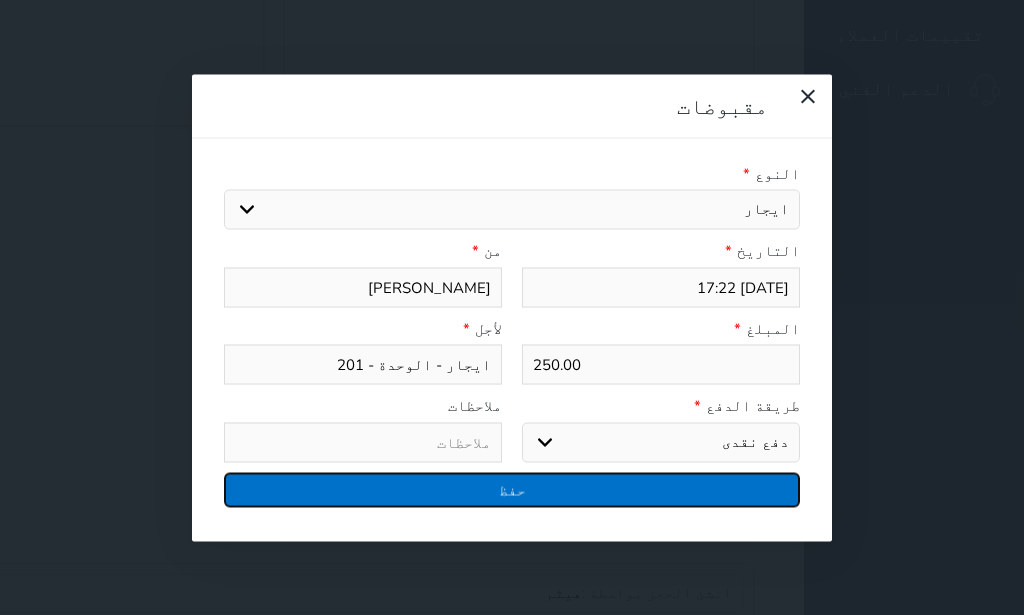 click on "حفظ" at bounding box center [512, 489] 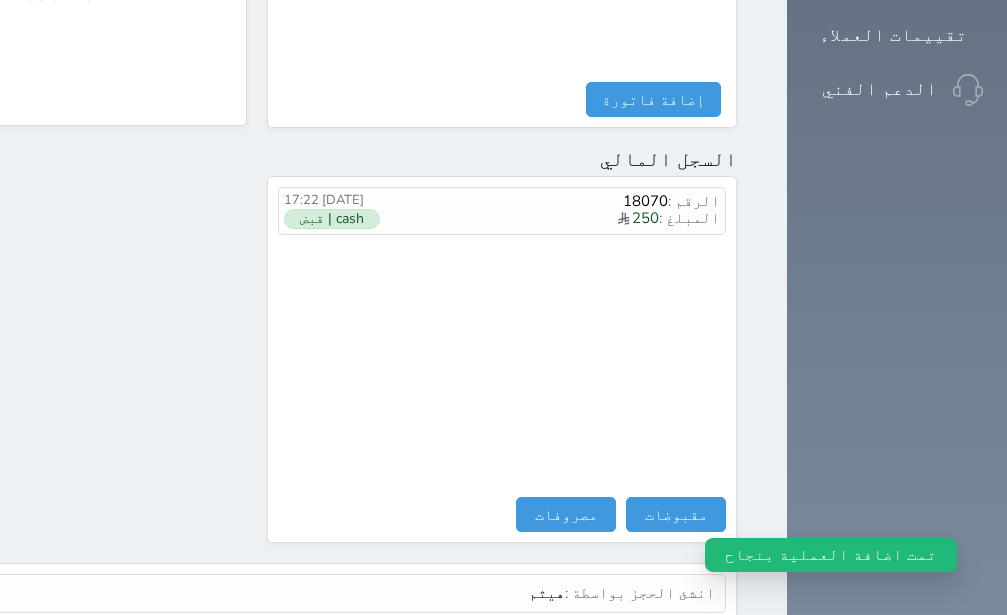 scroll, scrollTop: 8, scrollLeft: 0, axis: vertical 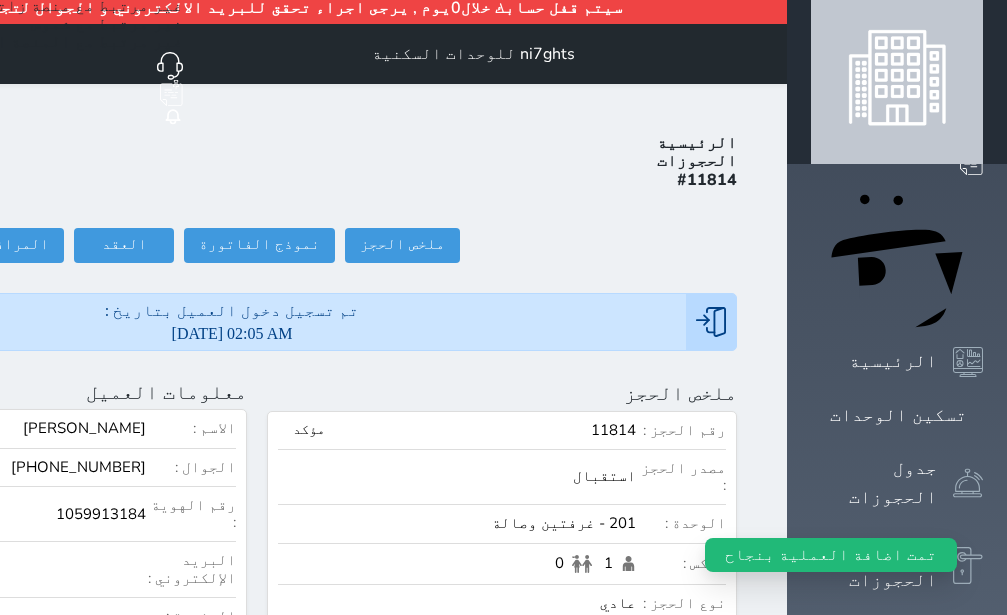click on "تسجيل مغادرة" at bounding box center [-147, 245] 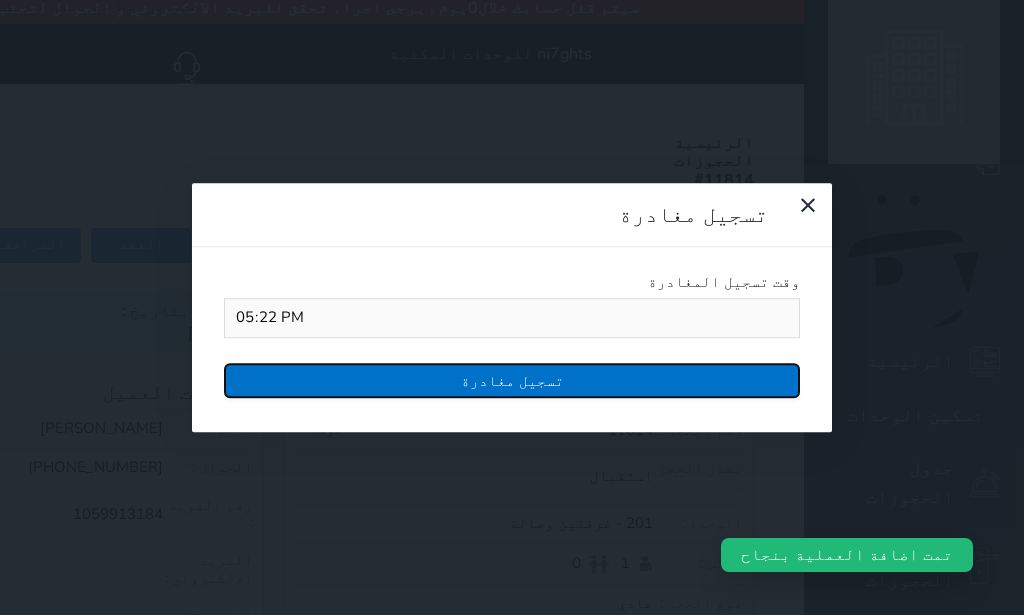 click on "تسجيل مغادرة" at bounding box center (512, 380) 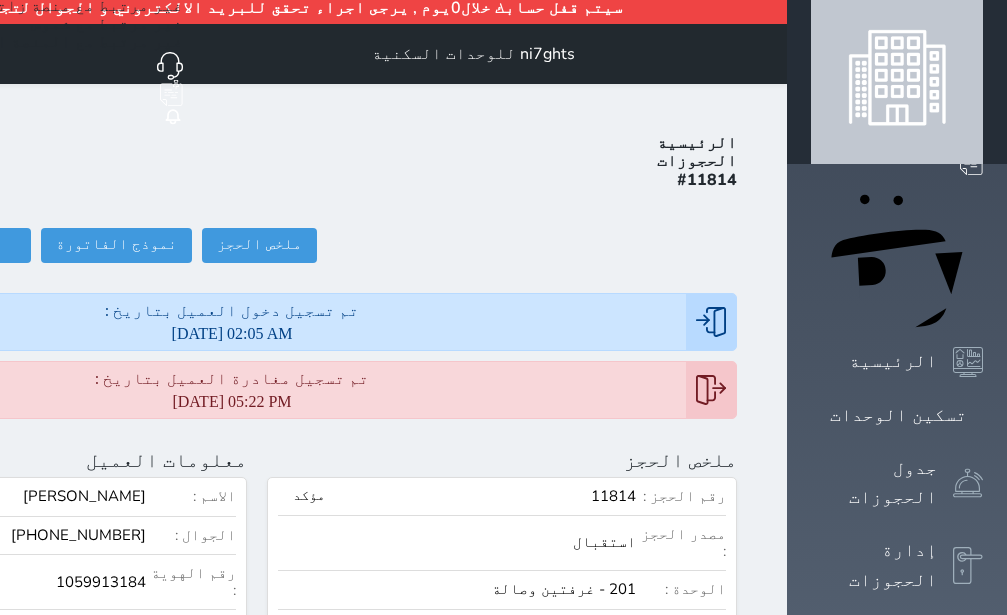 click on "ملخص الحجز         ملخص الحجز #11814                           نموذج الفاتورة           العقد         العقد #11814                                   العقود الموقعه #11814
العقود الموقعه (0)
#   تاريخ التوقيع   الاجرائات       المرافقين (0)         المرافقين                 البحث عن المرافقين :        الاسم       رقم الهوية       البريد الإلكتروني       الجوال           تغيير العميل              الاسم *     الجنس    اختر الجنس   ذكر انثى   تاريخ الميلاد         تاريخ الميلاد الهجرى         صلة القرابة
اختر صلة القرابة   [PERSON_NAME] زوجة اخ اخت اب ام زوج أخرى   نوع العميل   اختر نوع   مواطن مواطن خليجي زائر مقيم   الجنسية   اختر دولة" at bounding box center [257, 245] 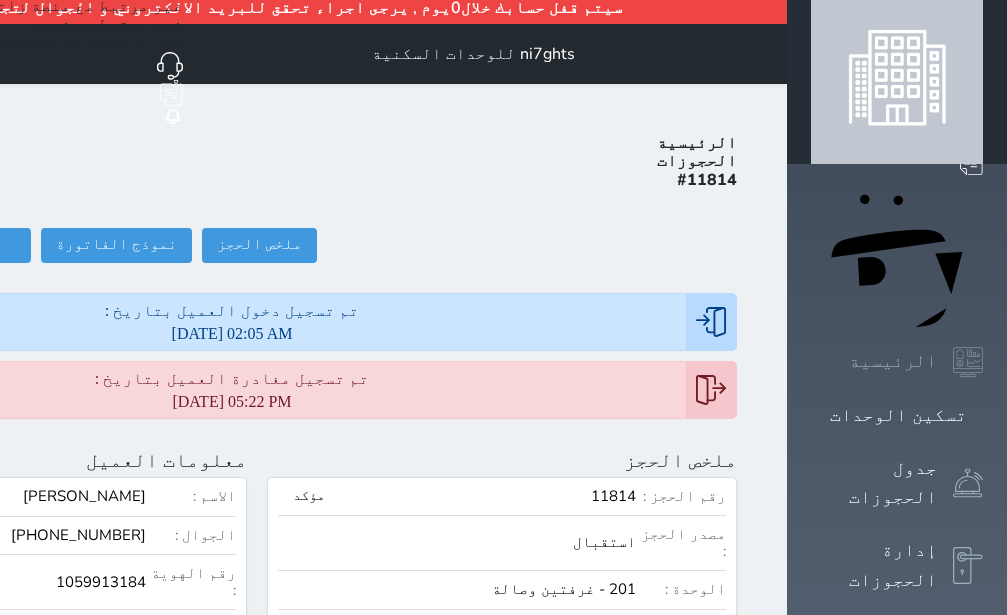 click on "الرئيسية" at bounding box center (897, 362) 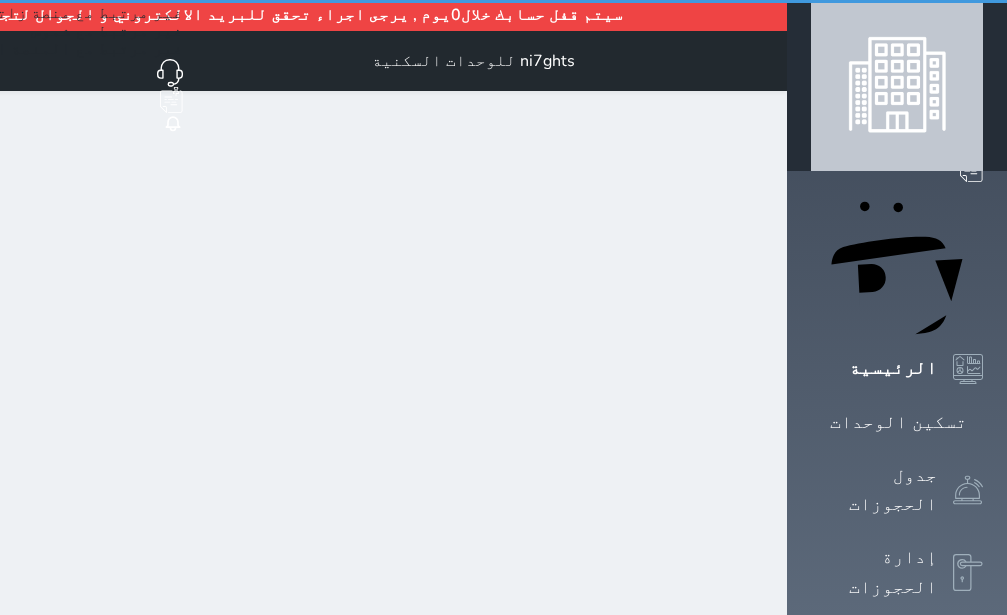 scroll, scrollTop: 0, scrollLeft: 0, axis: both 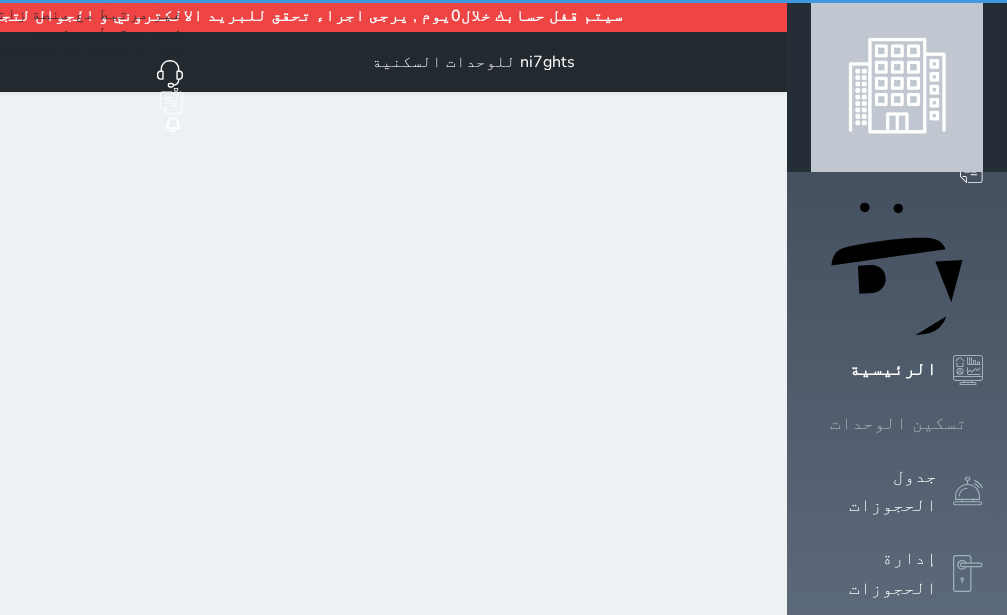 click 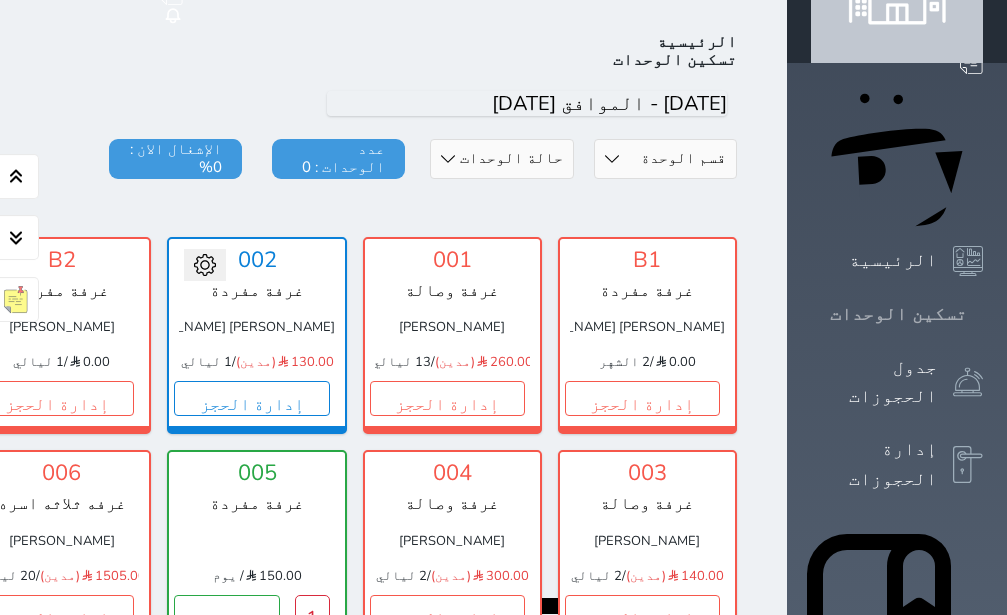 scroll, scrollTop: 110, scrollLeft: 0, axis: vertical 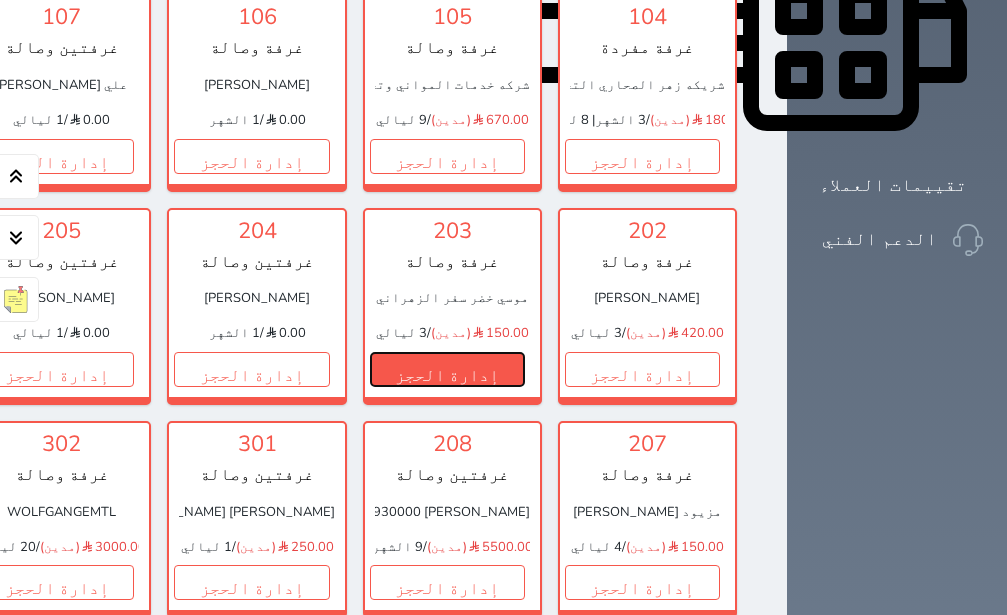 click on "إدارة الحجز" at bounding box center [447, 369] 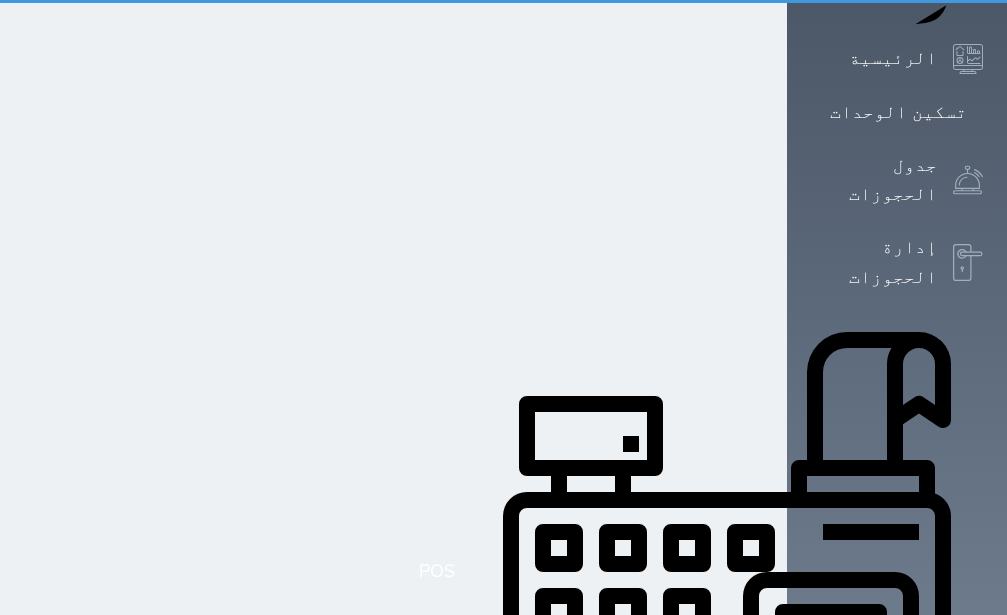 scroll, scrollTop: 0, scrollLeft: 0, axis: both 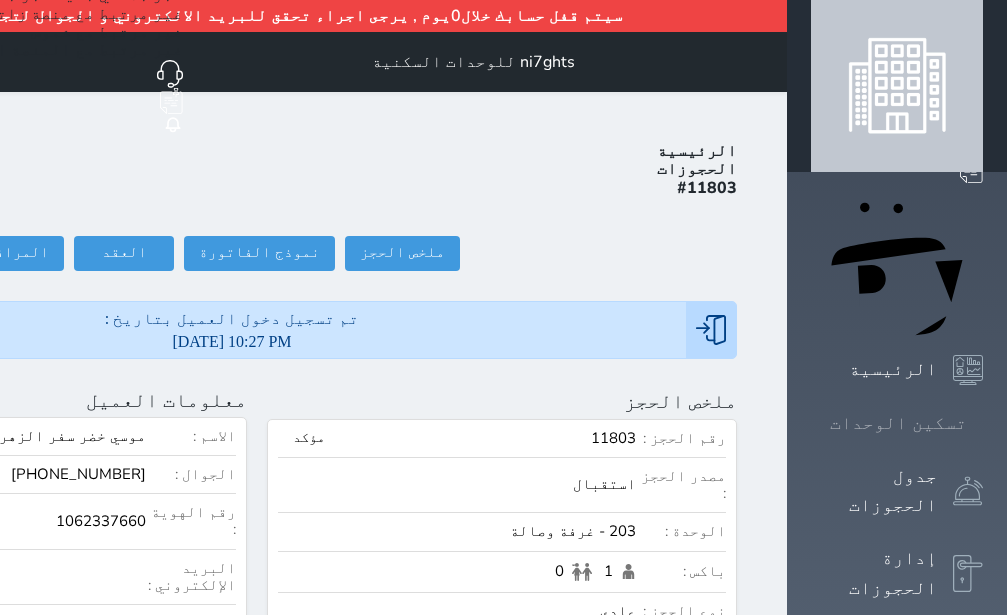 click 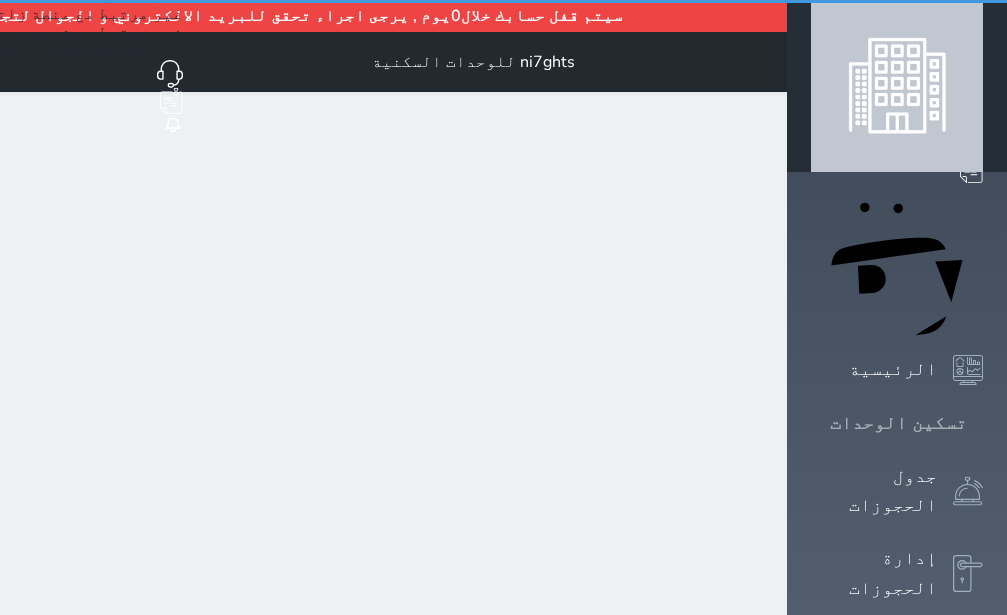 click 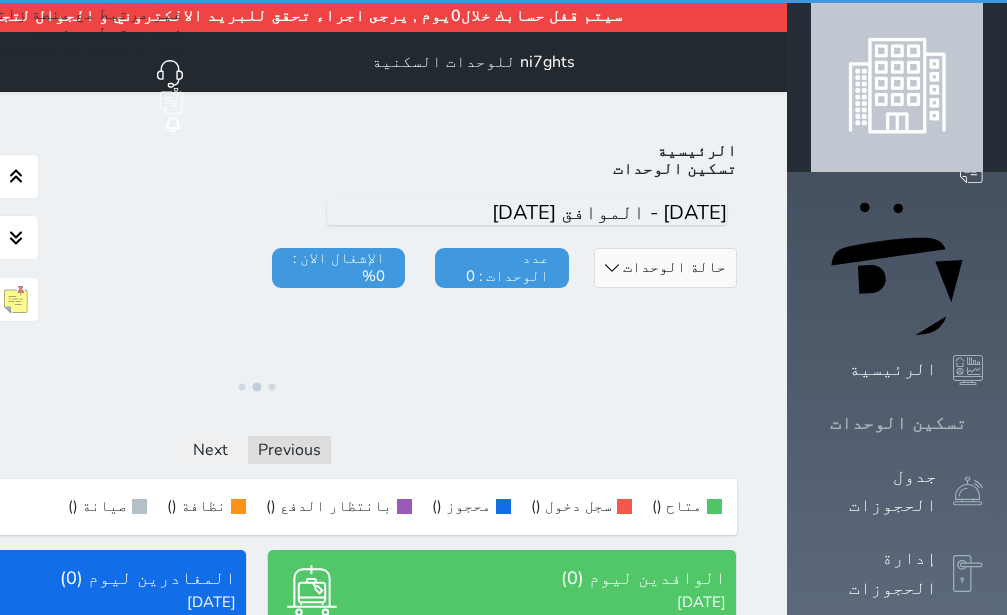 click 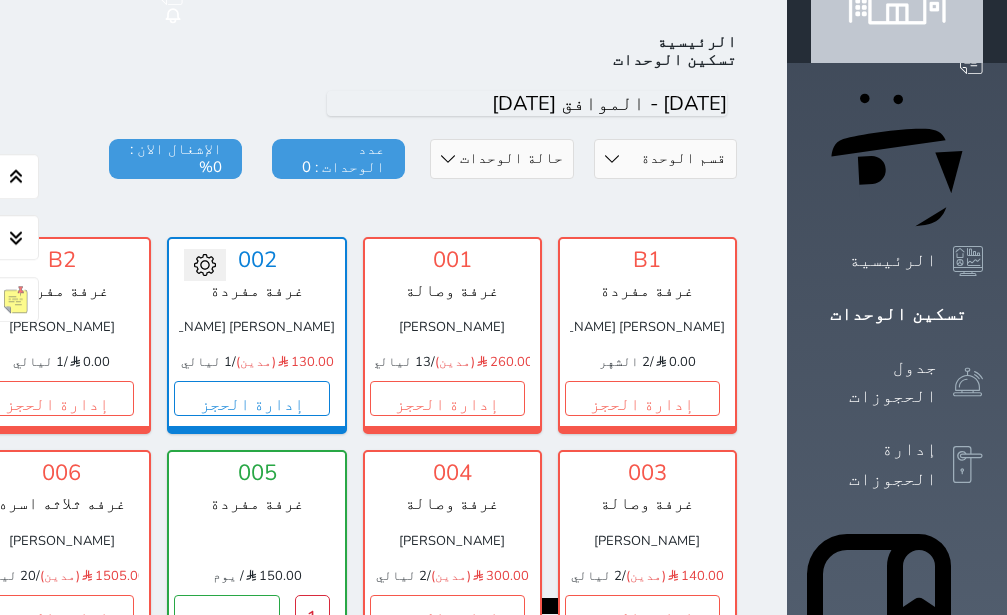scroll, scrollTop: 110, scrollLeft: 0, axis: vertical 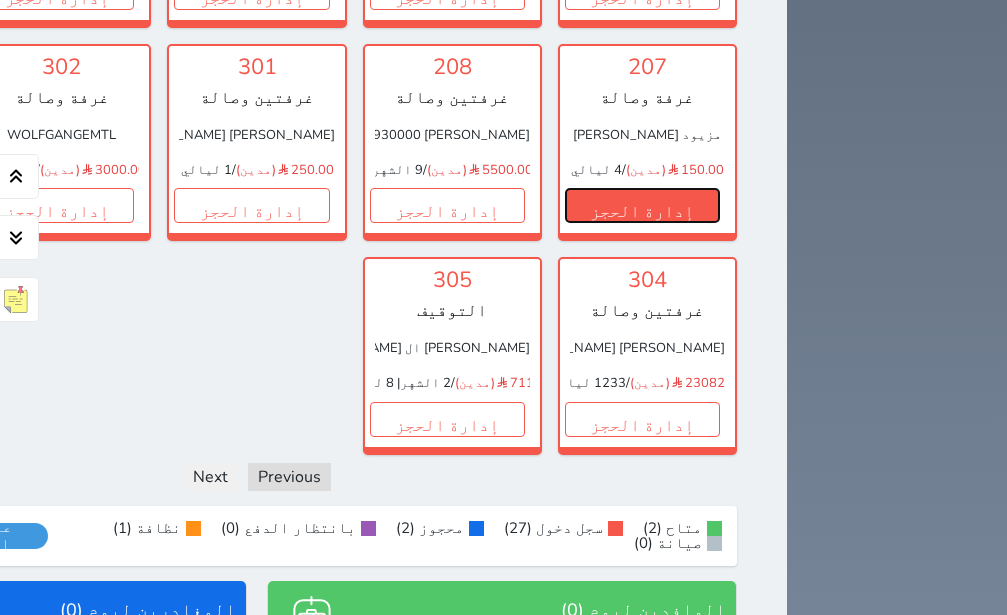 click on "إدارة الحجز" at bounding box center [642, 205] 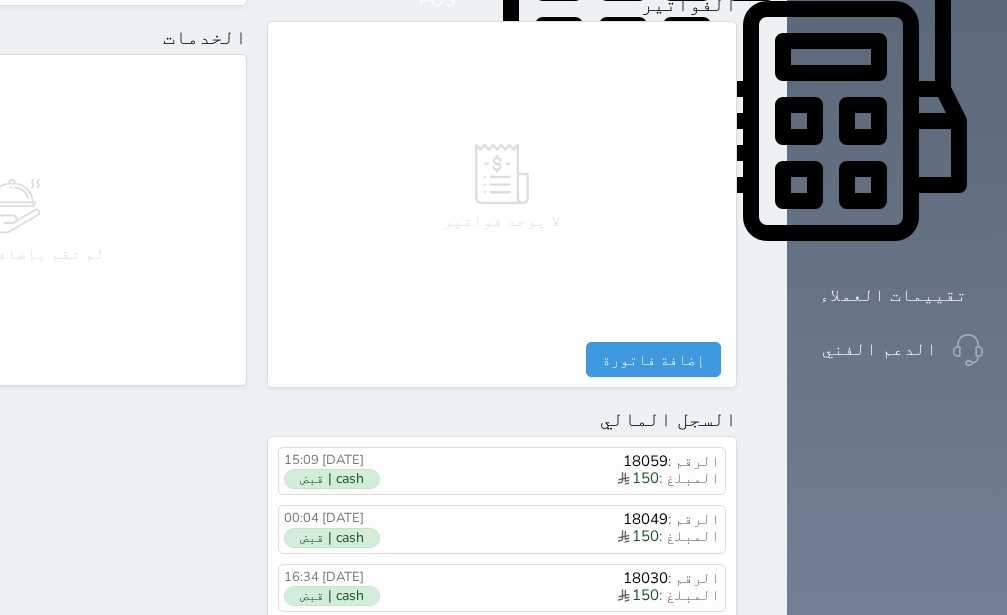 scroll, scrollTop: 1142, scrollLeft: 0, axis: vertical 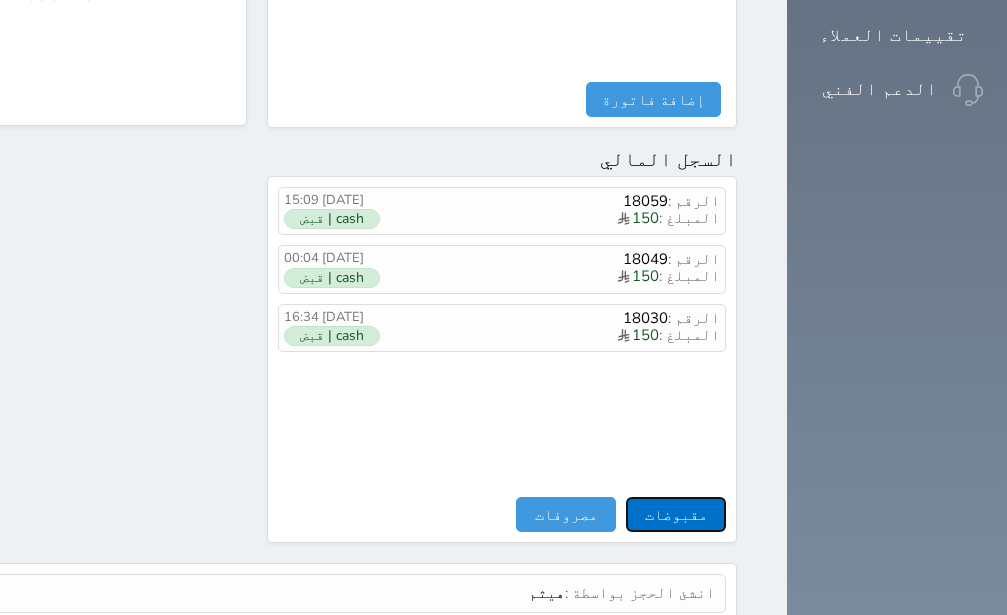 click on "مقبوضات" at bounding box center (676, 514) 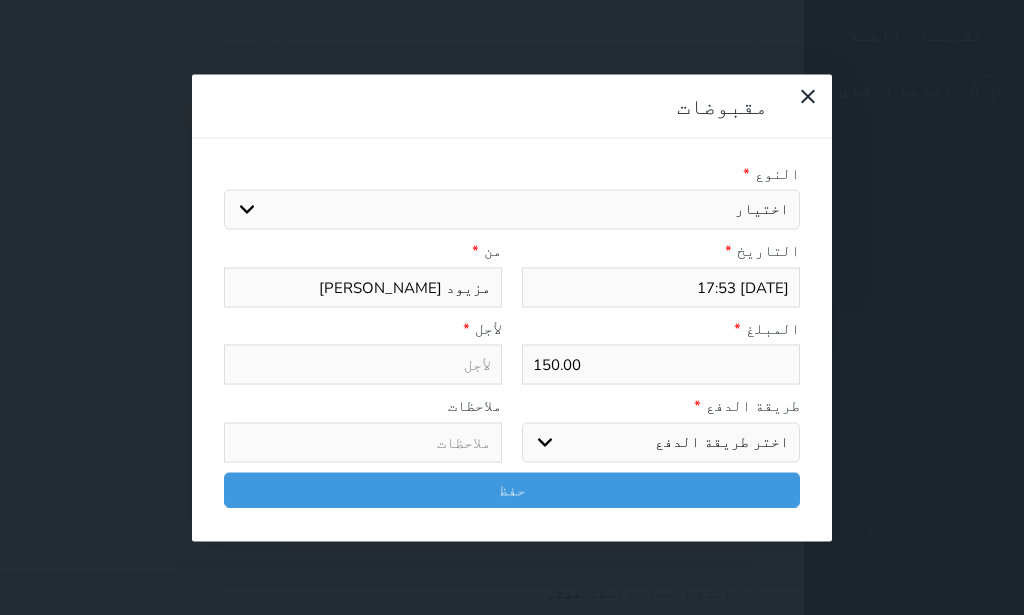 click on "اختيار   ايجار تامين [DEMOGRAPHIC_DATA]" at bounding box center [512, 210] 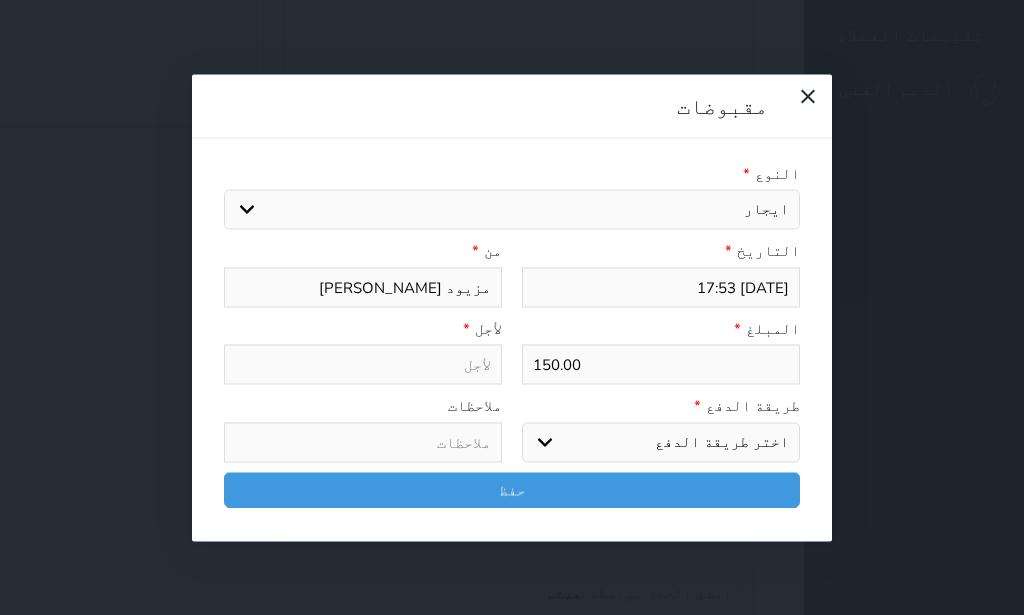 click on "ايجار" at bounding box center (0, 0) 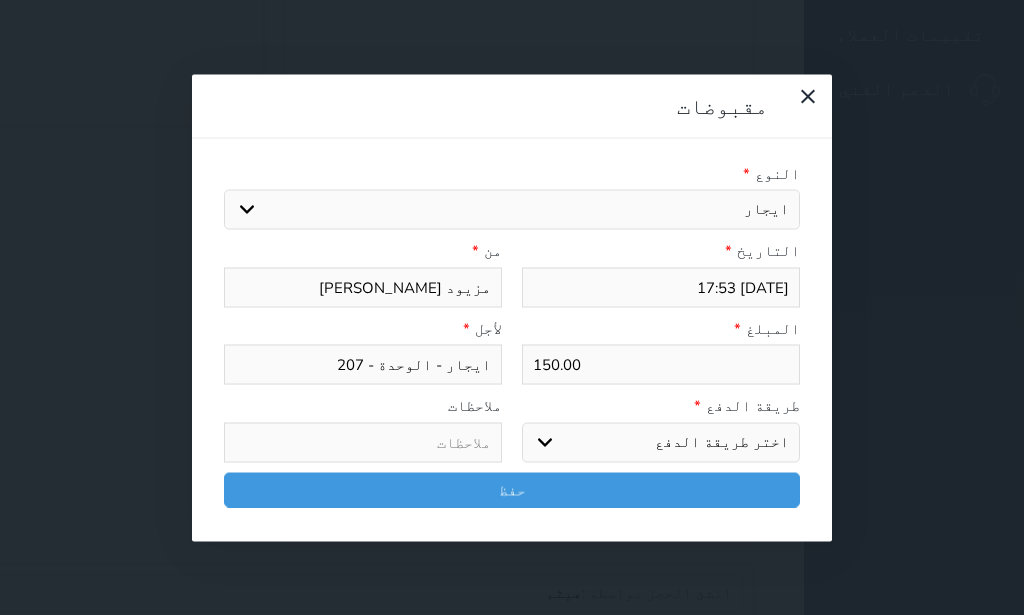 drag, startPoint x: 776, startPoint y: 297, endPoint x: 822, endPoint y: 301, distance: 46.173584 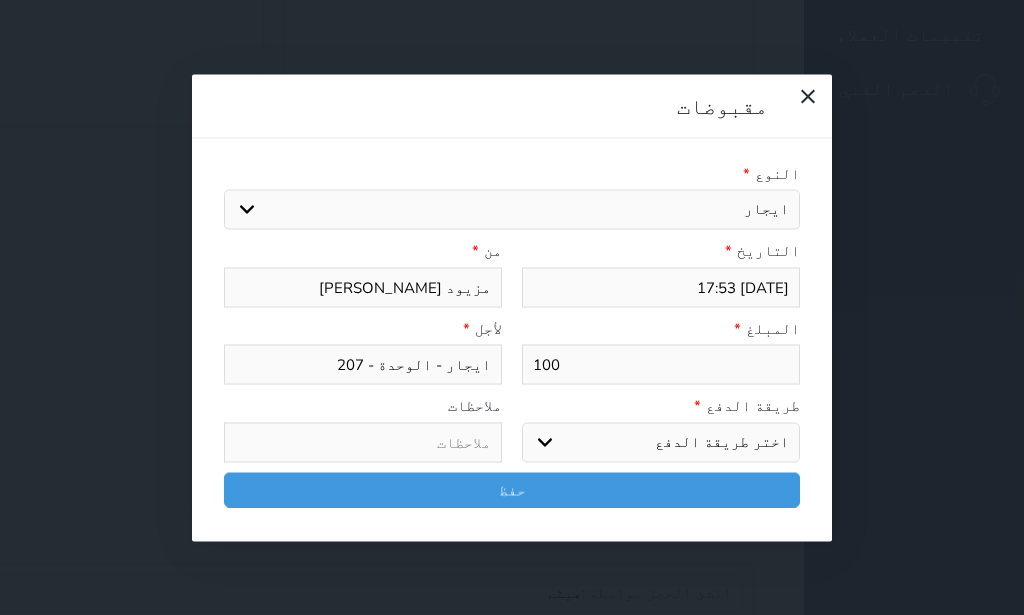 click on "اختر طريقة الدفع   دفع نقدى   تحويل بنكى   مدى   بطاقة ائتمان   آجل" at bounding box center [661, 442] 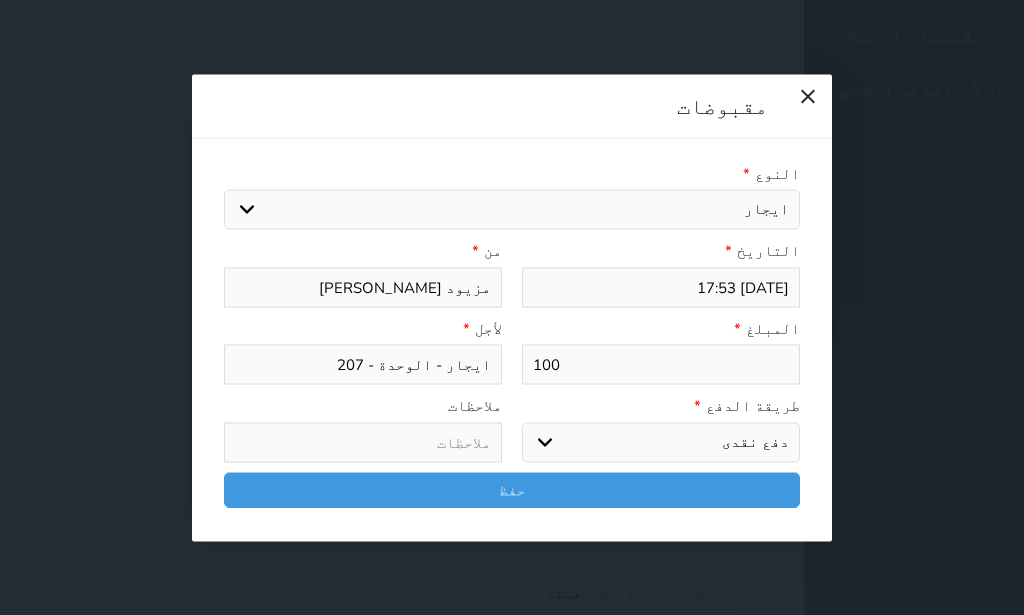 click on "دفع نقدى" at bounding box center (0, 0) 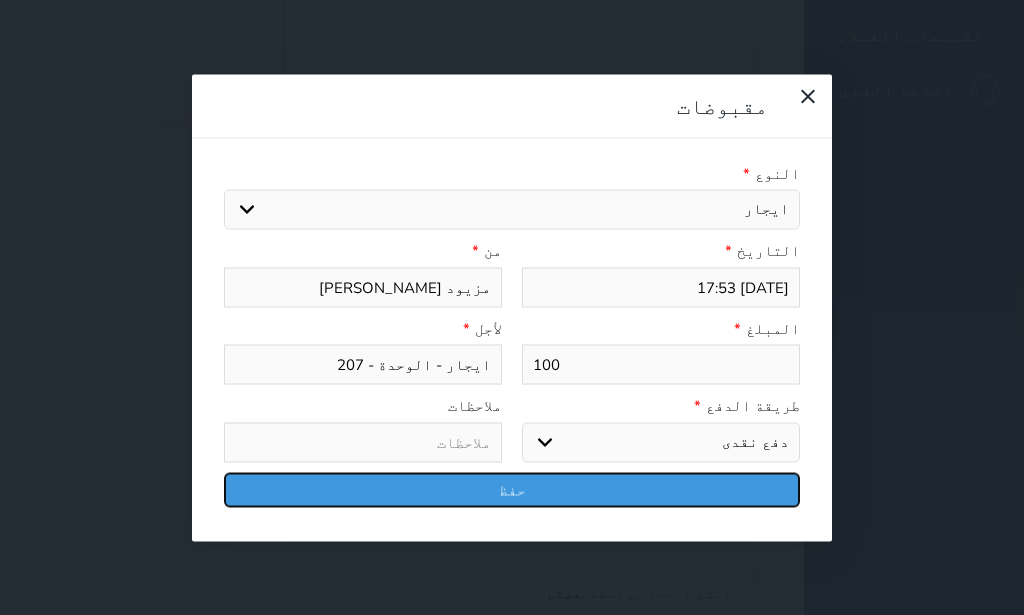 click on "حفظ" at bounding box center [512, 489] 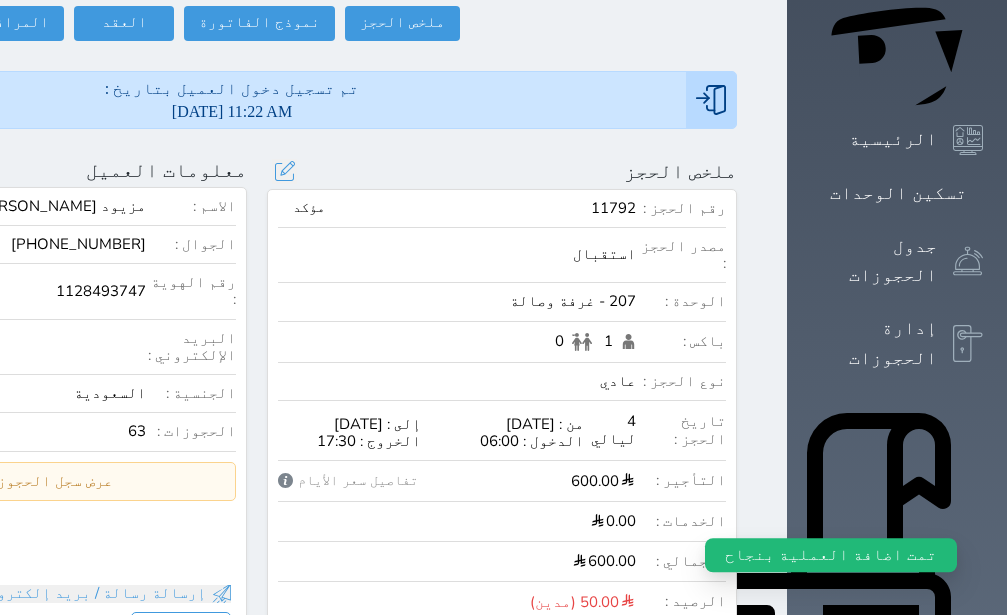 scroll, scrollTop: 0, scrollLeft: 0, axis: both 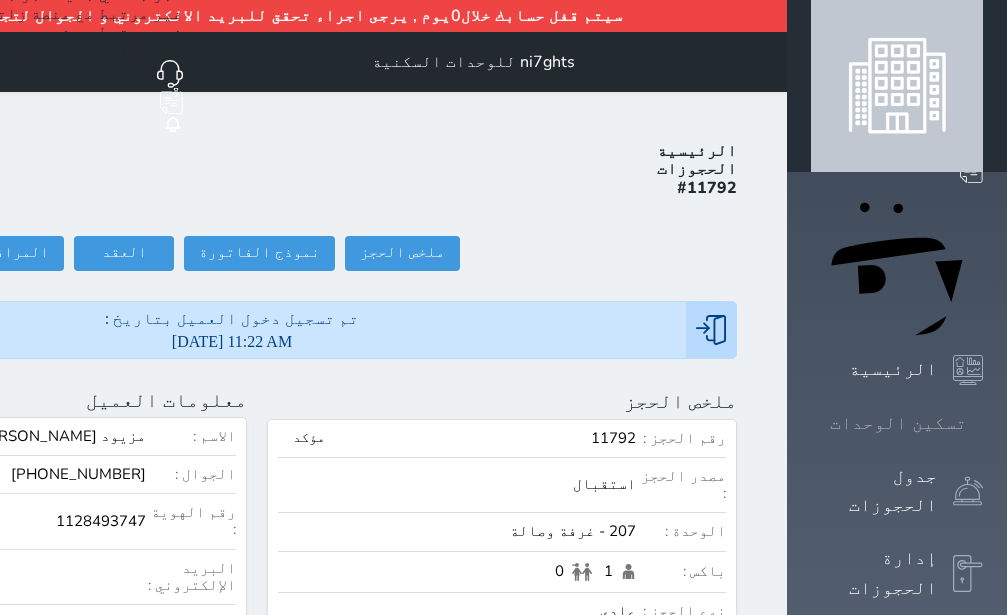 click on "تسكين الوحدات" at bounding box center [897, 423] 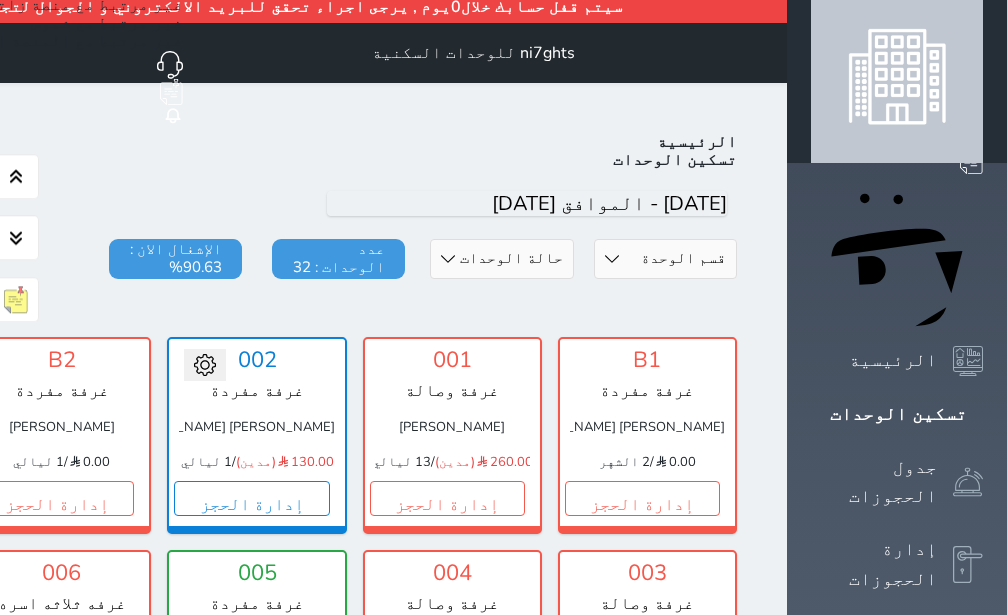 scroll, scrollTop: 0, scrollLeft: 0, axis: both 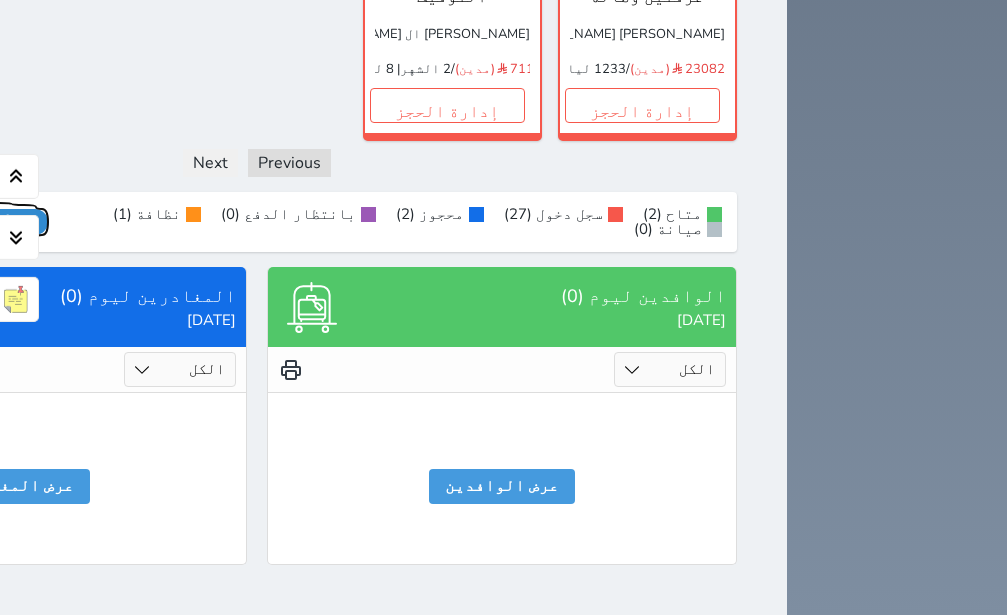 click on "عرض رصيد الصندوق" at bounding box center (-22, 222) 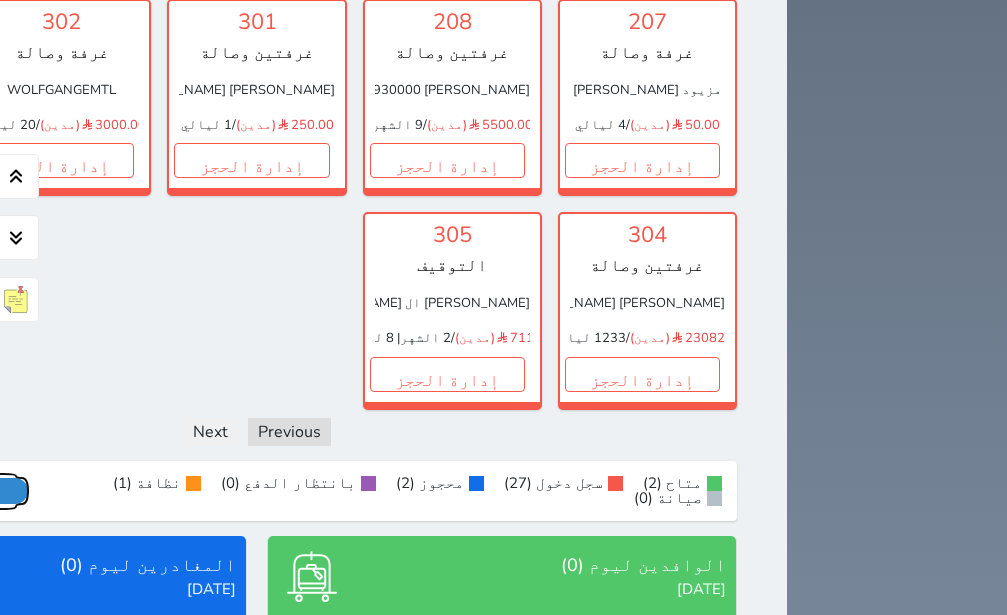 scroll, scrollTop: 1263, scrollLeft: 0, axis: vertical 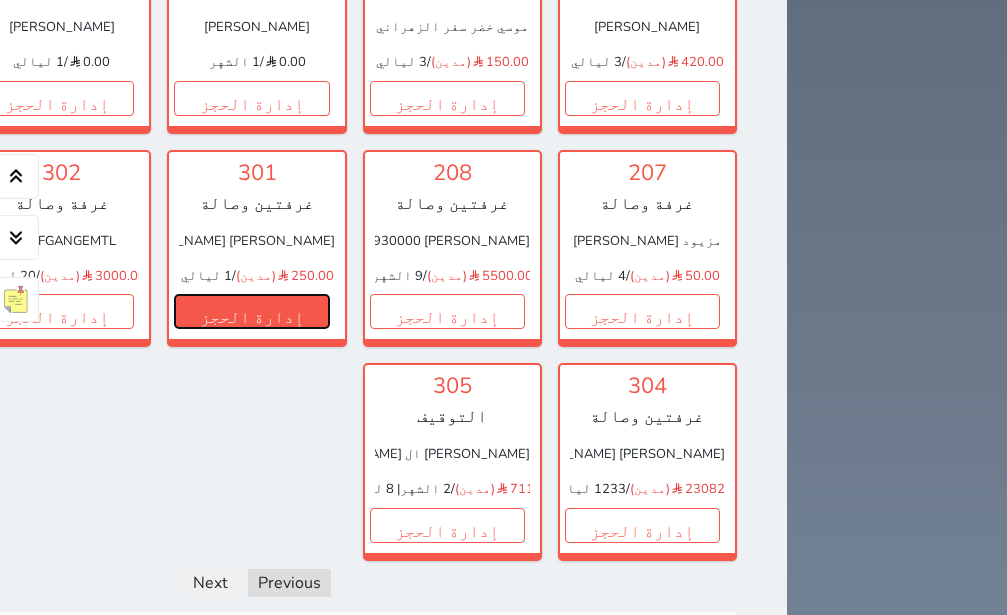 click on "إدارة الحجز" at bounding box center [251, 311] 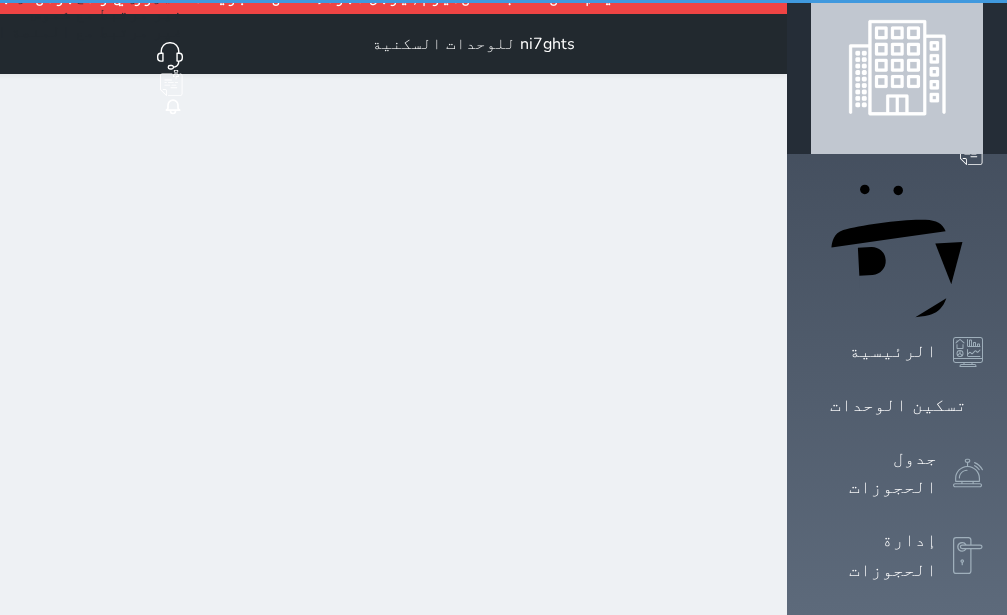 scroll, scrollTop: 0, scrollLeft: 0, axis: both 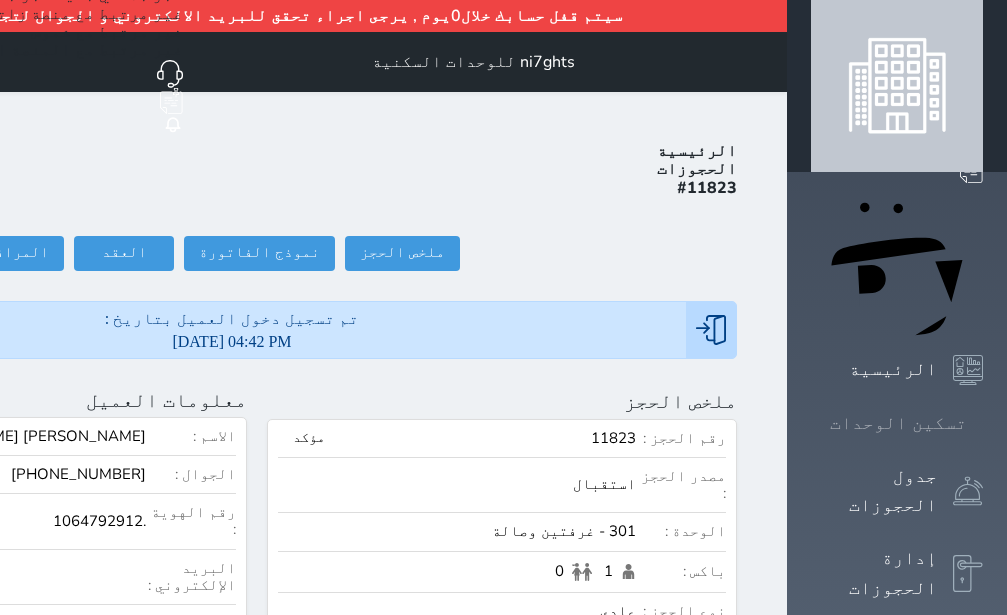 click on "تسكين الوحدات" at bounding box center (897, 423) 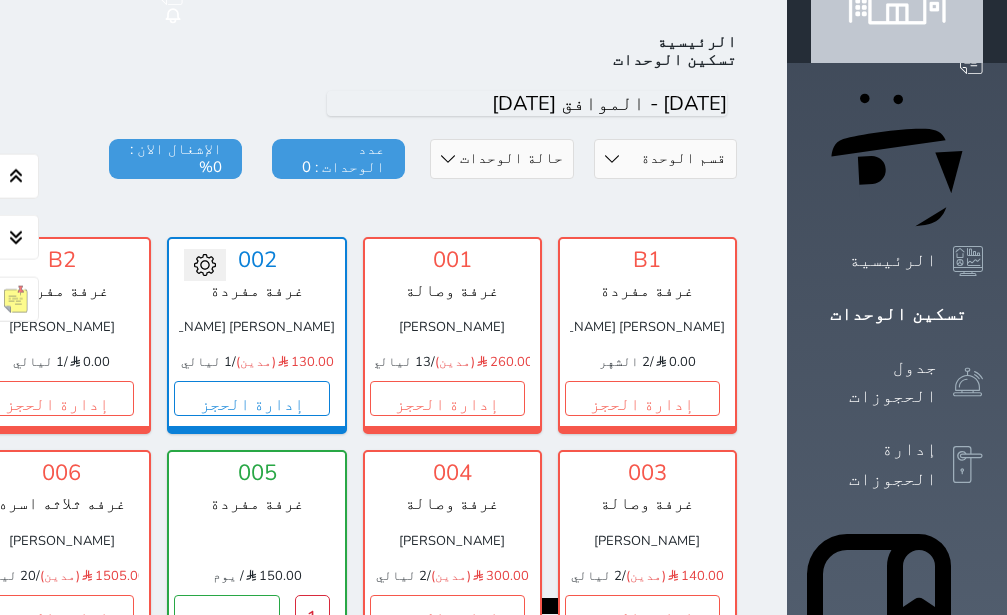 scroll, scrollTop: 110, scrollLeft: 0, axis: vertical 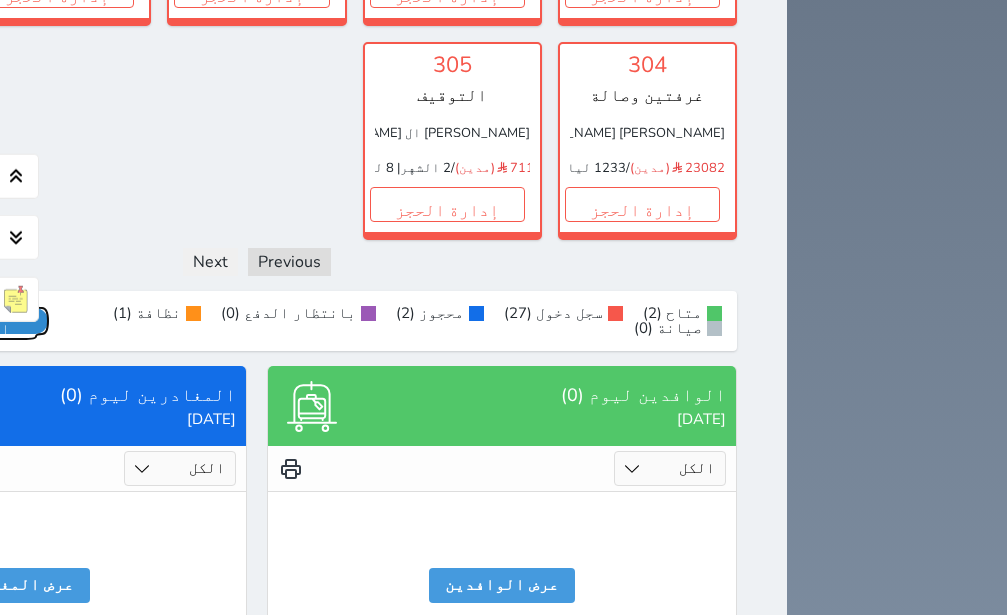 click on "عرض رصيد الصندوق" at bounding box center (-22, 321) 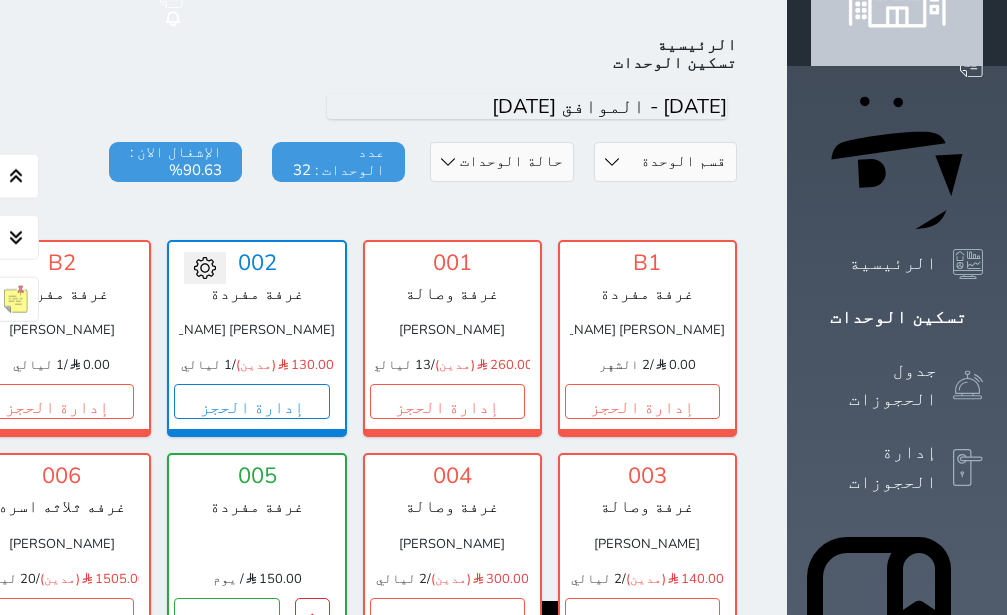 scroll, scrollTop: 0, scrollLeft: 0, axis: both 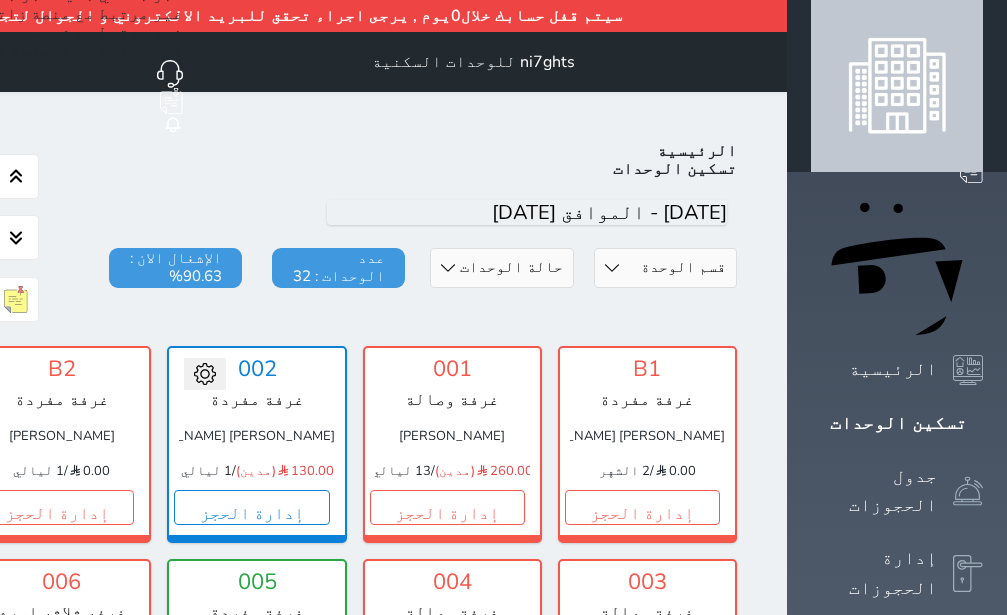 click at bounding box center [257, 318] 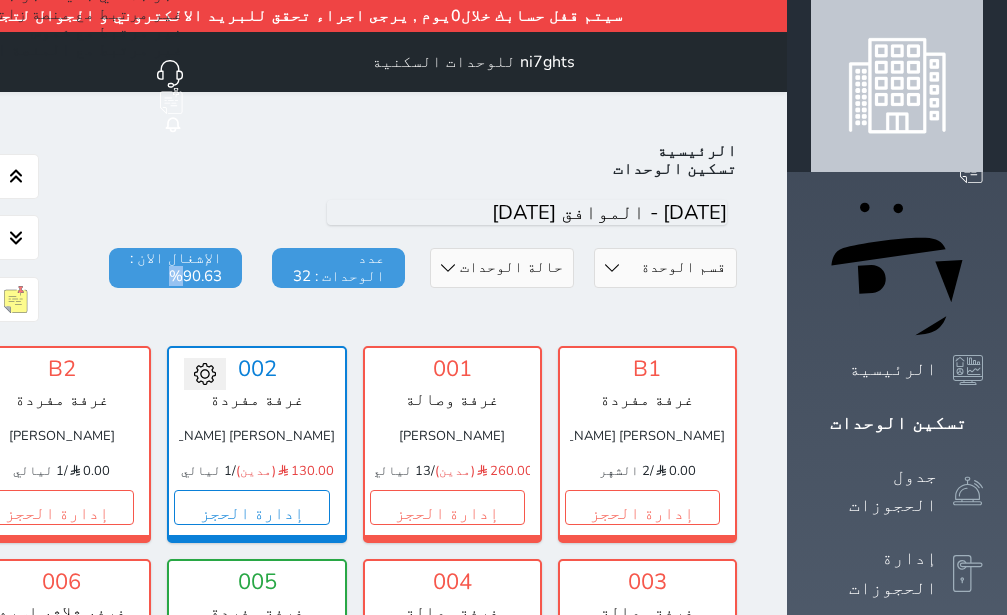 click on "قسم الوحدة   غرفه ثلاثه اسره غرفة وصالة غرفتين وصالة غرفة مفردة   حالة الوحدات متاح تحت التنظيف تحت الصيانة سجل دخول  لم يتم تسجيل الدخول   عدد الوحدات : 32   الإشغال الان : 90.63%" at bounding box center (257, 293) 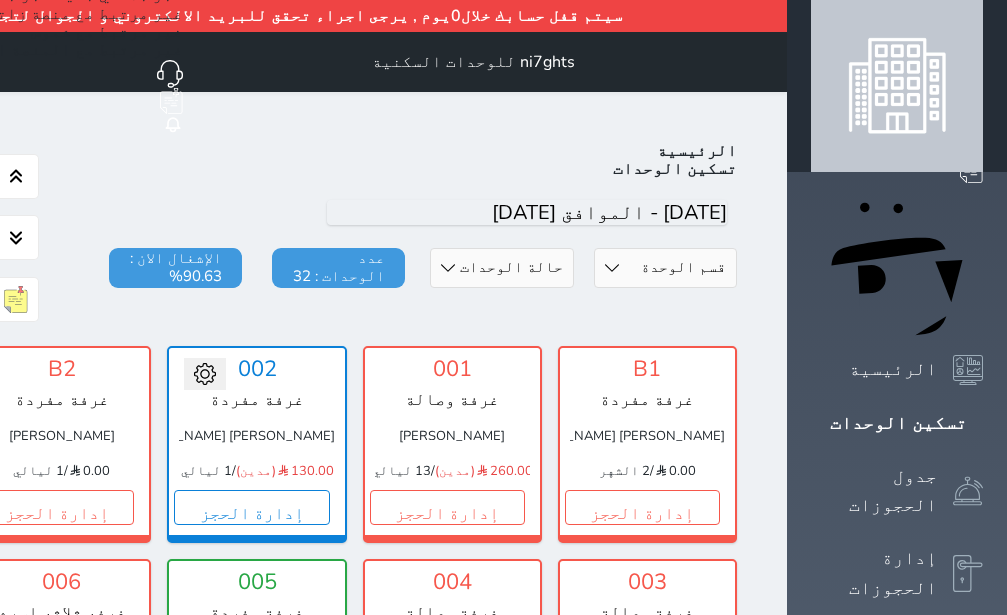 click at bounding box center [257, 318] 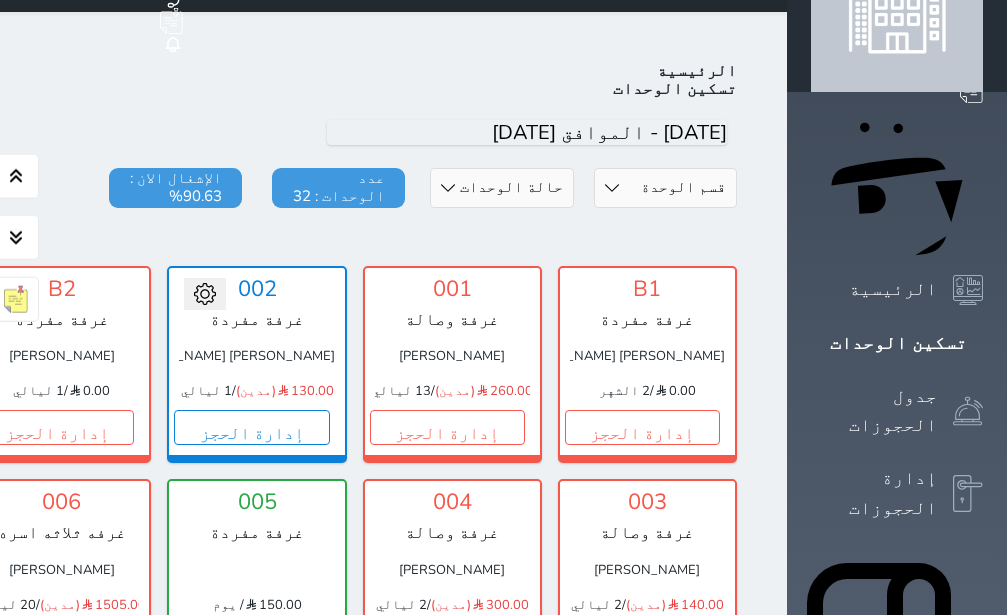 scroll, scrollTop: 126, scrollLeft: 0, axis: vertical 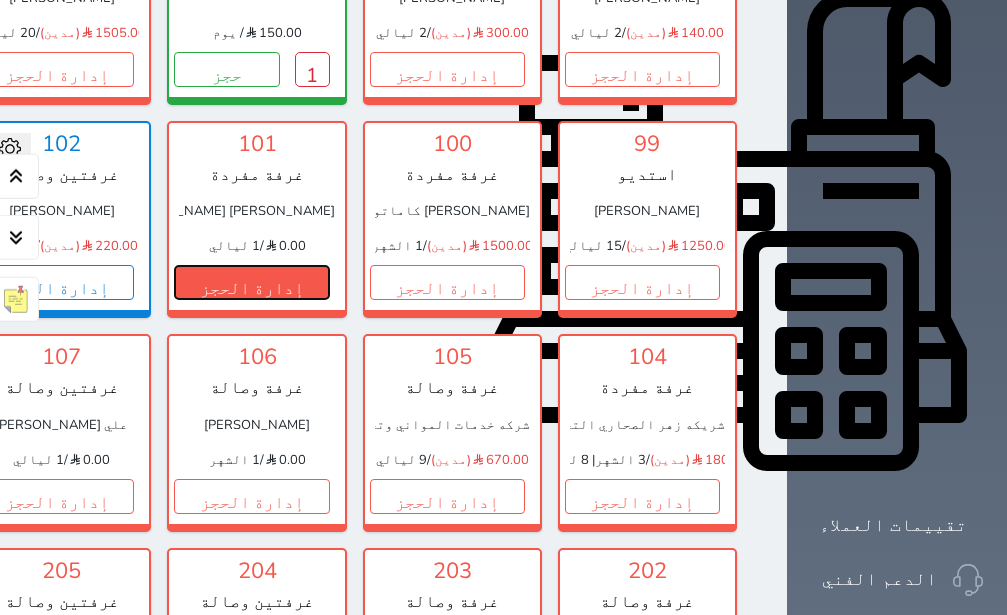 click on "إدارة الحجز" at bounding box center (251, 282) 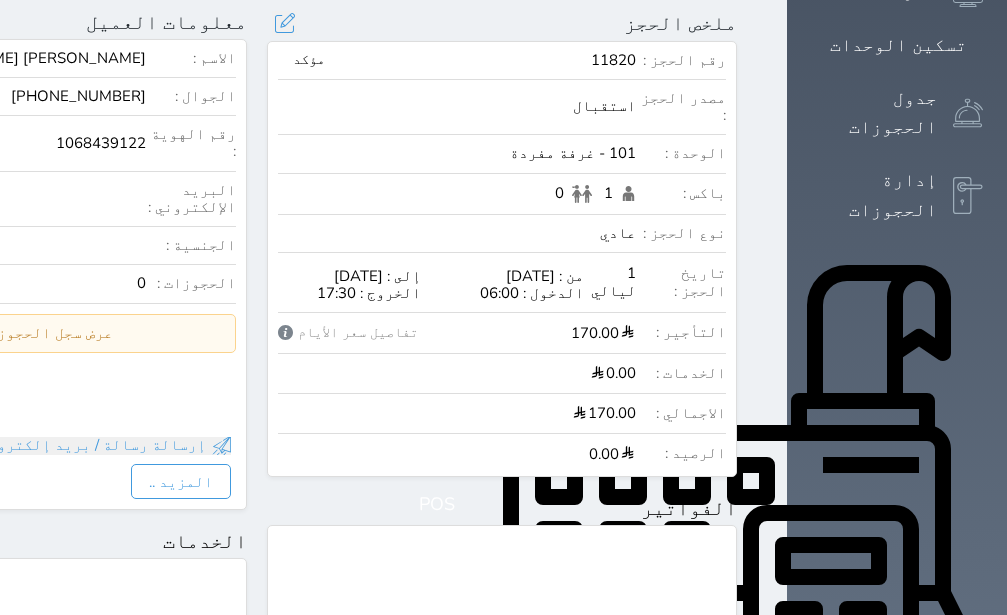 scroll, scrollTop: 0, scrollLeft: 0, axis: both 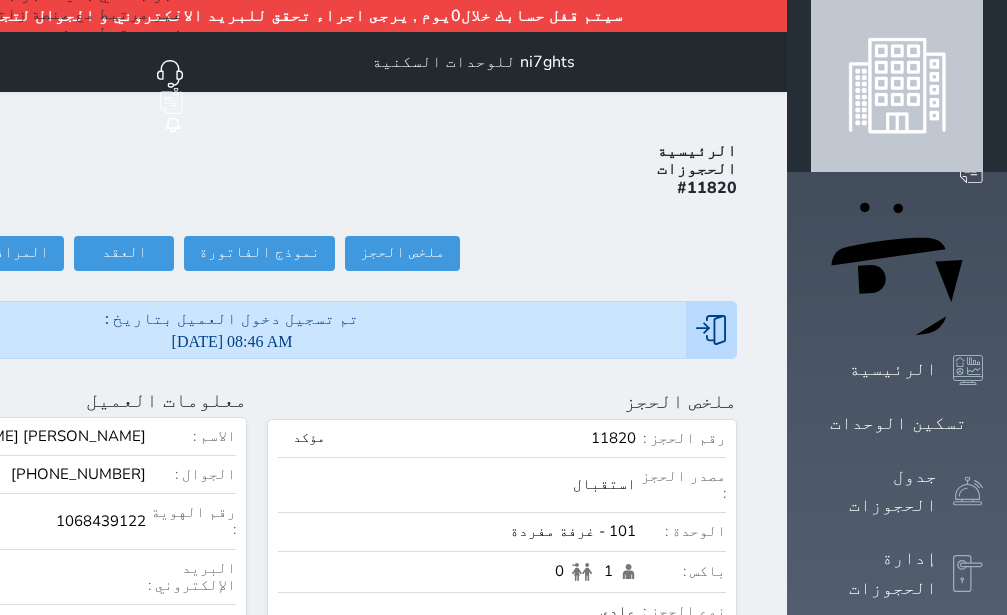 click on "تسجيل مغادرة" at bounding box center (-147, 253) 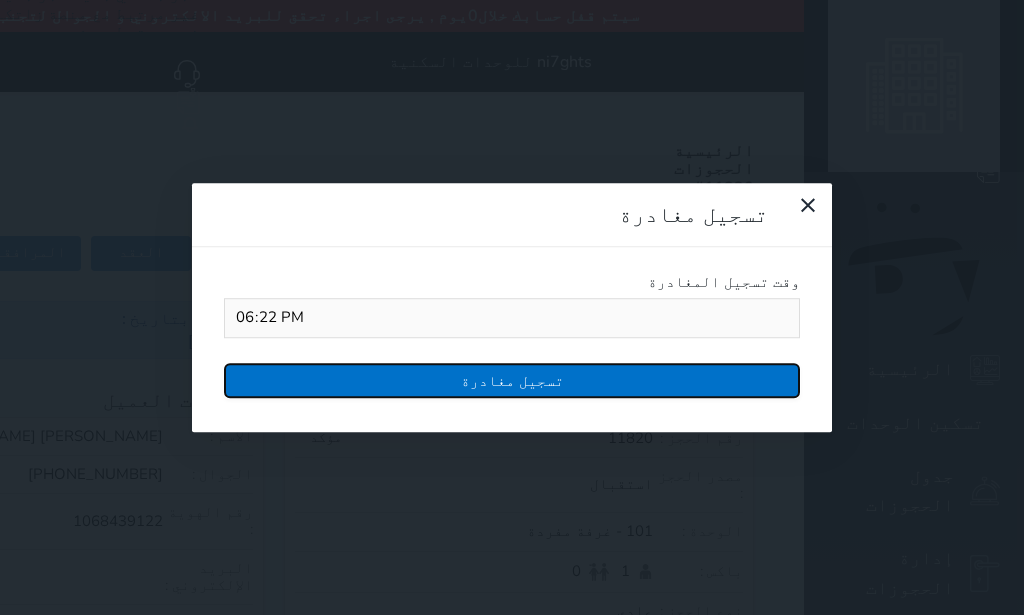 click on "تسجيل مغادرة" at bounding box center (512, 380) 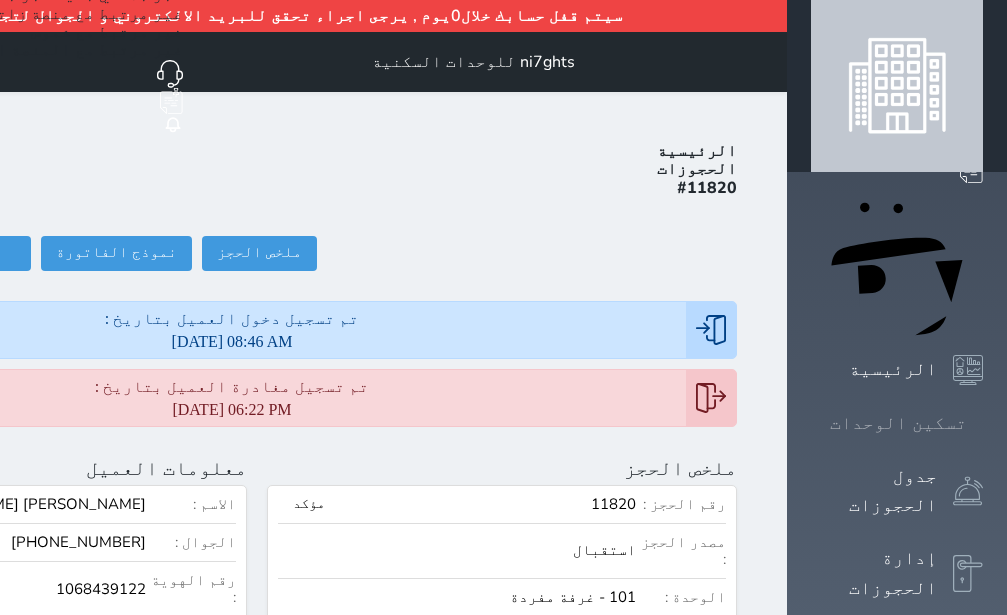click on "تسكين الوحدات" at bounding box center [898, 423] 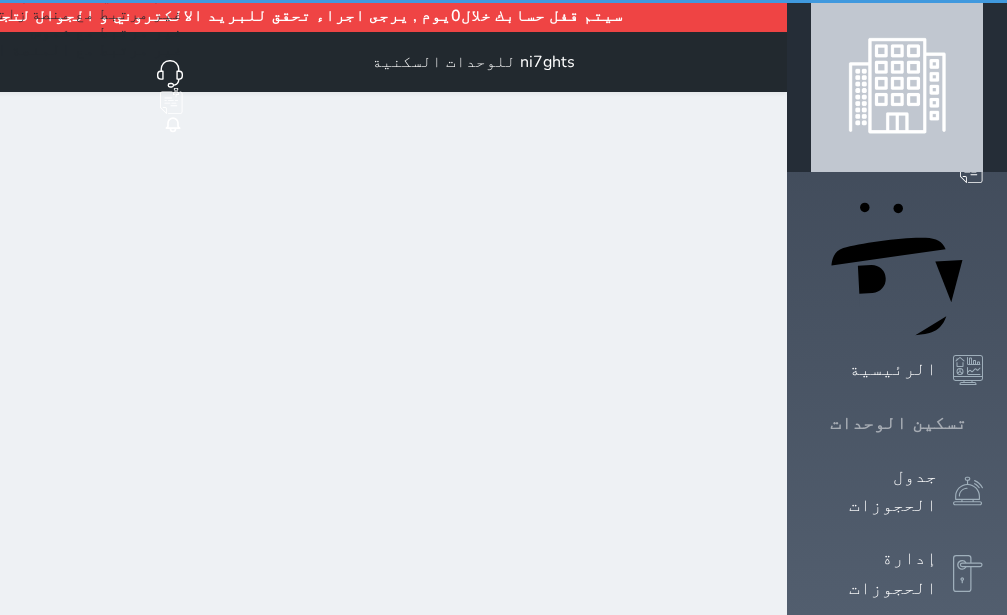 click on "تسكين الوحدات" at bounding box center [898, 423] 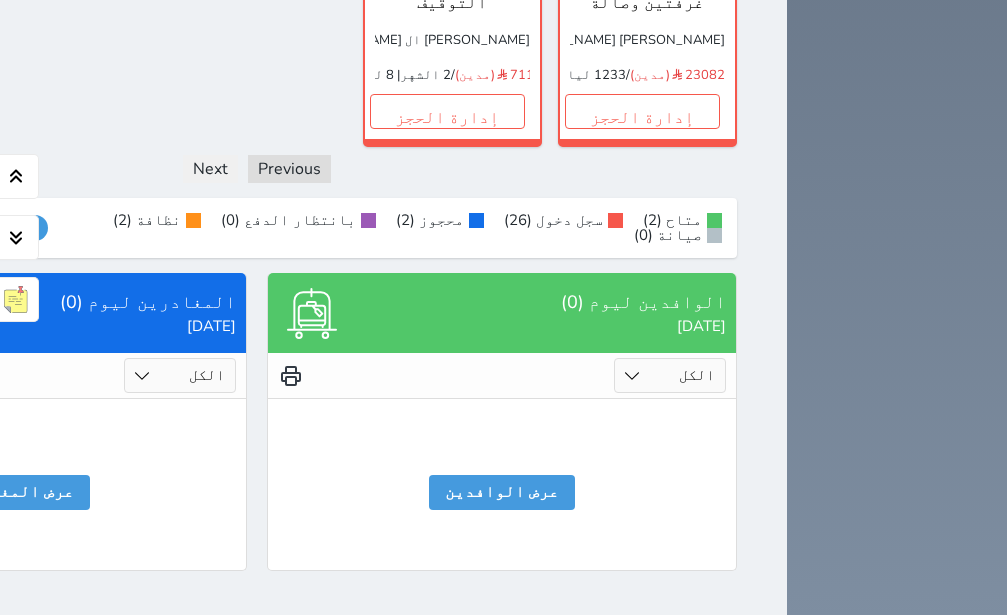 scroll, scrollTop: 1748, scrollLeft: 0, axis: vertical 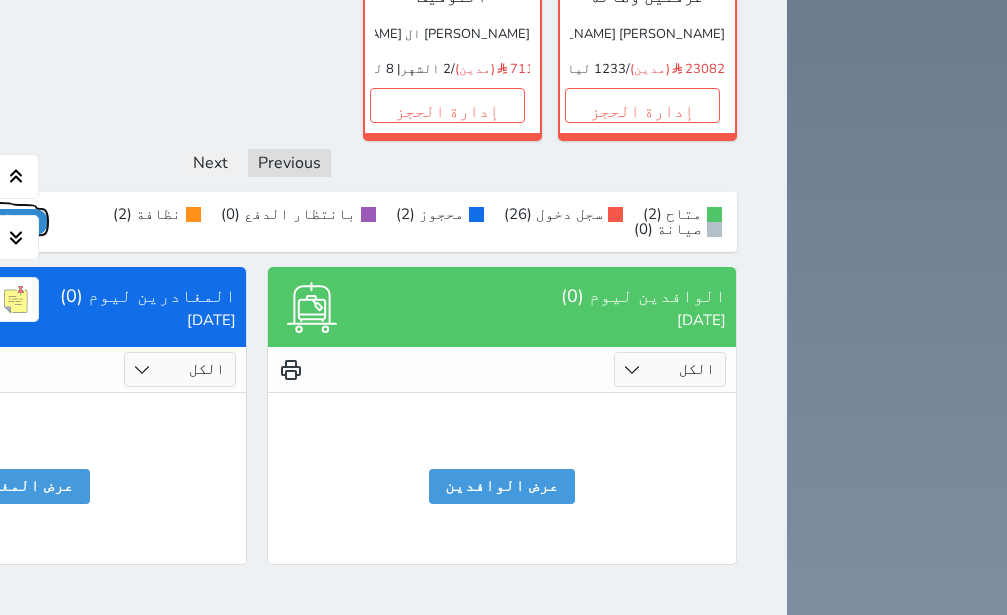 click on "عرض رصيد الصندوق" at bounding box center [-22, 222] 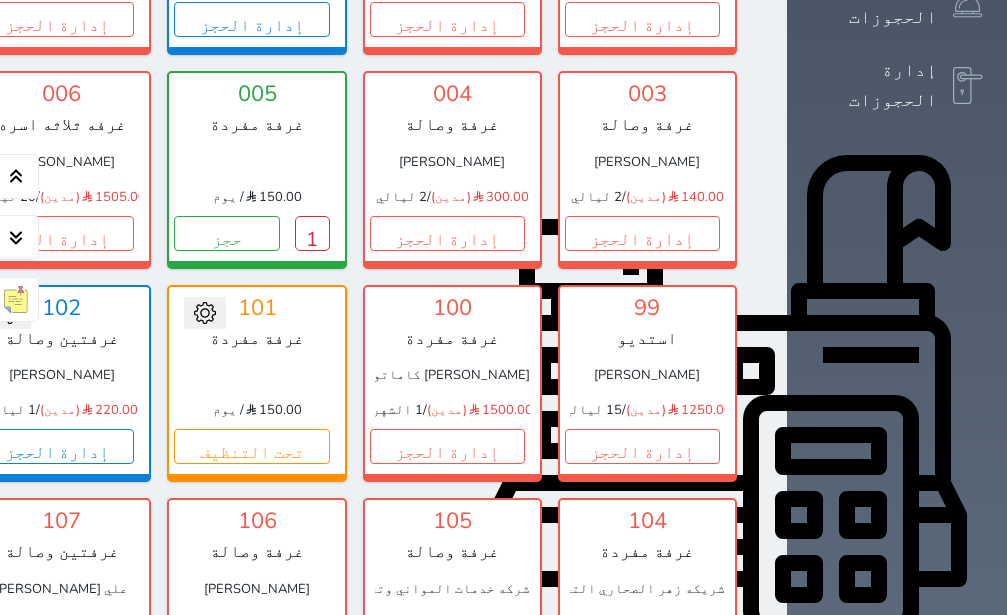 scroll, scrollTop: 0, scrollLeft: 0, axis: both 